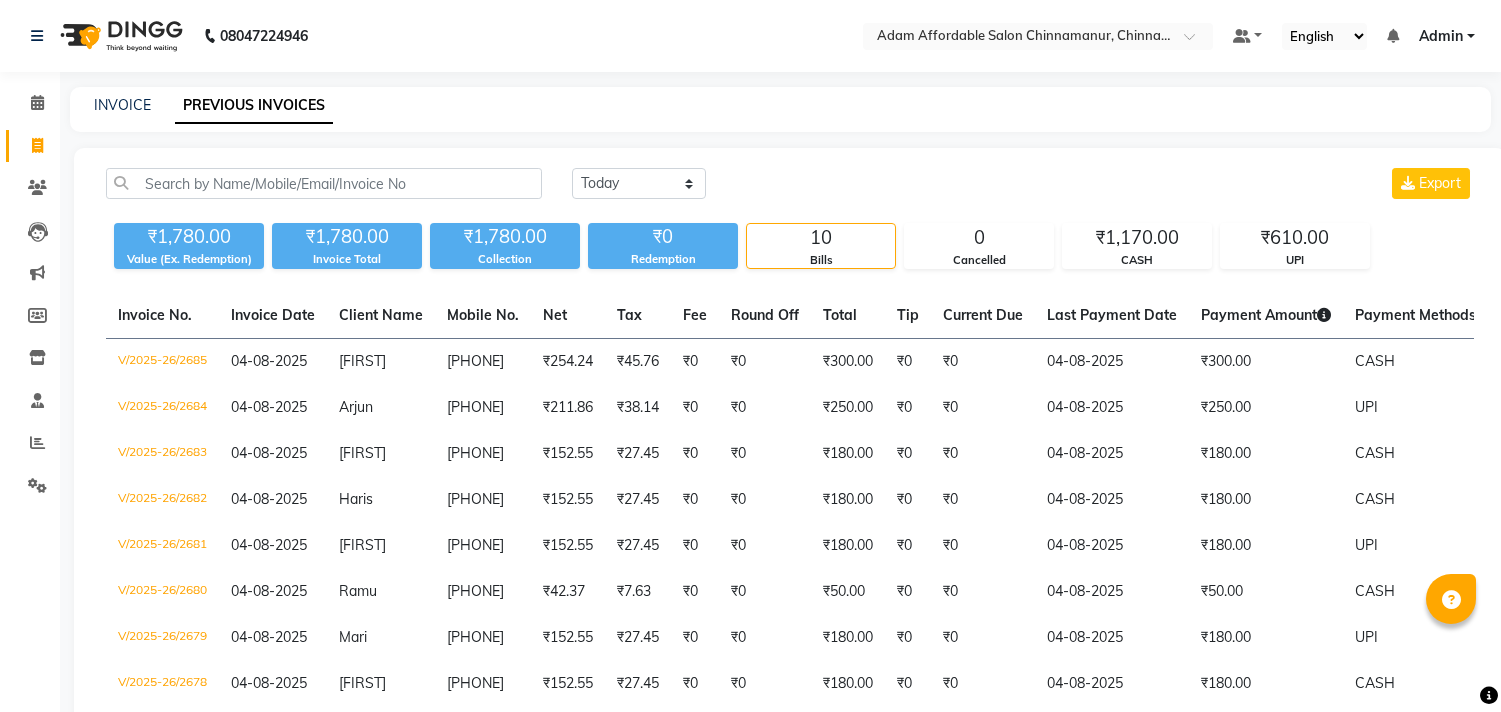 scroll, scrollTop: 0, scrollLeft: 0, axis: both 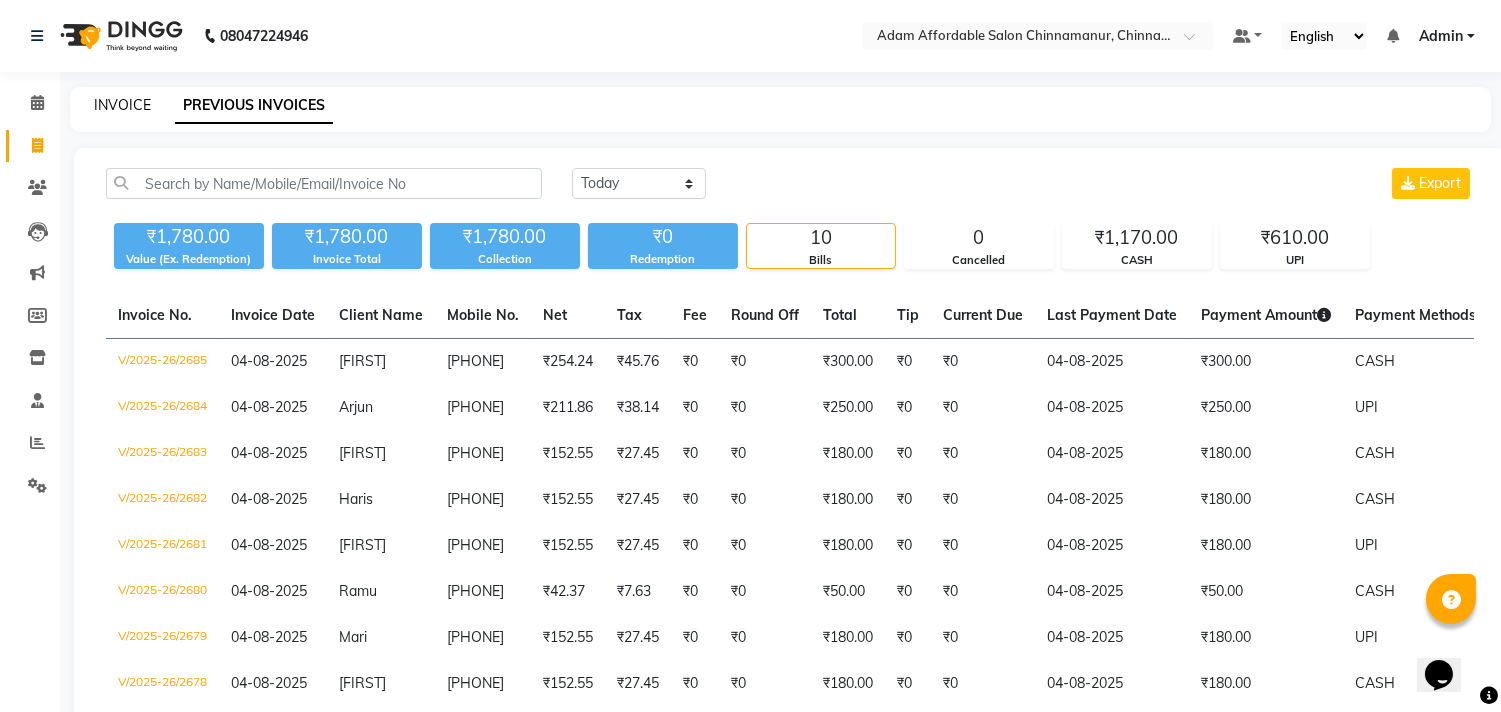 click on "INVOICE" 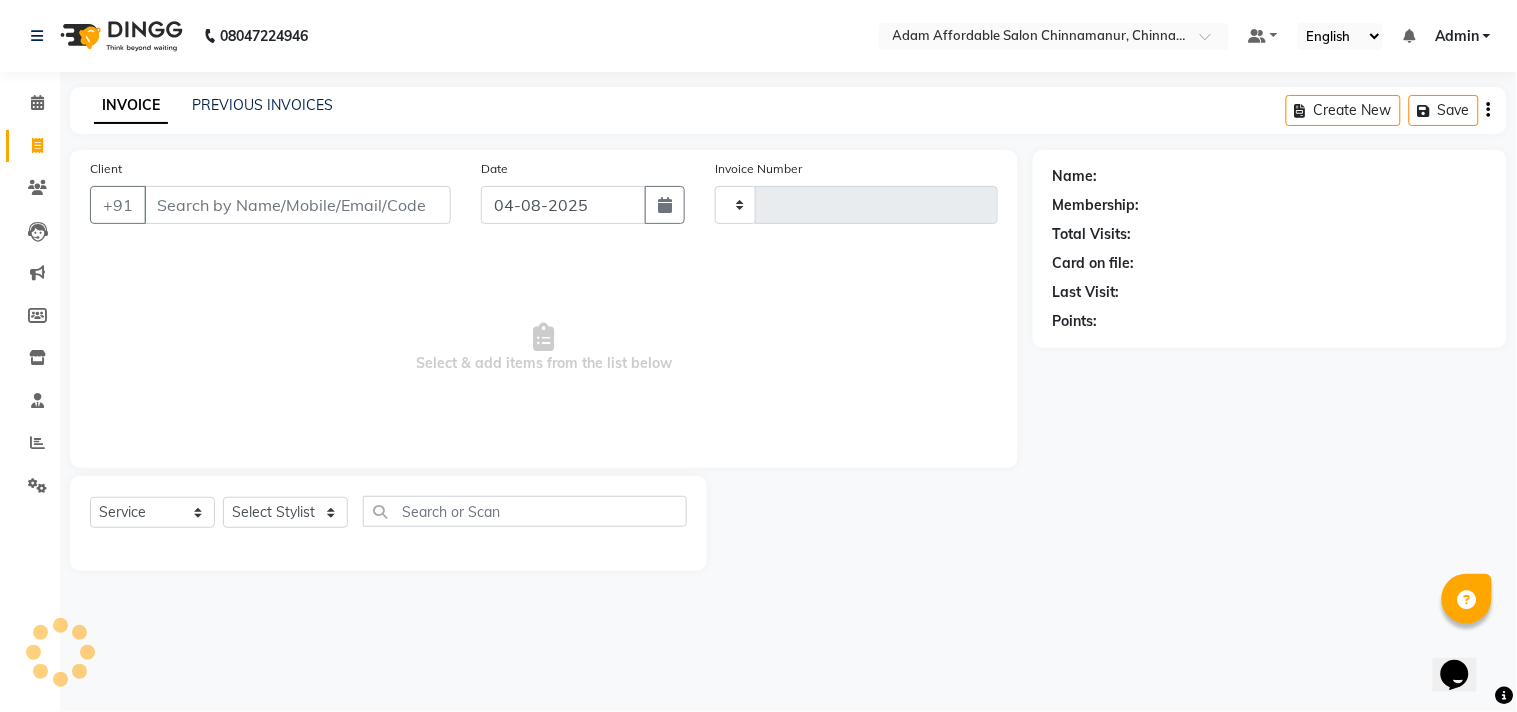 type on "2686" 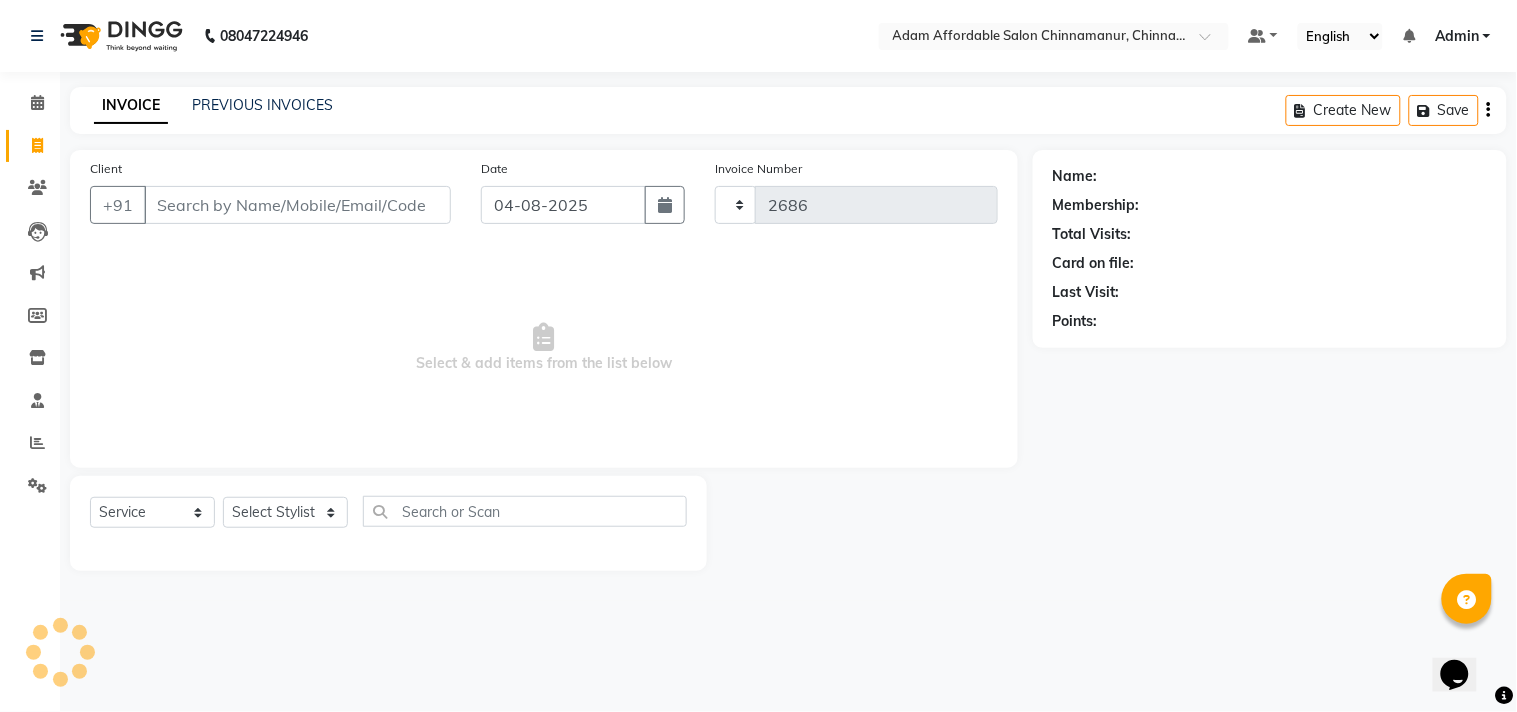 select on "8329" 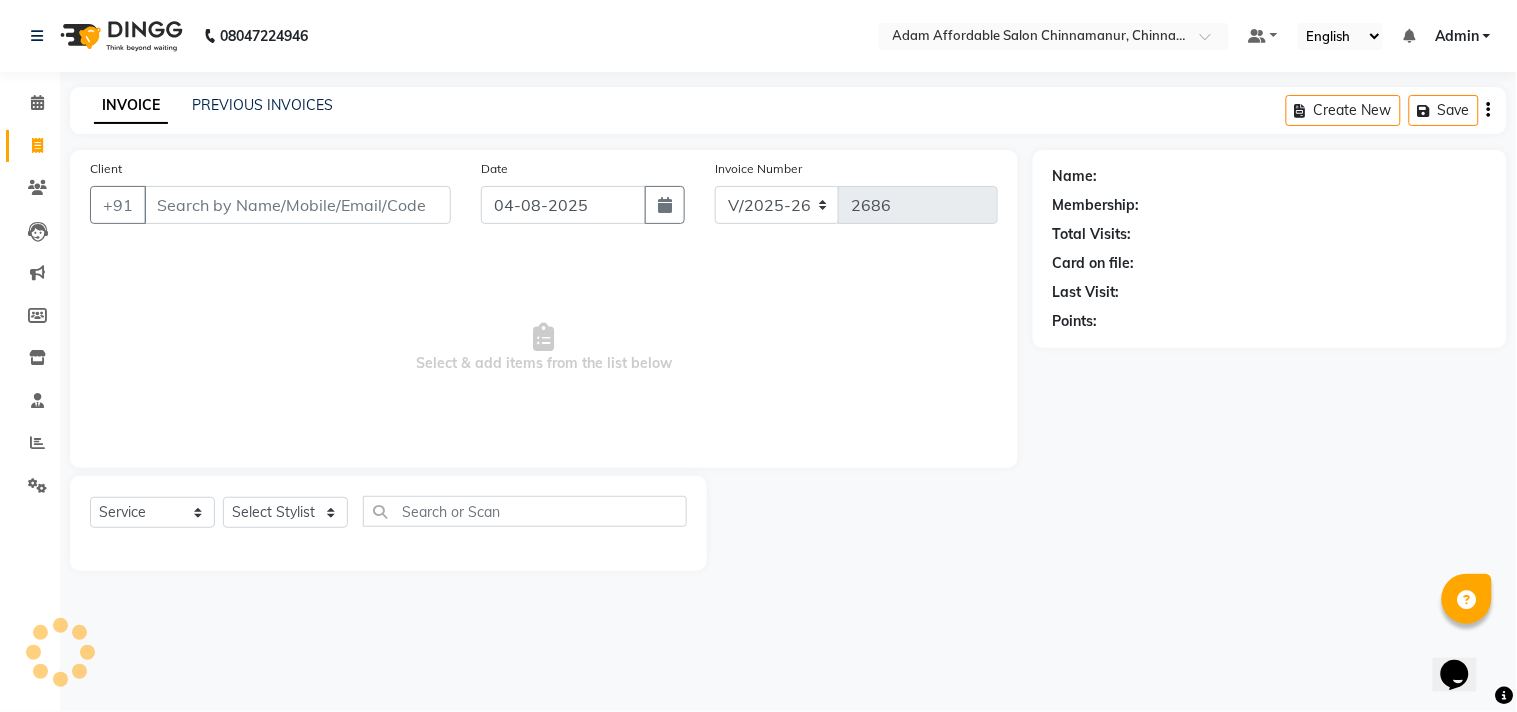 click on "Client" at bounding box center (297, 205) 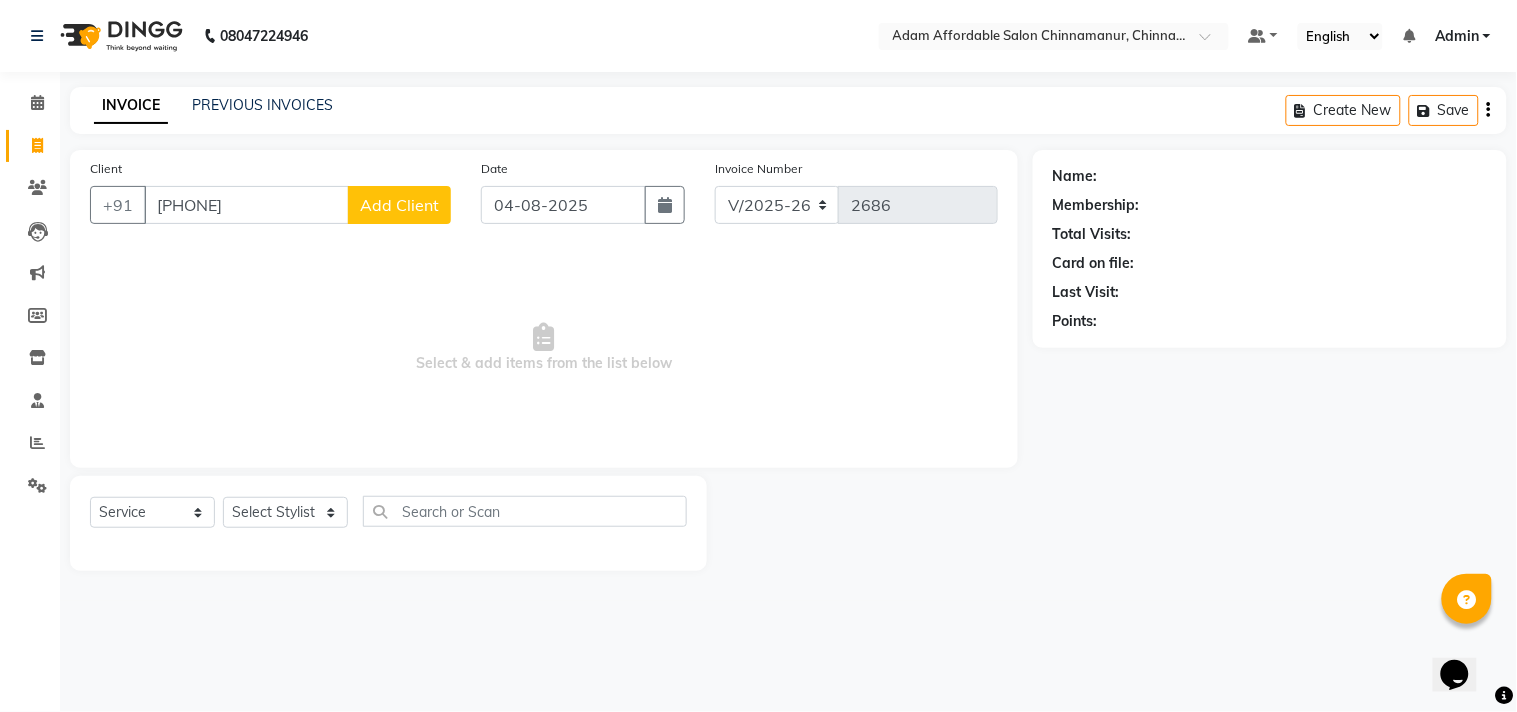 click on "[PHONE]" at bounding box center [246, 205] 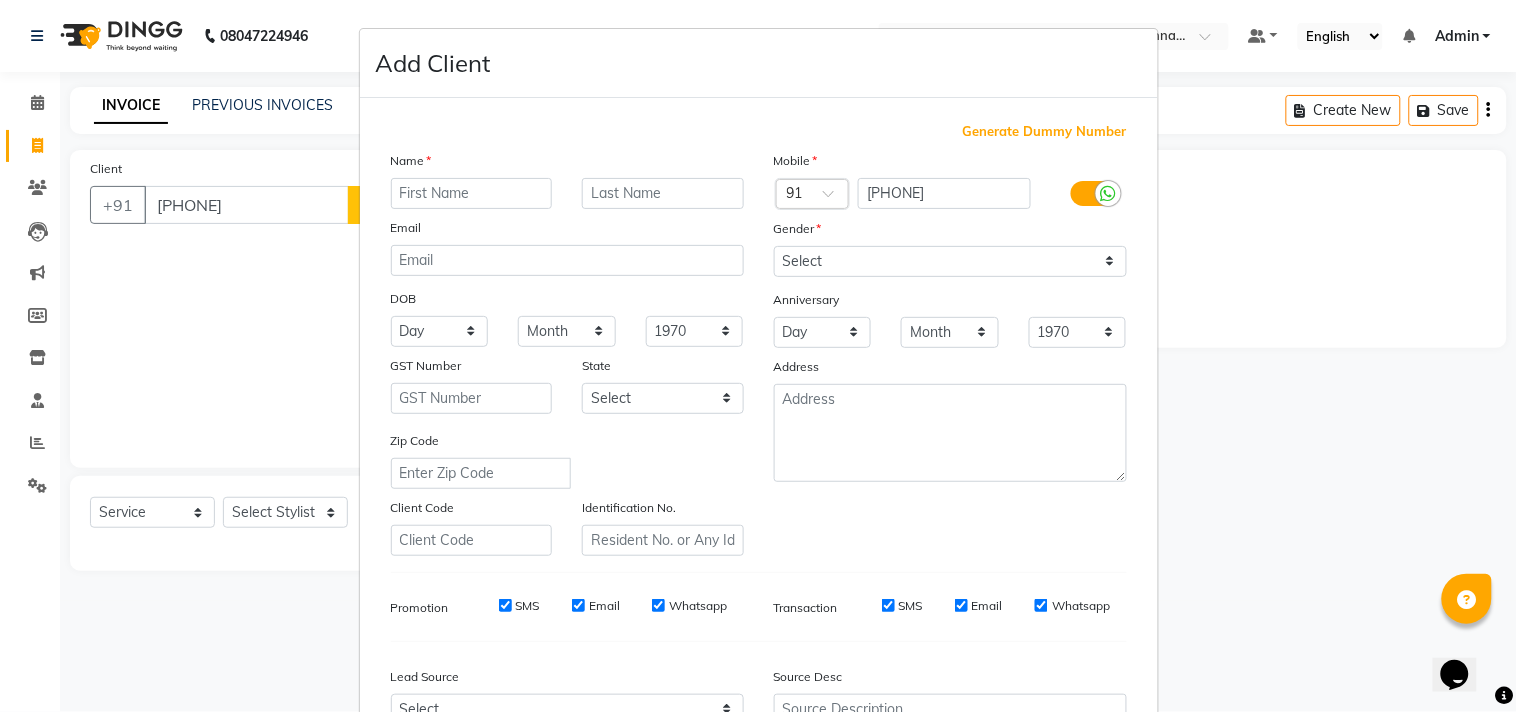 click at bounding box center [472, 193] 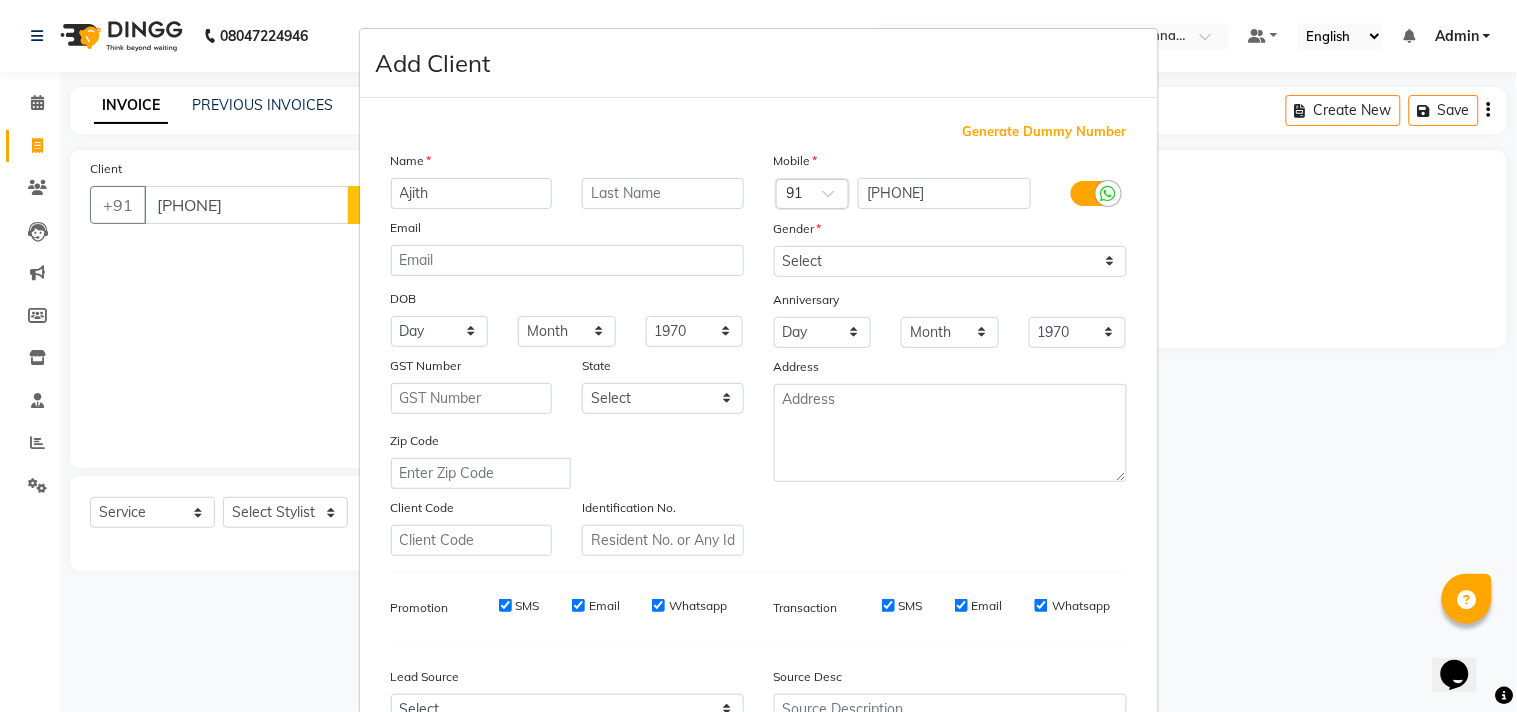 type on "Ajith" 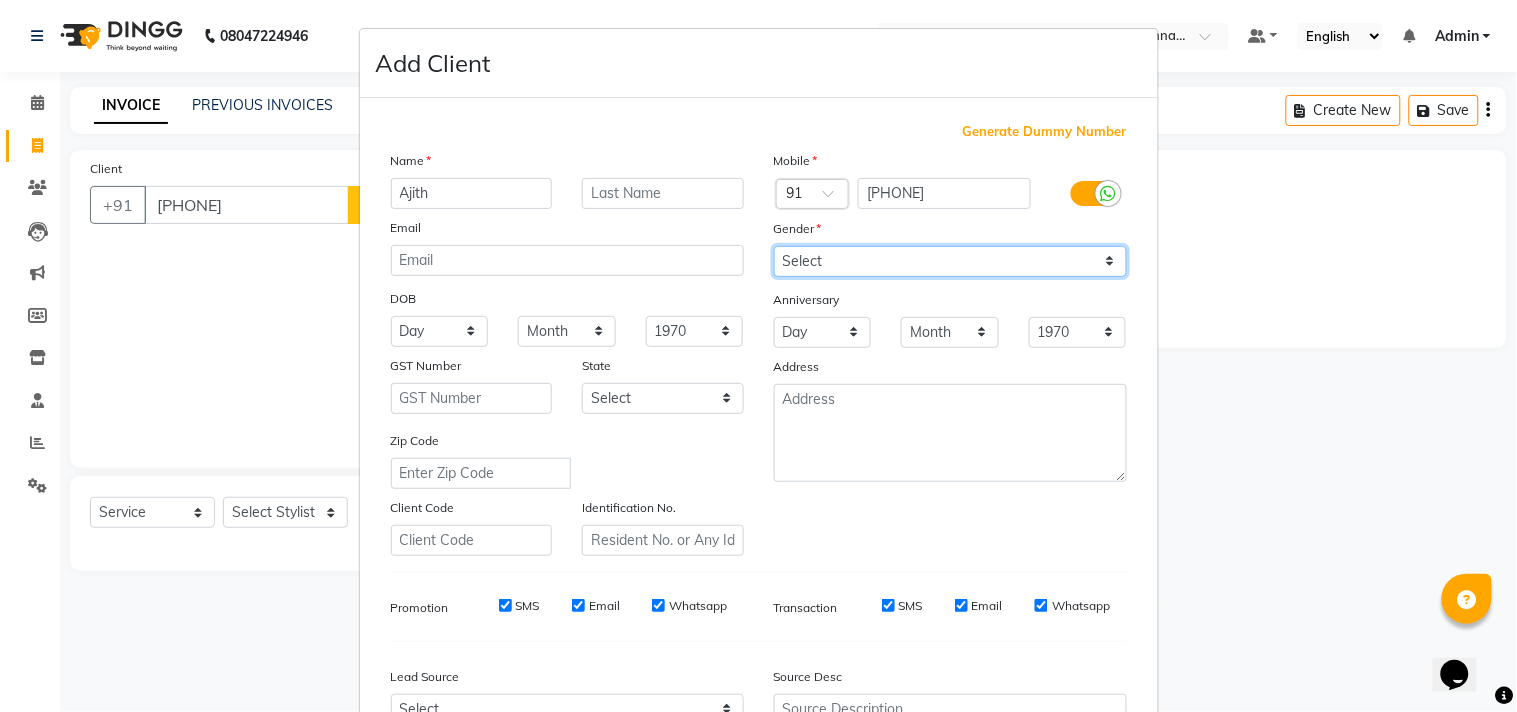 click on "Select Male Female Other Prefer Not To Say" at bounding box center [950, 261] 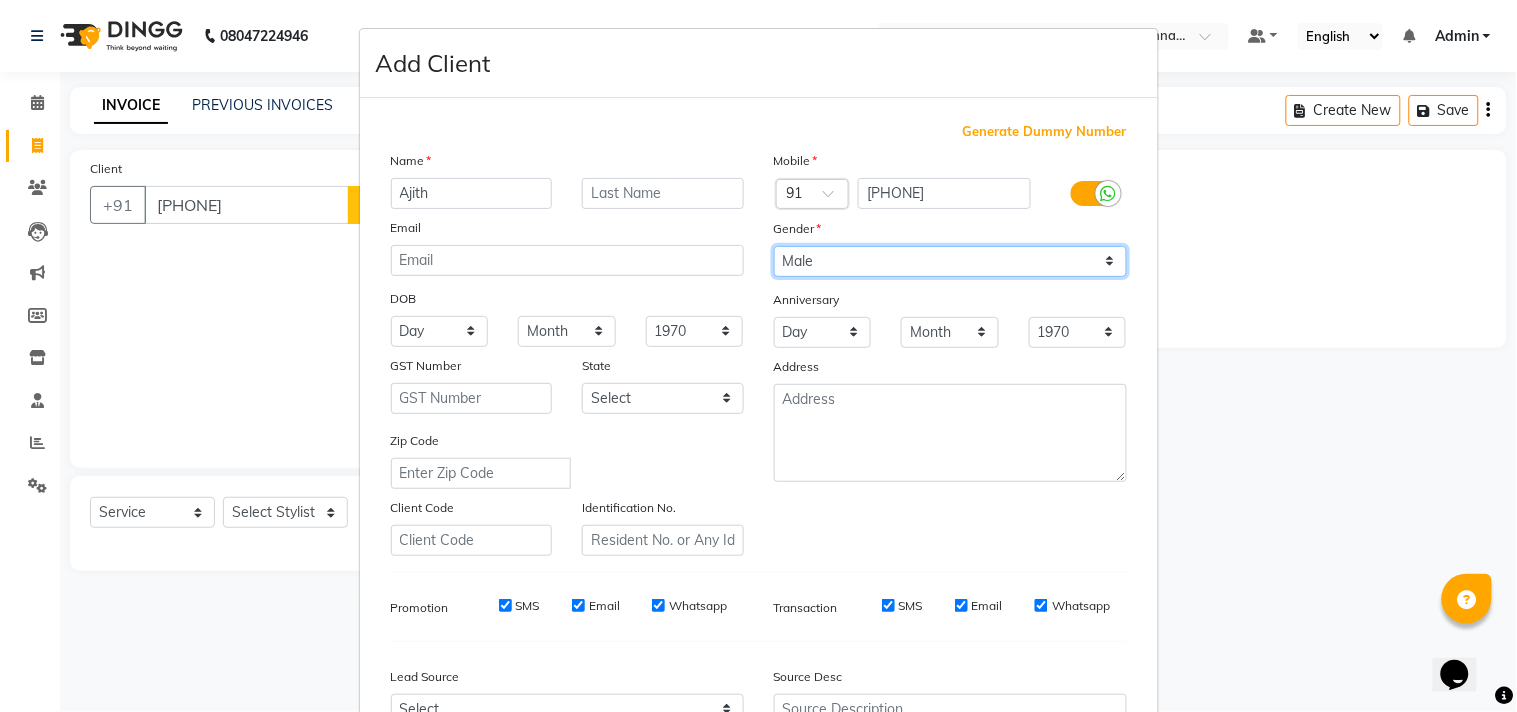 click on "Select Male Female Other Prefer Not To Say" at bounding box center [950, 261] 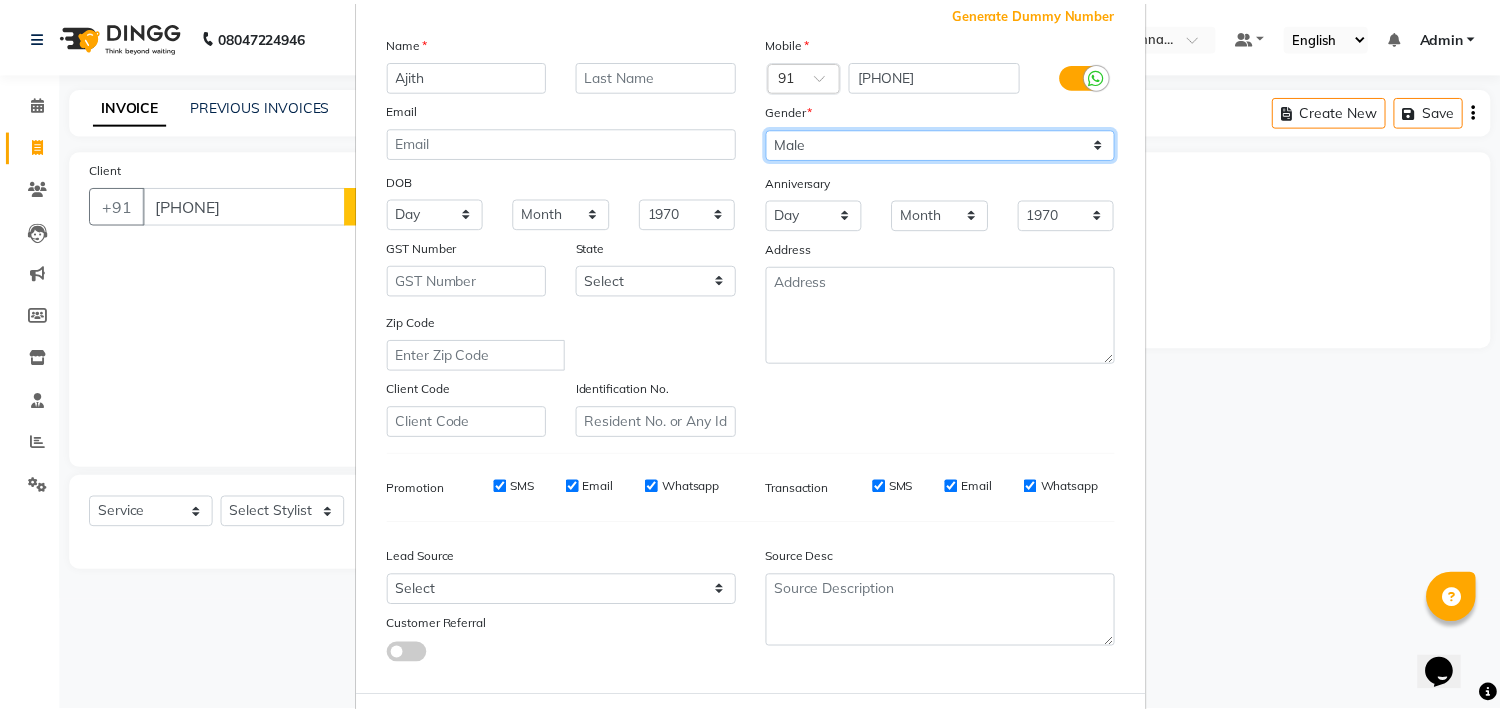 scroll, scrollTop: 212, scrollLeft: 0, axis: vertical 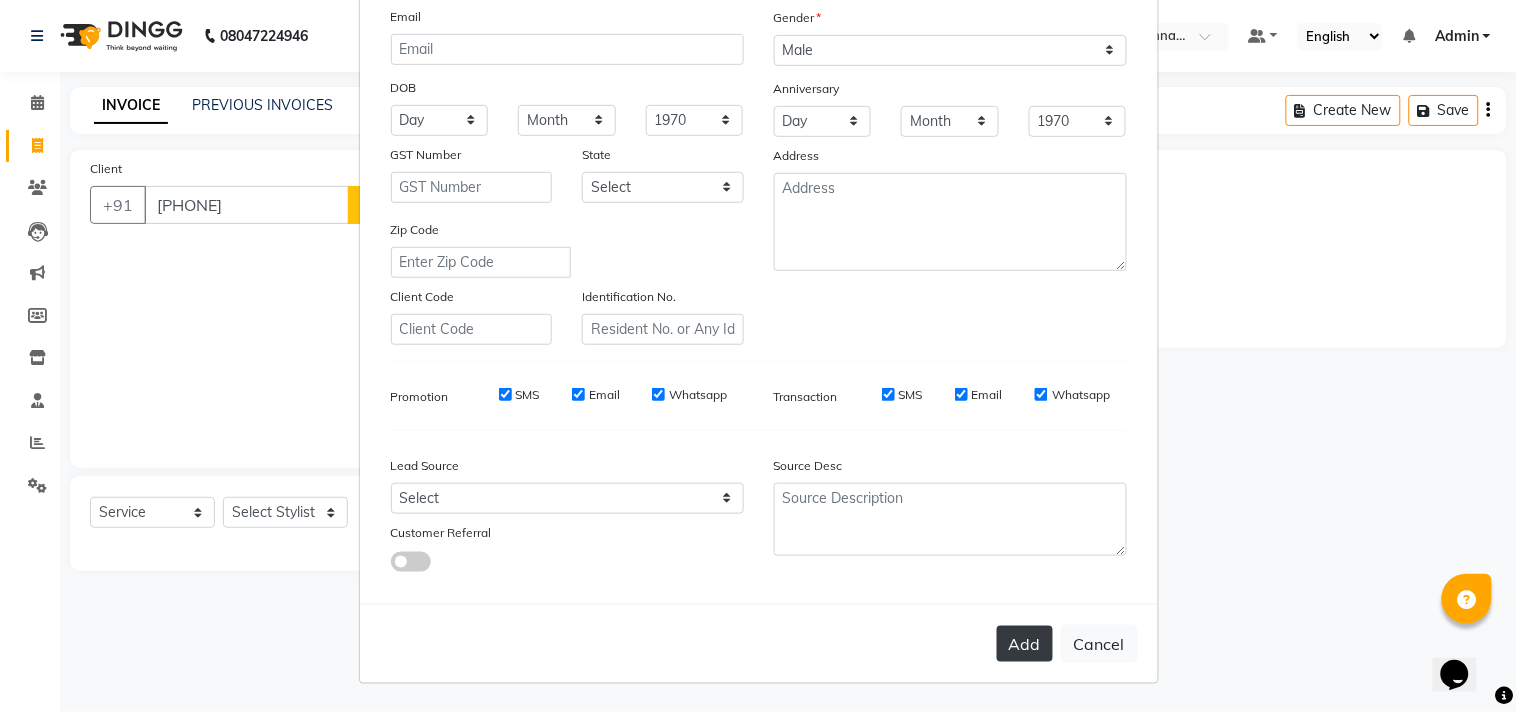 click on "Add" at bounding box center (1025, 644) 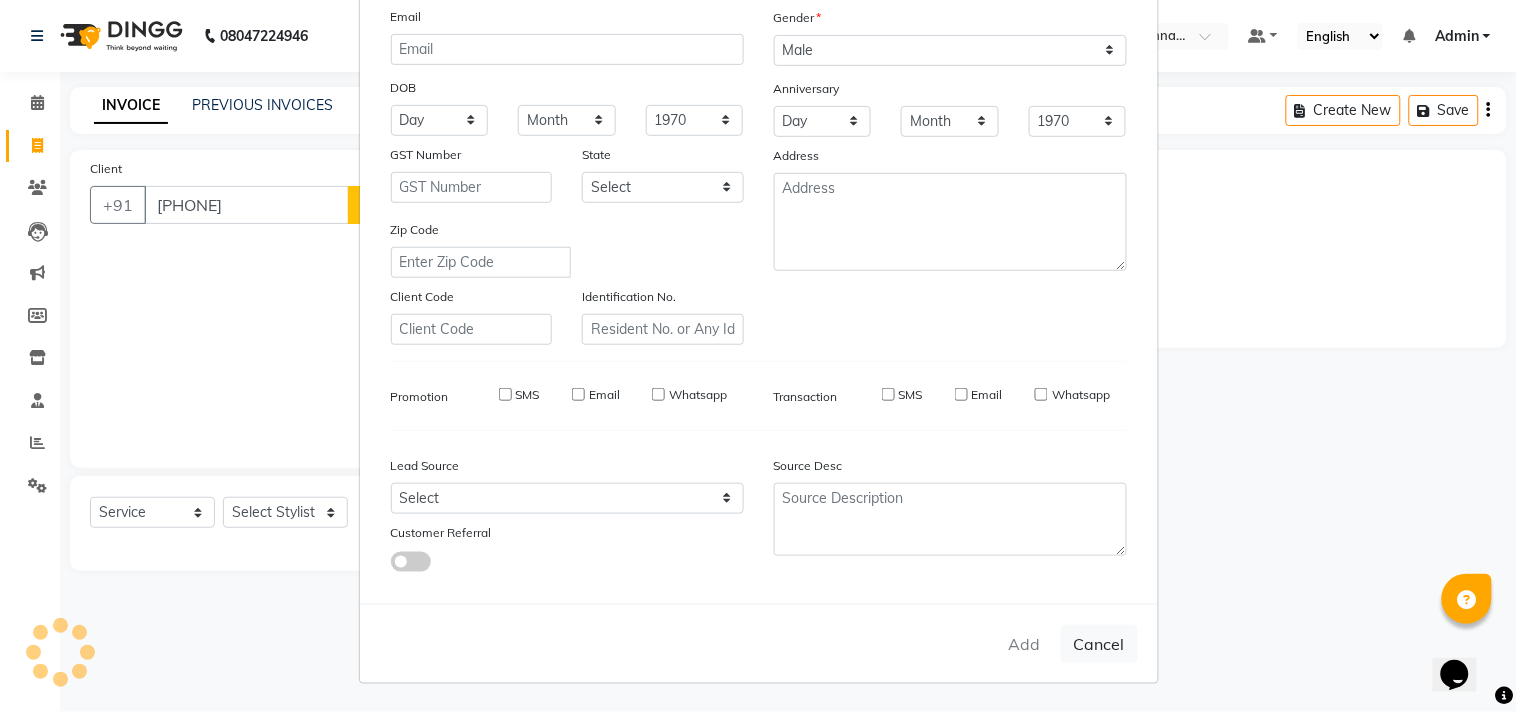type 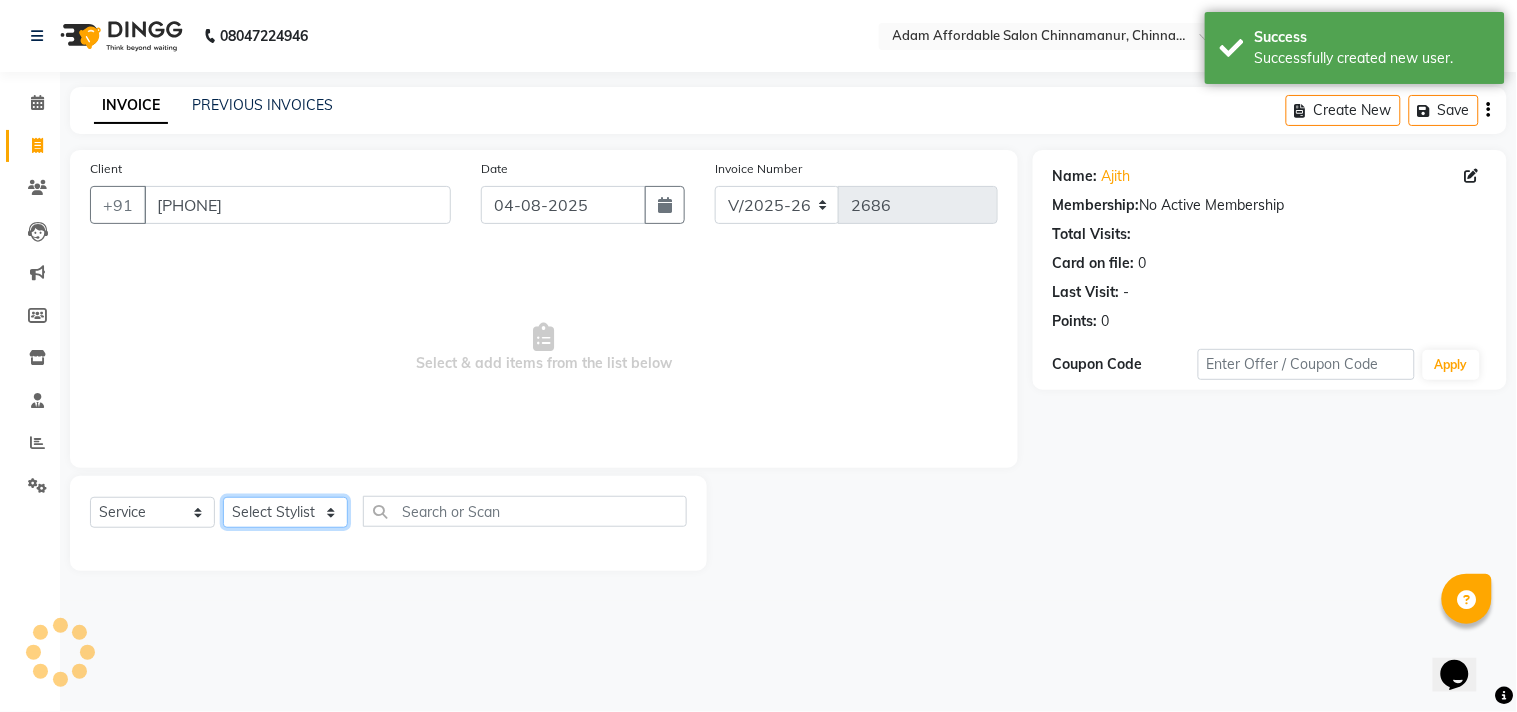 click on "Select Stylist Admin Atif Ali Kaleem Kiran Salim Sameer Shahil Shoaib Sunny Yogesh" 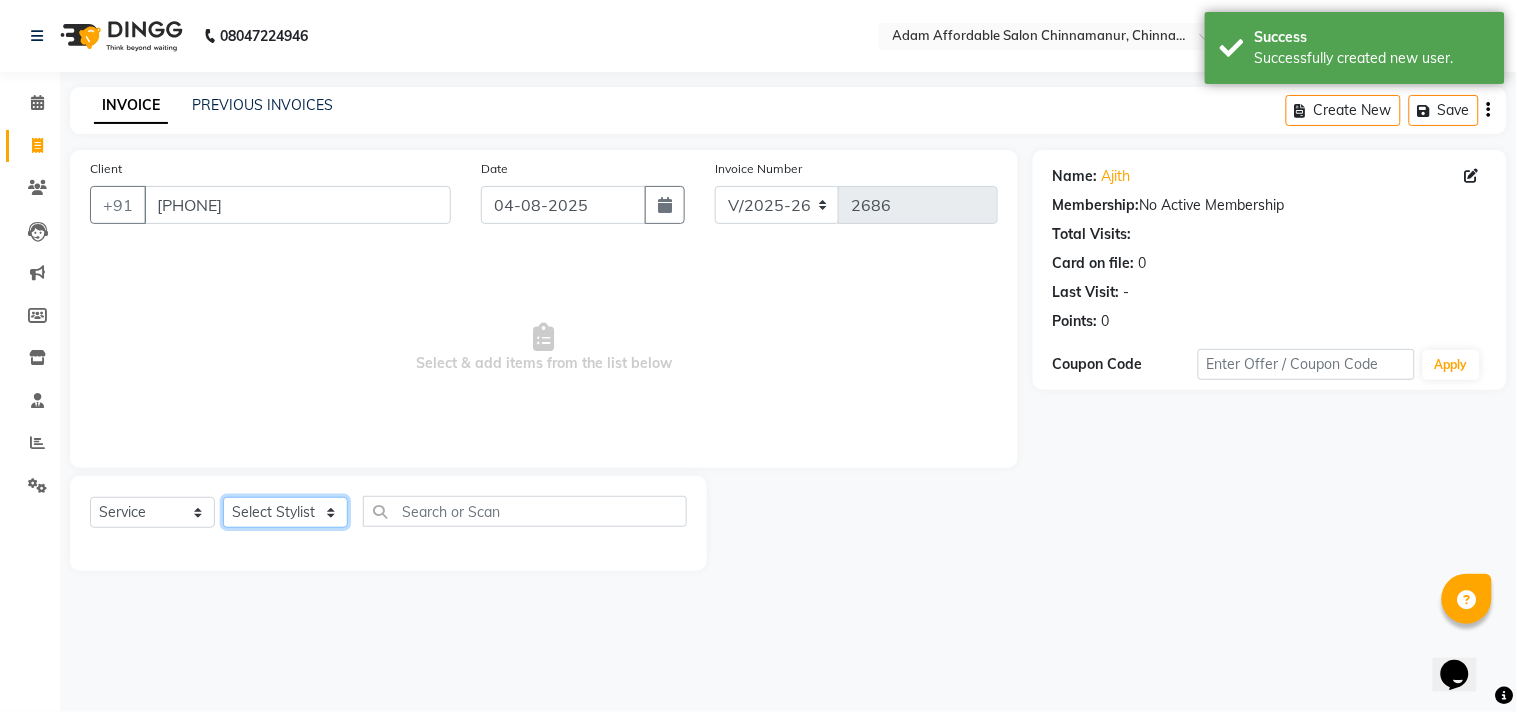 select on "85802" 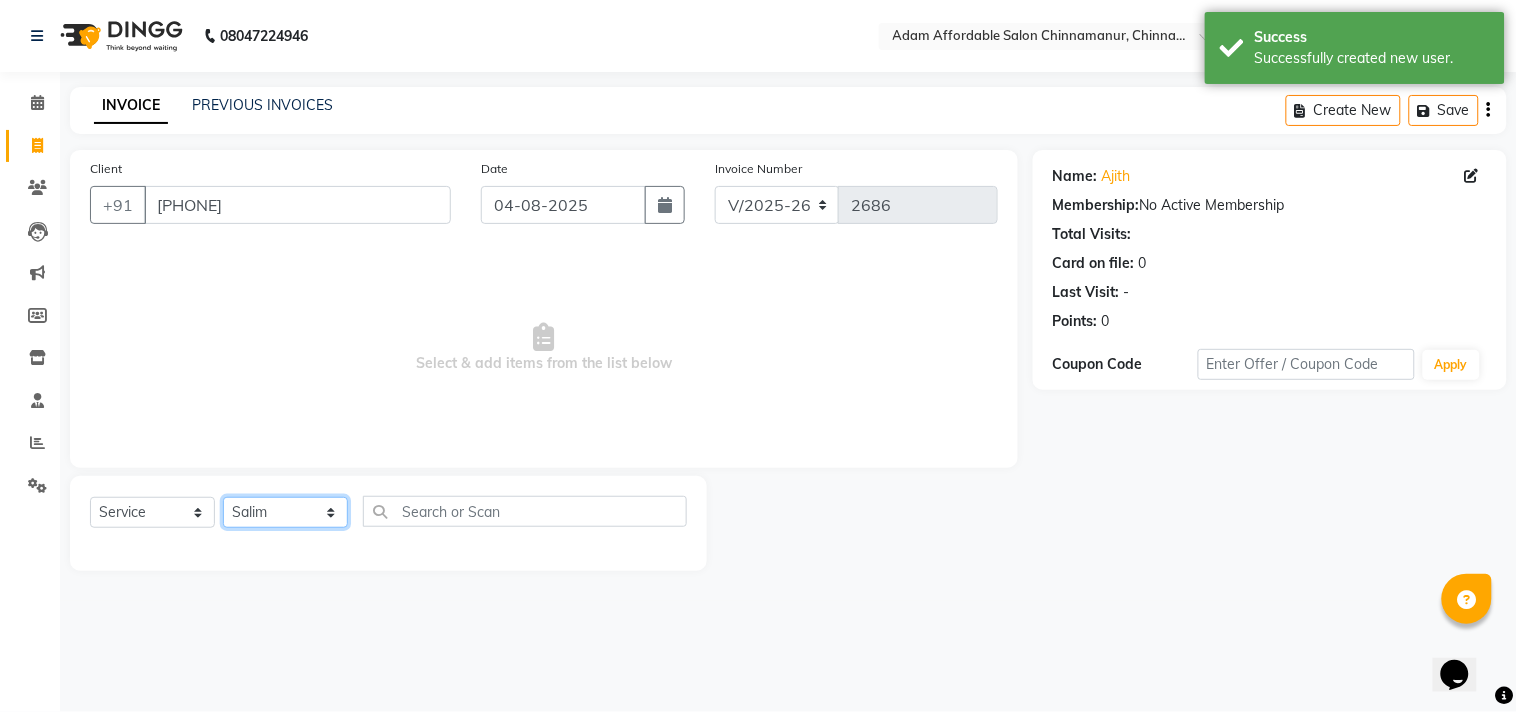 click on "Select Stylist Admin Atif Ali Kaleem Kiran Salim Sameer Shahil Shoaib Sunny Yogesh" 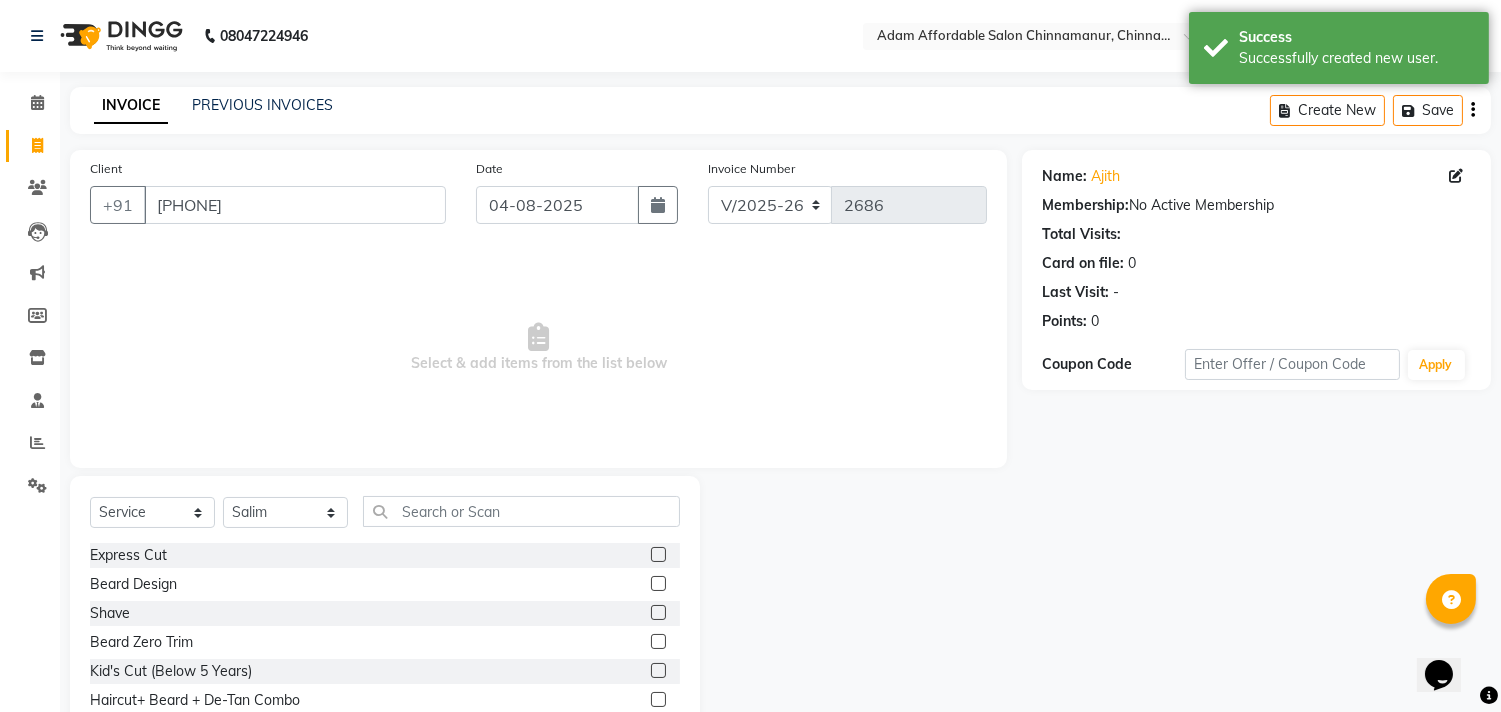 click 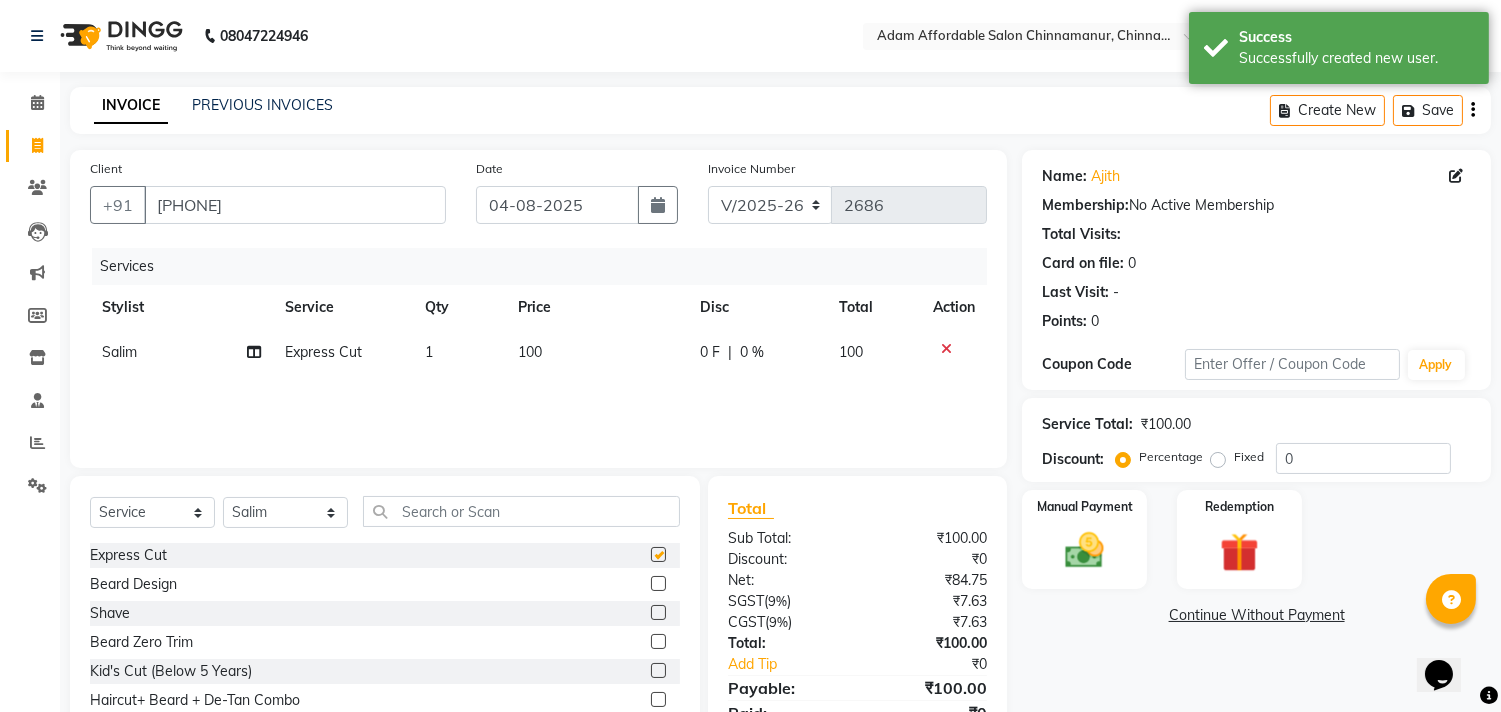 checkbox on "false" 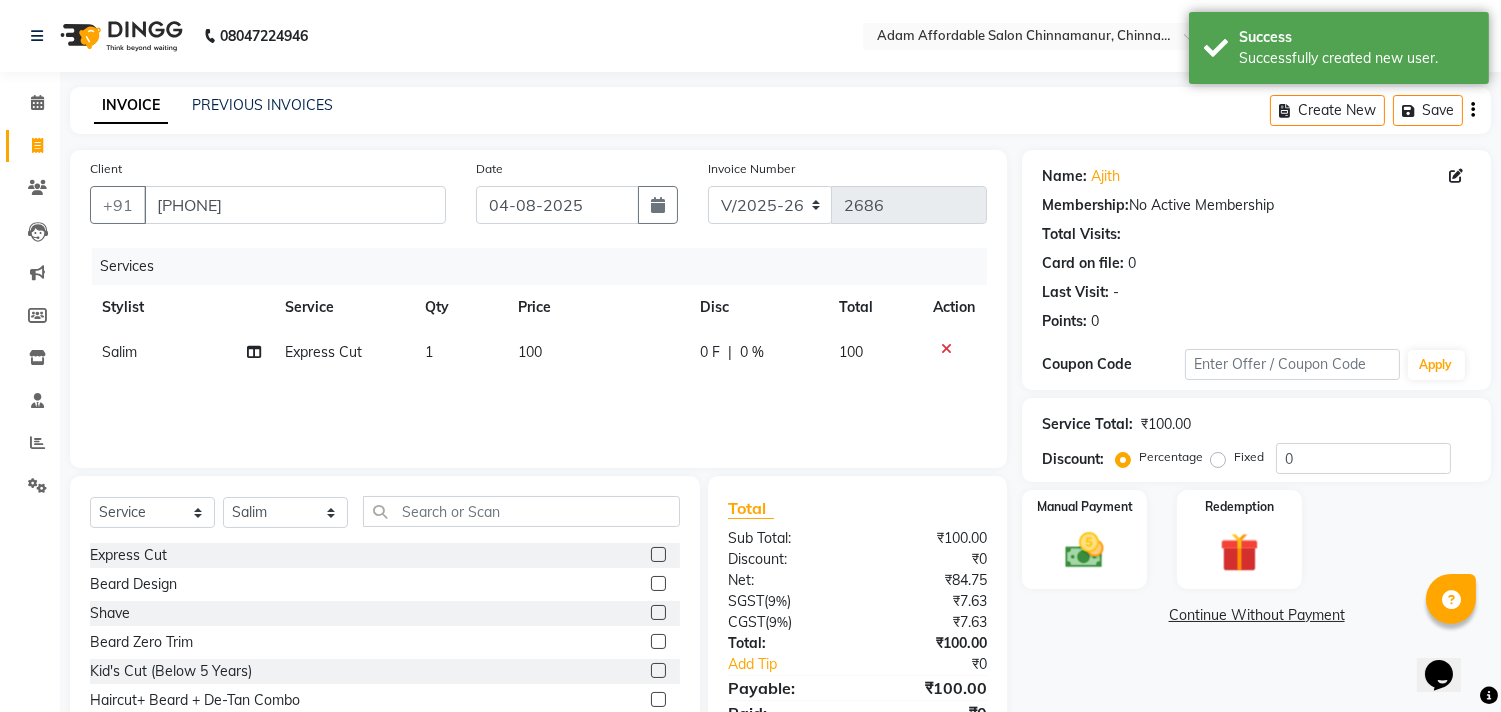 click 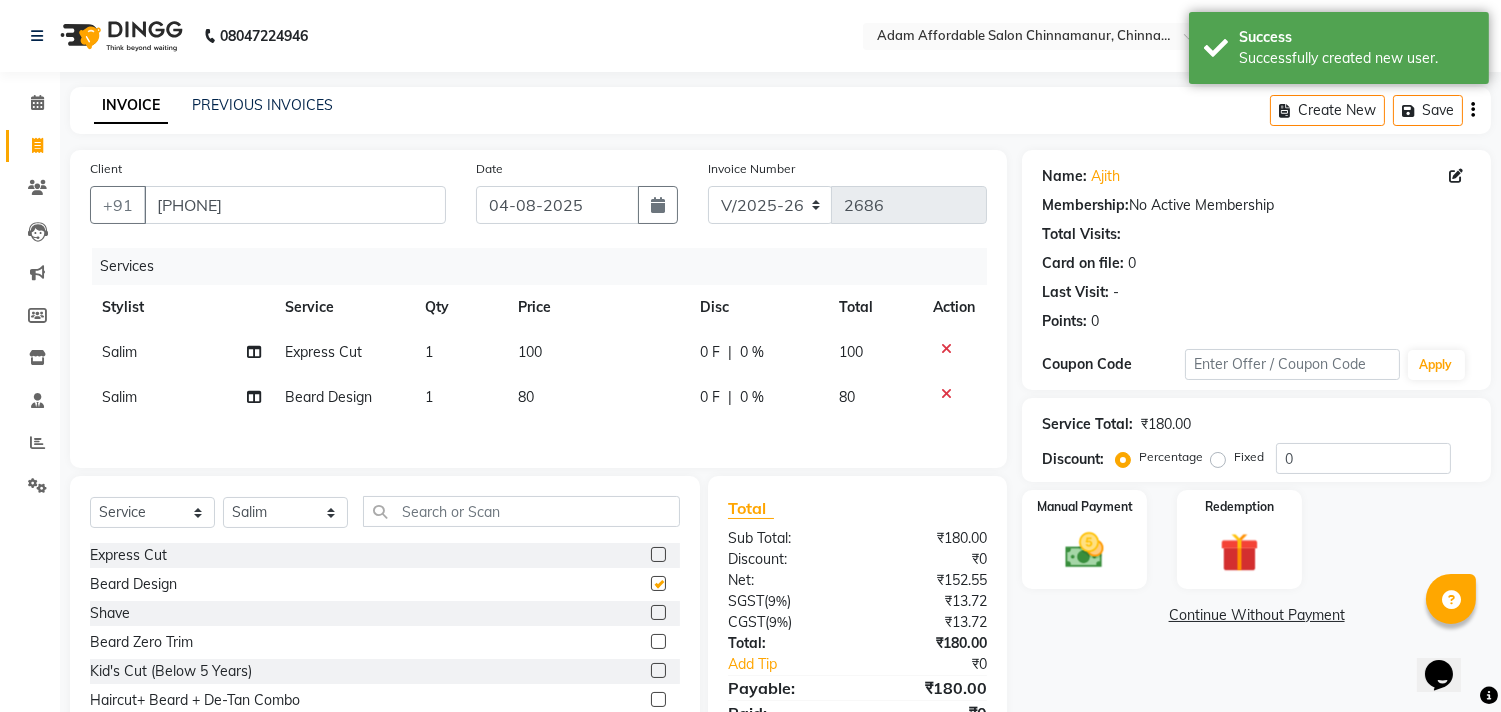 checkbox on "false" 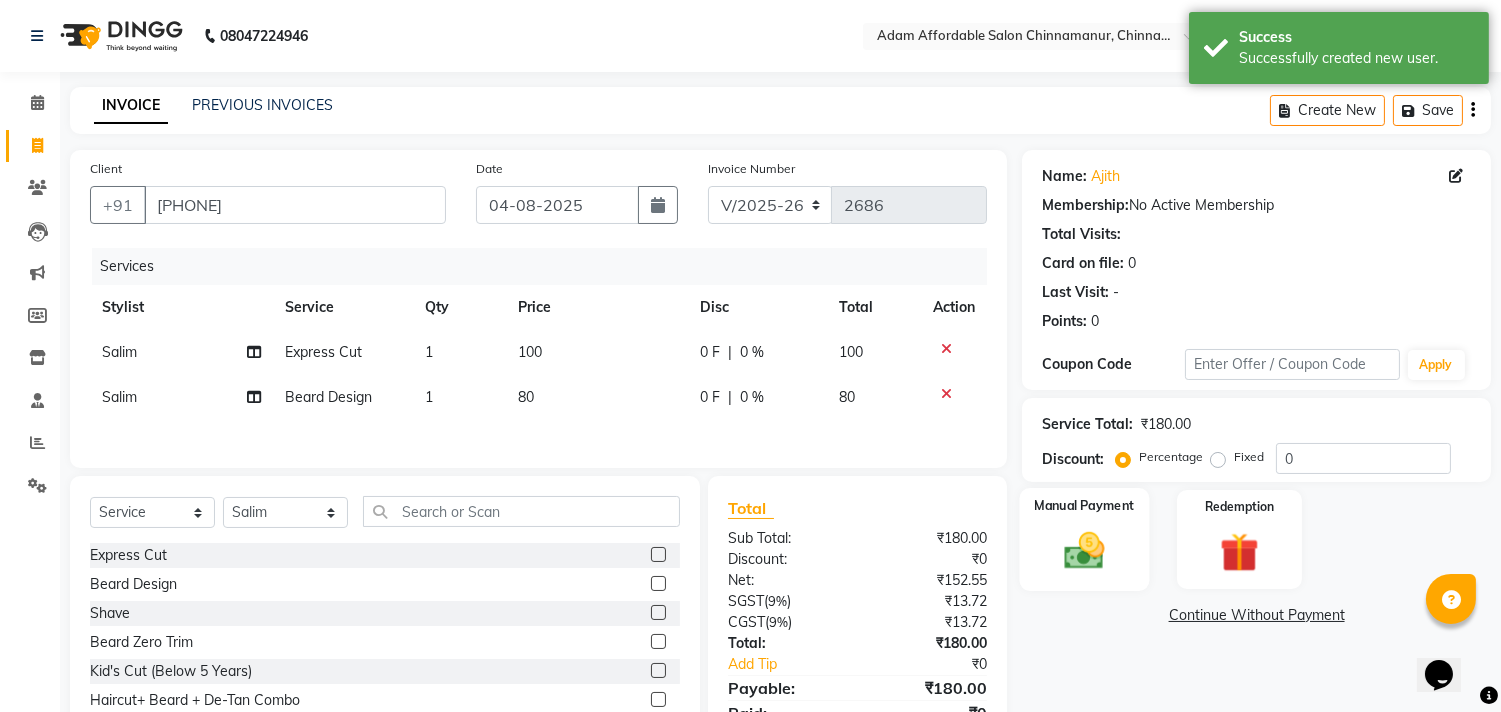 click 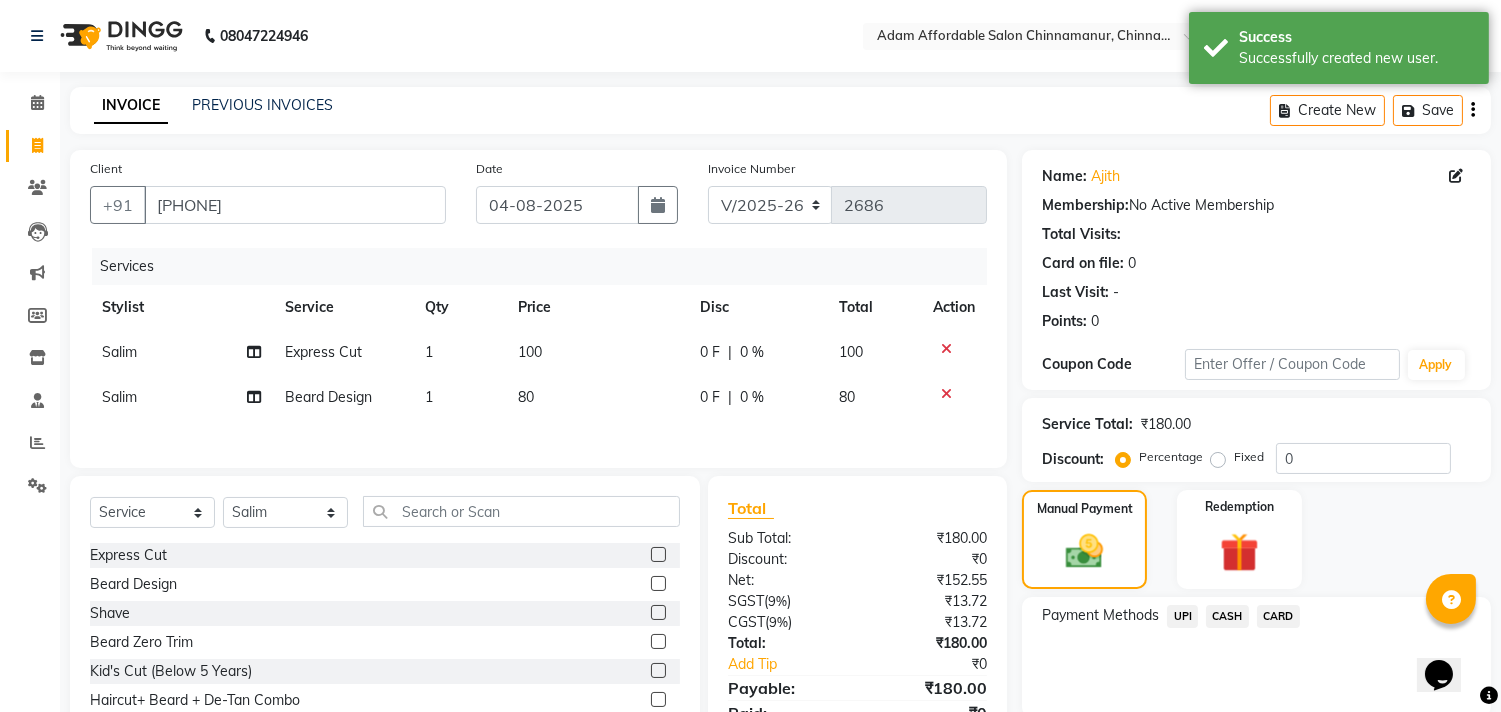 click on "CASH" 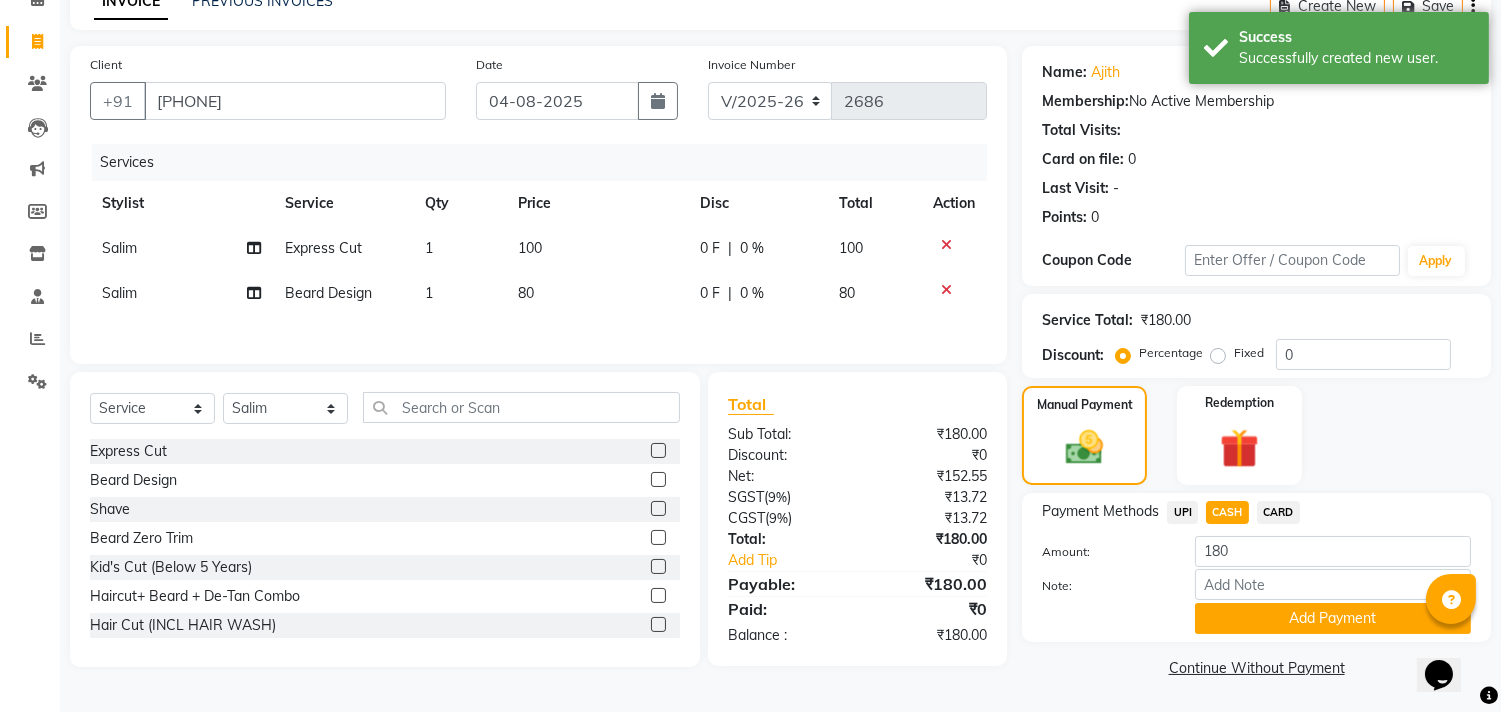 click on "Add Payment" 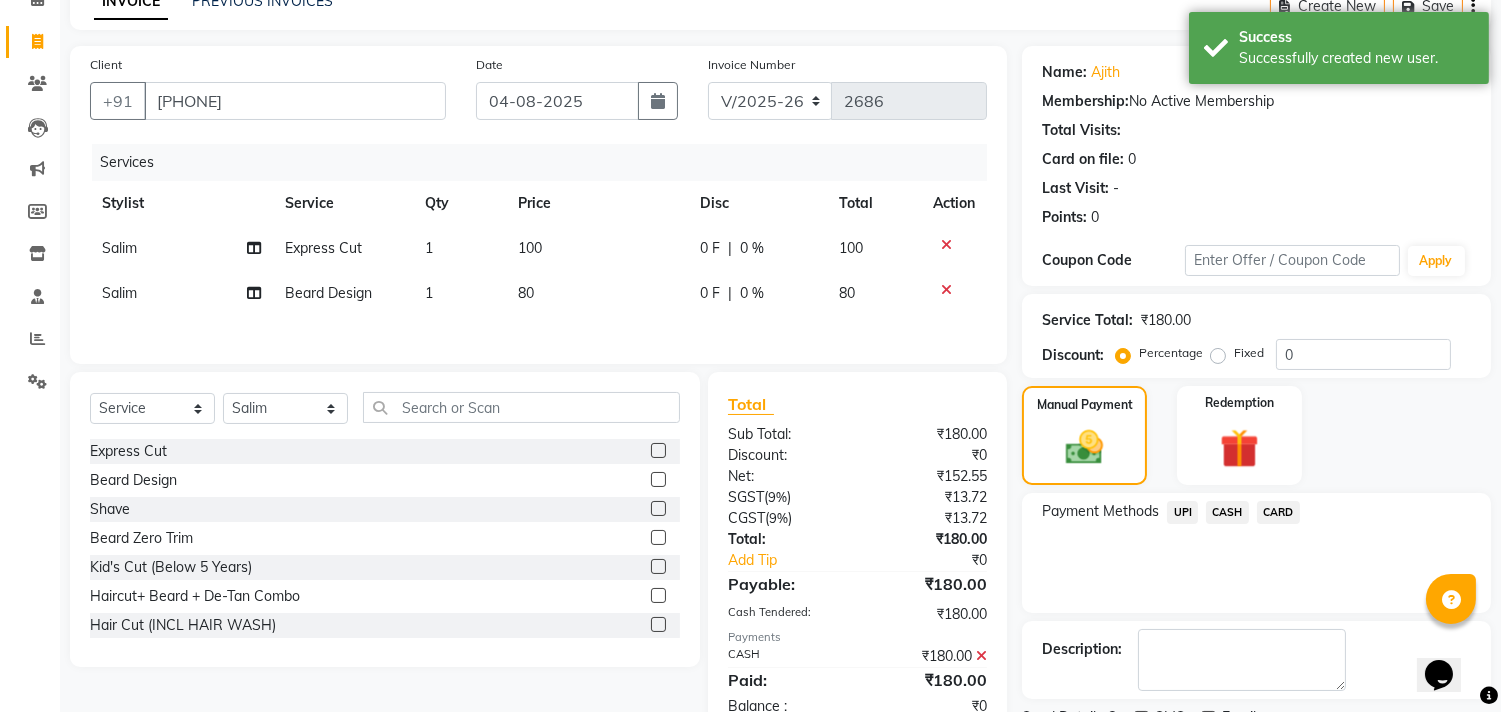 scroll, scrollTop: 187, scrollLeft: 0, axis: vertical 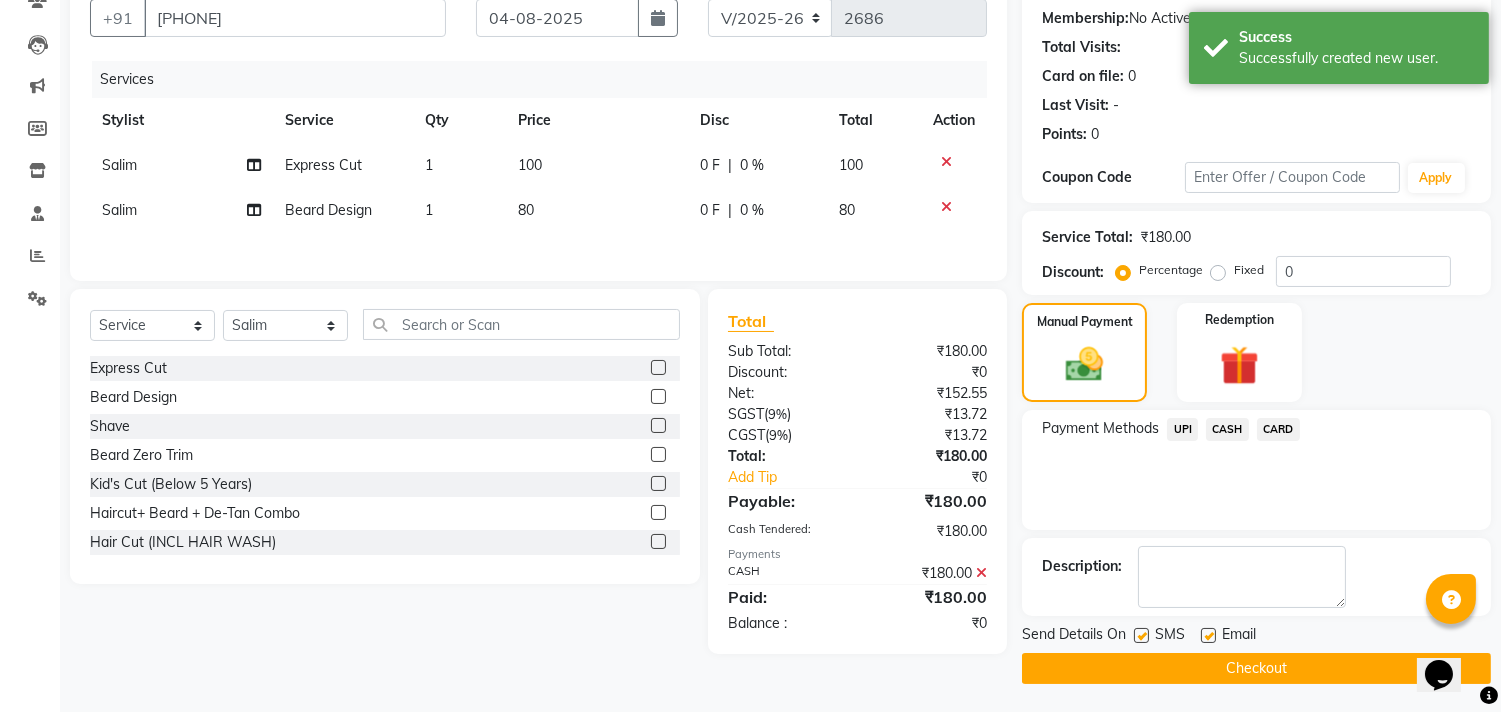 click on "INVOICE PREVIOUS INVOICES Create New   Save  Client +91 [PHONE] Date 04-08-2025 Invoice Number V/2025 V/2025-26 2686 Services Stylist Service Qty Price Disc Total Action [FIRST] Express Cut 1 100 0 F | 0 % 100 [FIRST] Beard Design 1 80 0 F | 0 % 80 Select  Service  Product  Membership  Package Voucher Prepaid Gift Card  Select Stylist Admin Atif Ali Kaleem Kiran [FIRST] Sameer Shahil Shoaib Sunny Yogesh Express Cut  Beard Design  Shave  Beard Zero Trim  Kid's Cut (Below 5 Years)  Haircut+ Beard + De-Tan Combo  Hair Cut (INCL HAIR WASH)  Head Shave  Creative Cut  VIP Room Service  Wash & Blast Dry  Haircut + Beard + Head Massage Combo  Haircut+ Beard + Express Hair color Combo  Haircut + Beard + Cleanup Combo  Haircut + Beard + Heard Massage + De-Tan Combo  Haircut + Beard+ Express Hair color+ De-Tan Combo  Haircut + Beard + Hair Spa Combo  Haircut + Beard+Global H/C Non Ammonia + De-Tan Combo  Haircut + Beard + De-Tan + Instant glow Facial Combo  Beard Colour  Moustache Colour  NOURISHING HAIR SPA  KERATIN  ₹0" 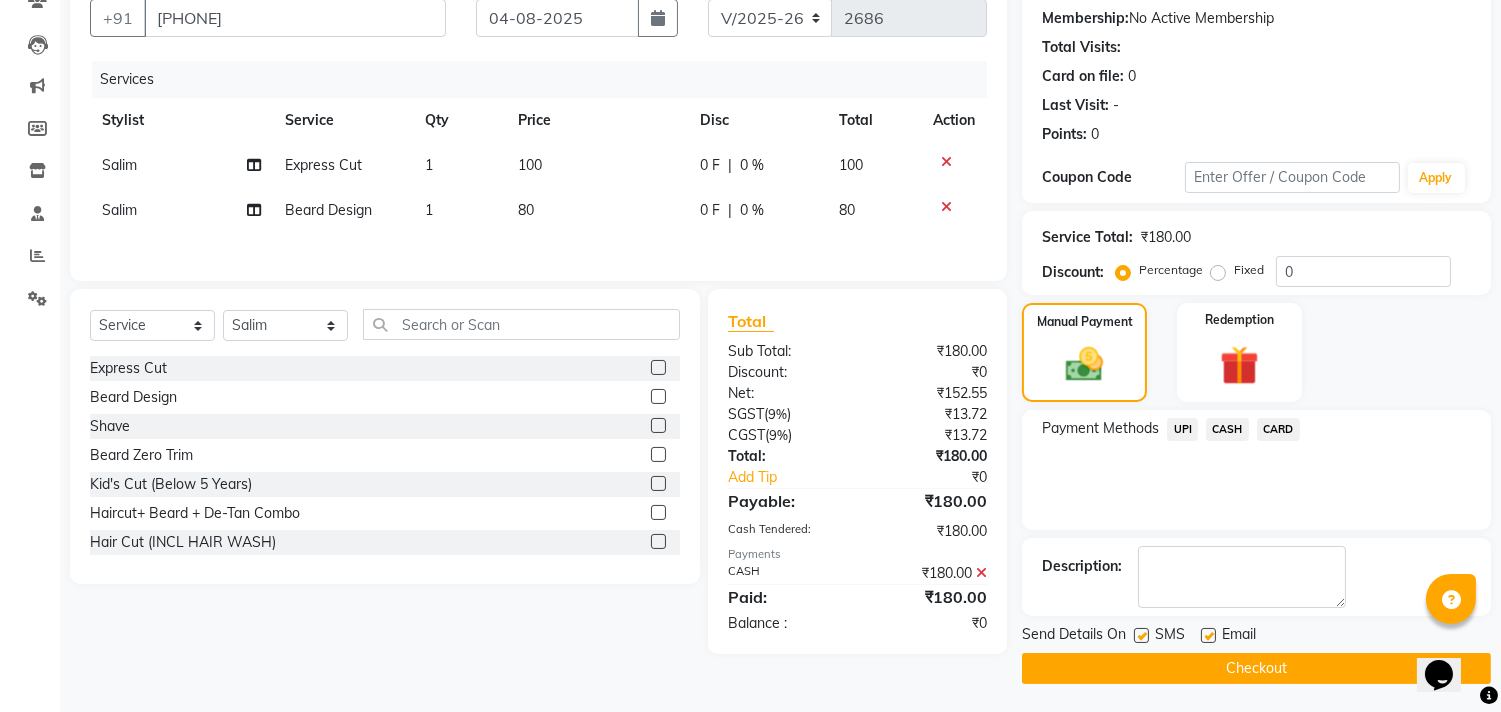 click on "Checkout" 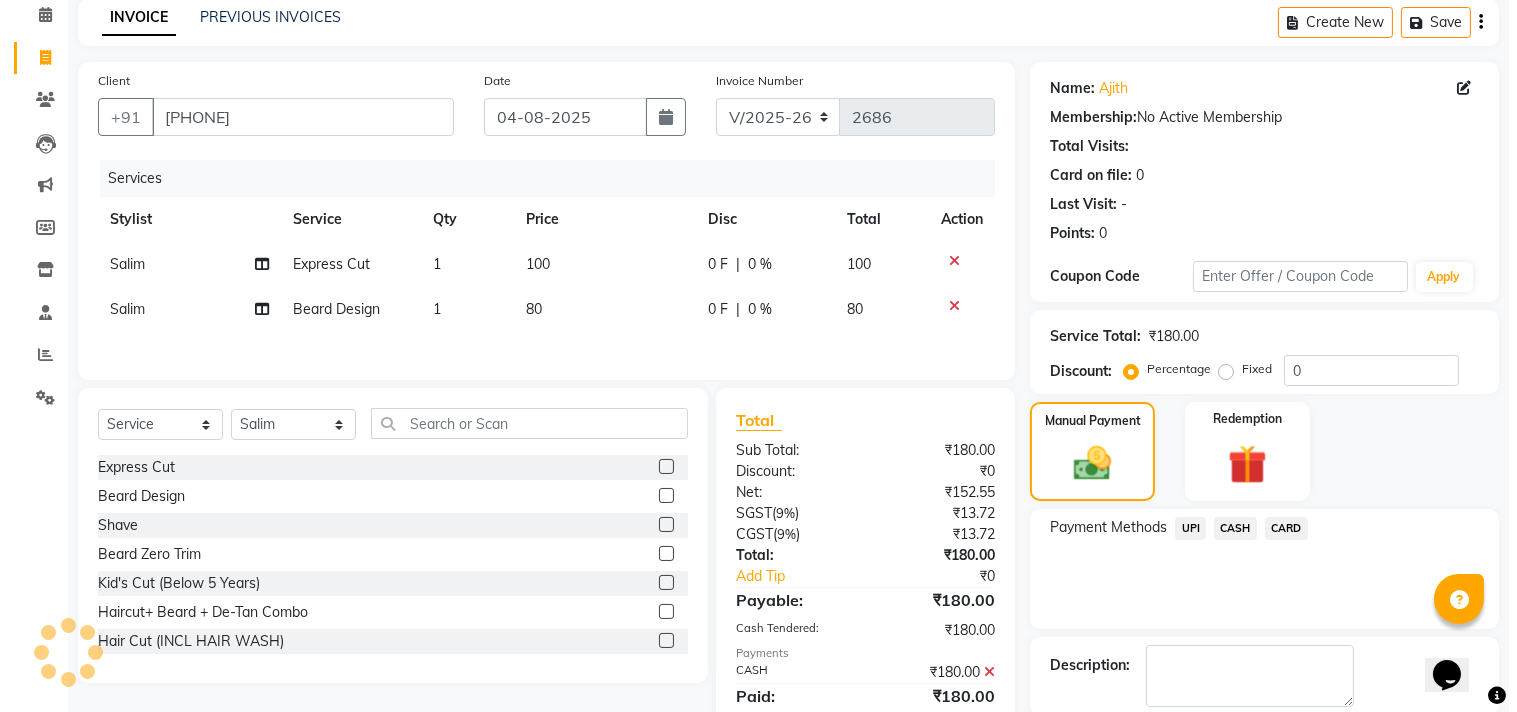 scroll, scrollTop: 0, scrollLeft: 0, axis: both 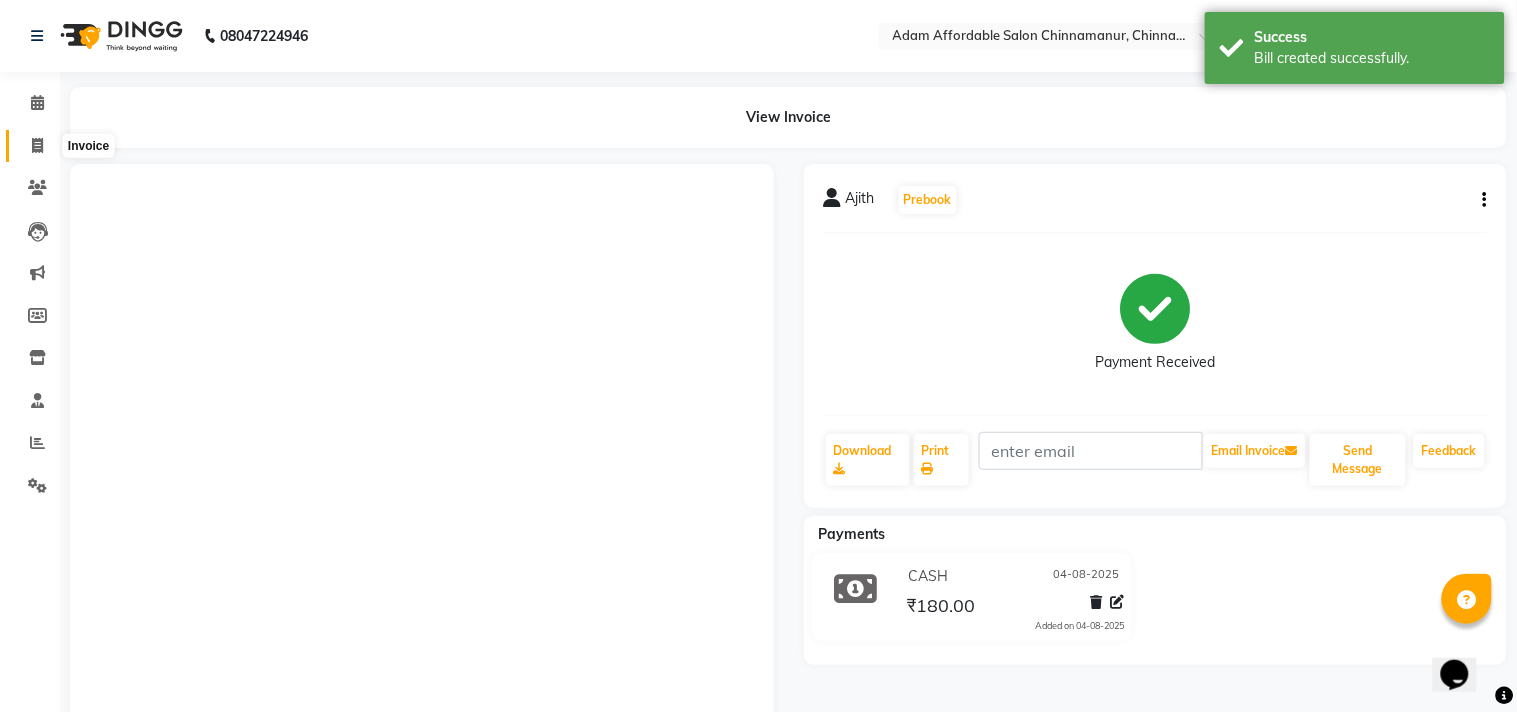 click 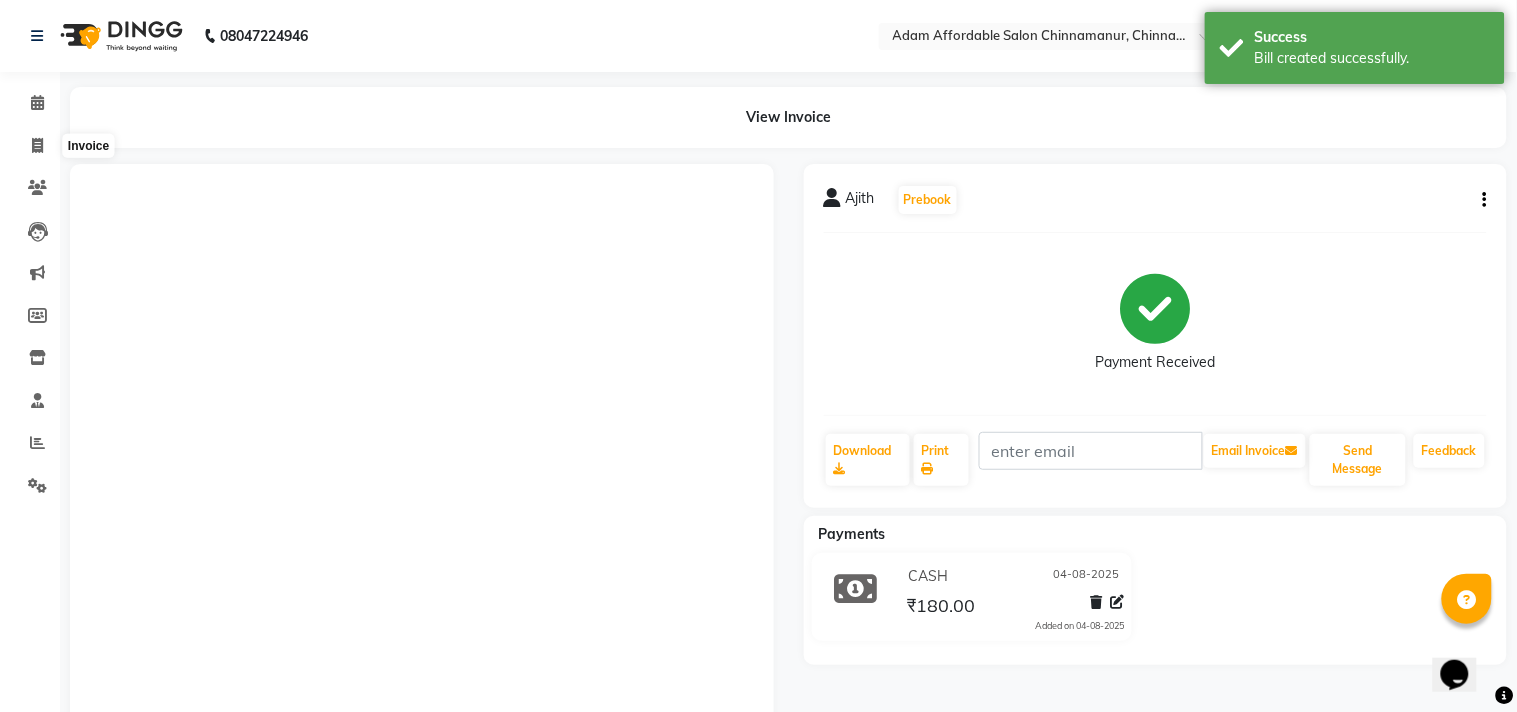 select on "8329" 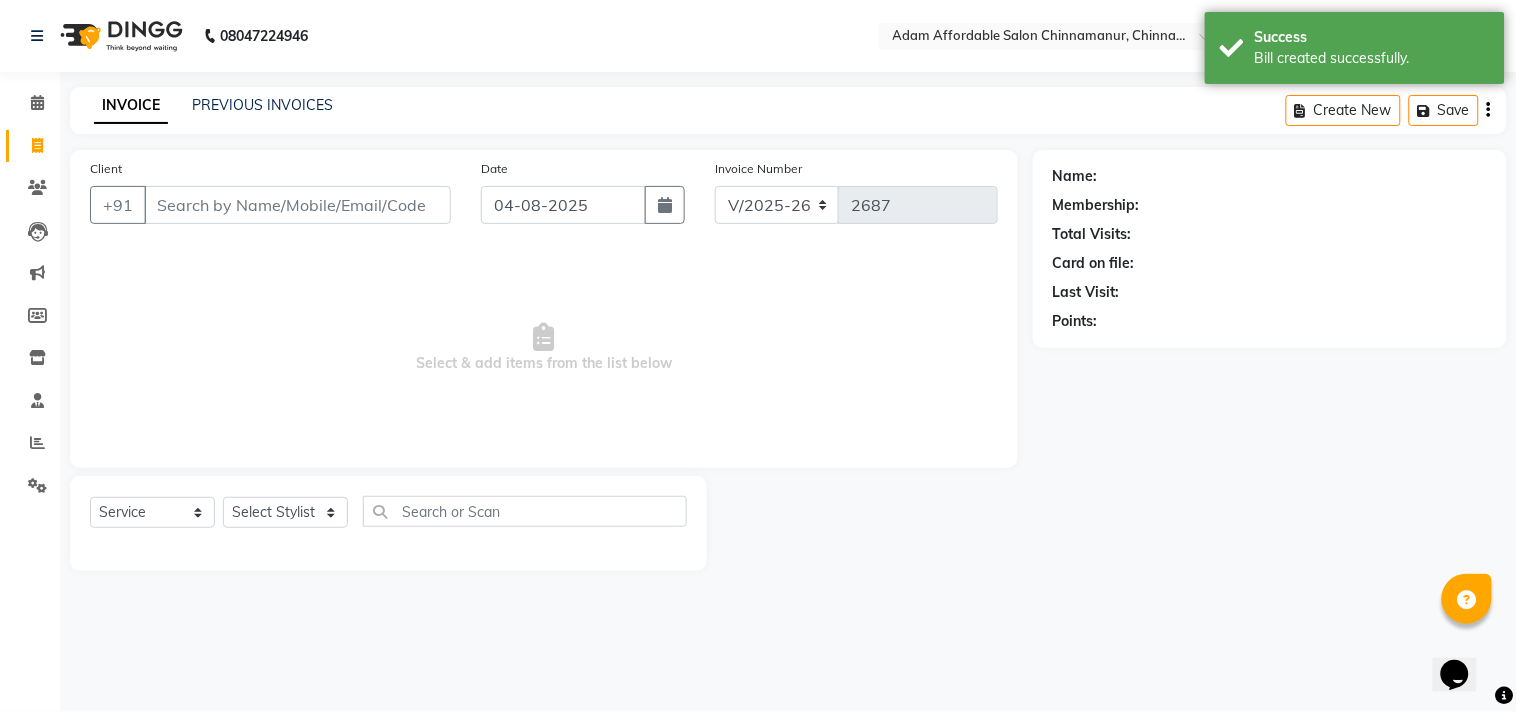 click on "Client +91" 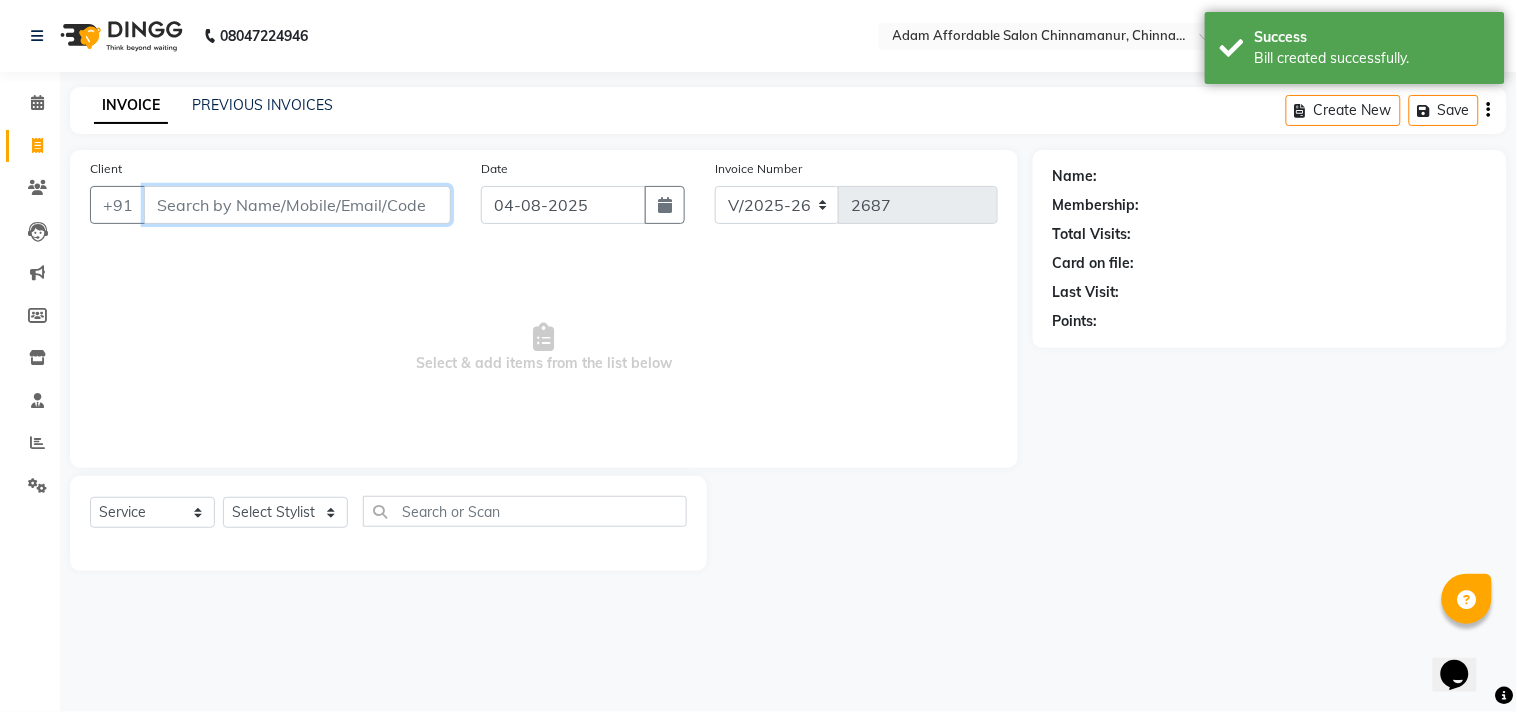 click on "Client" at bounding box center [297, 205] 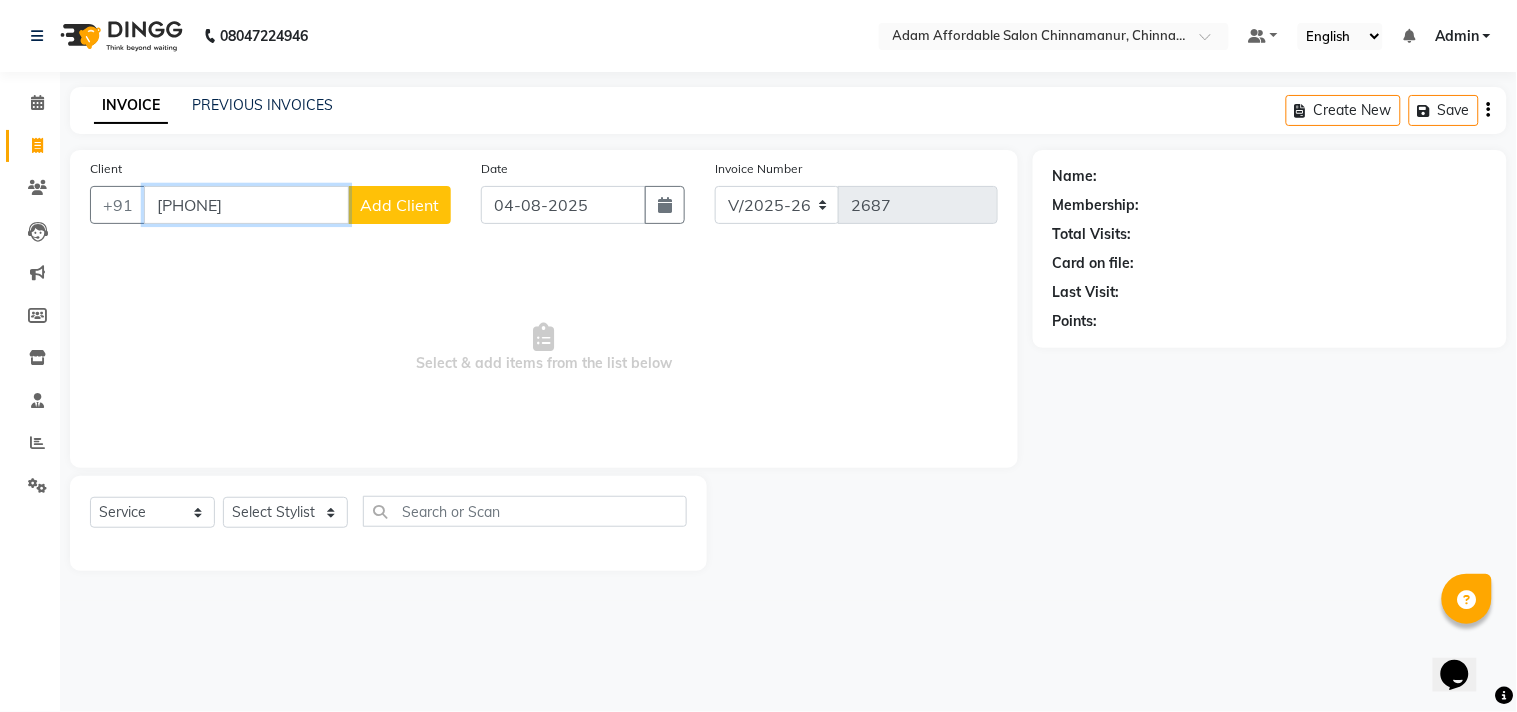 click on "[PHONE]" at bounding box center [246, 205] 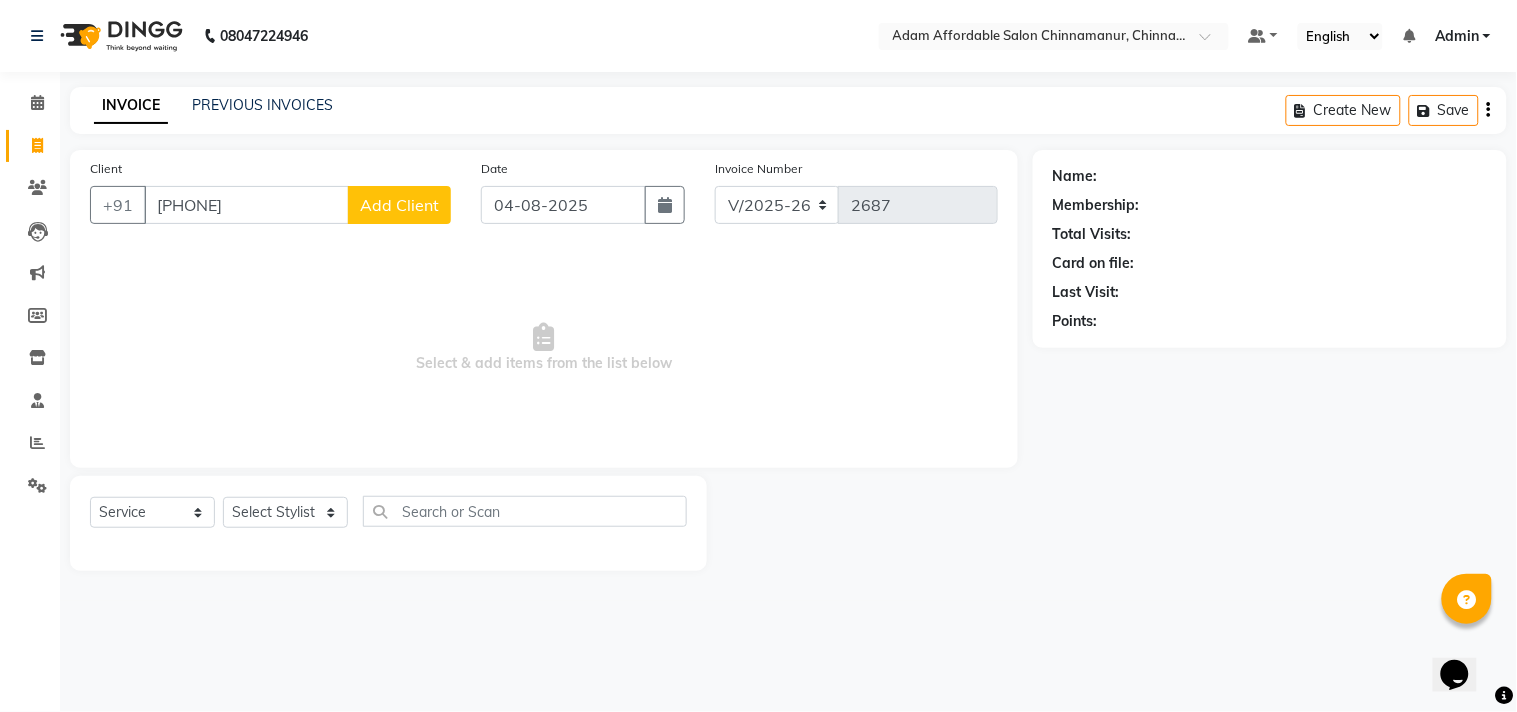 click on "Add Client" 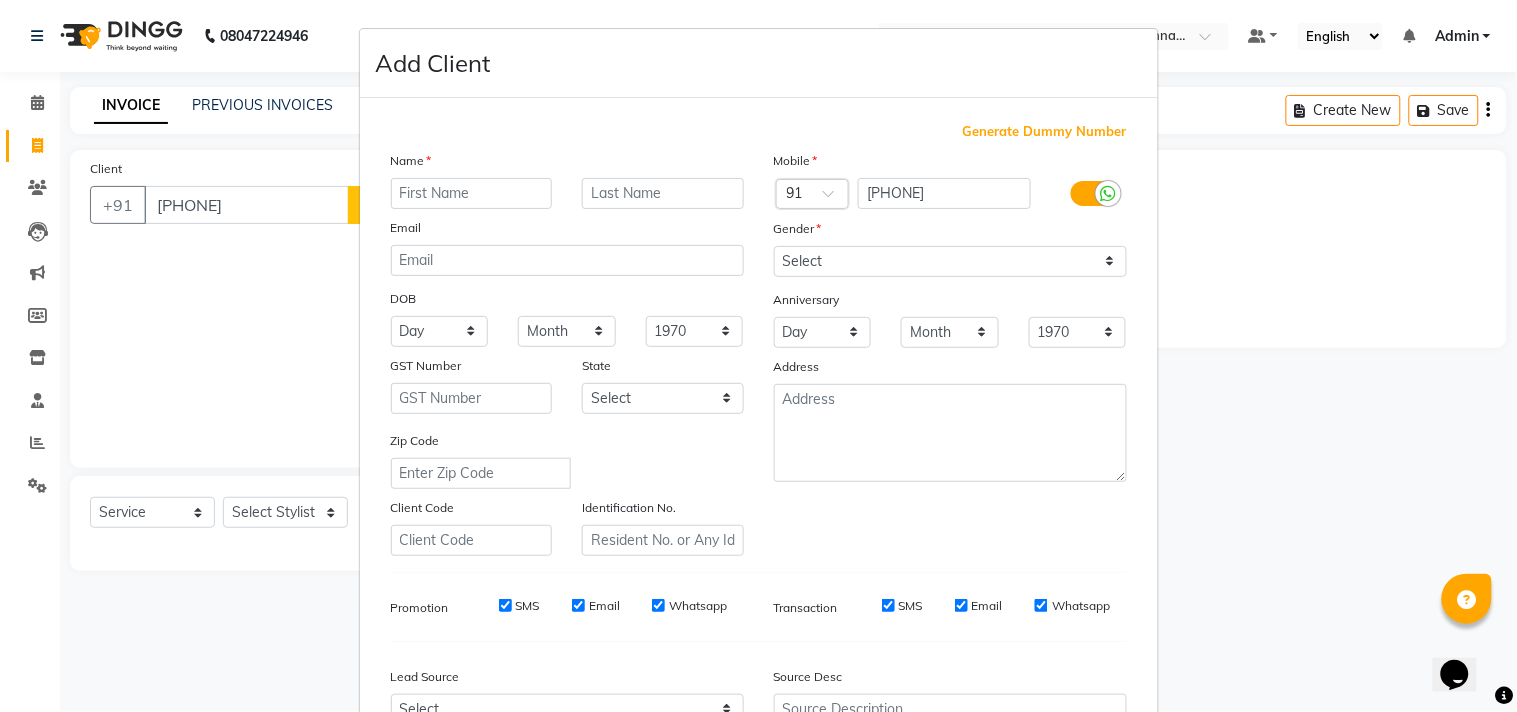click at bounding box center (472, 193) 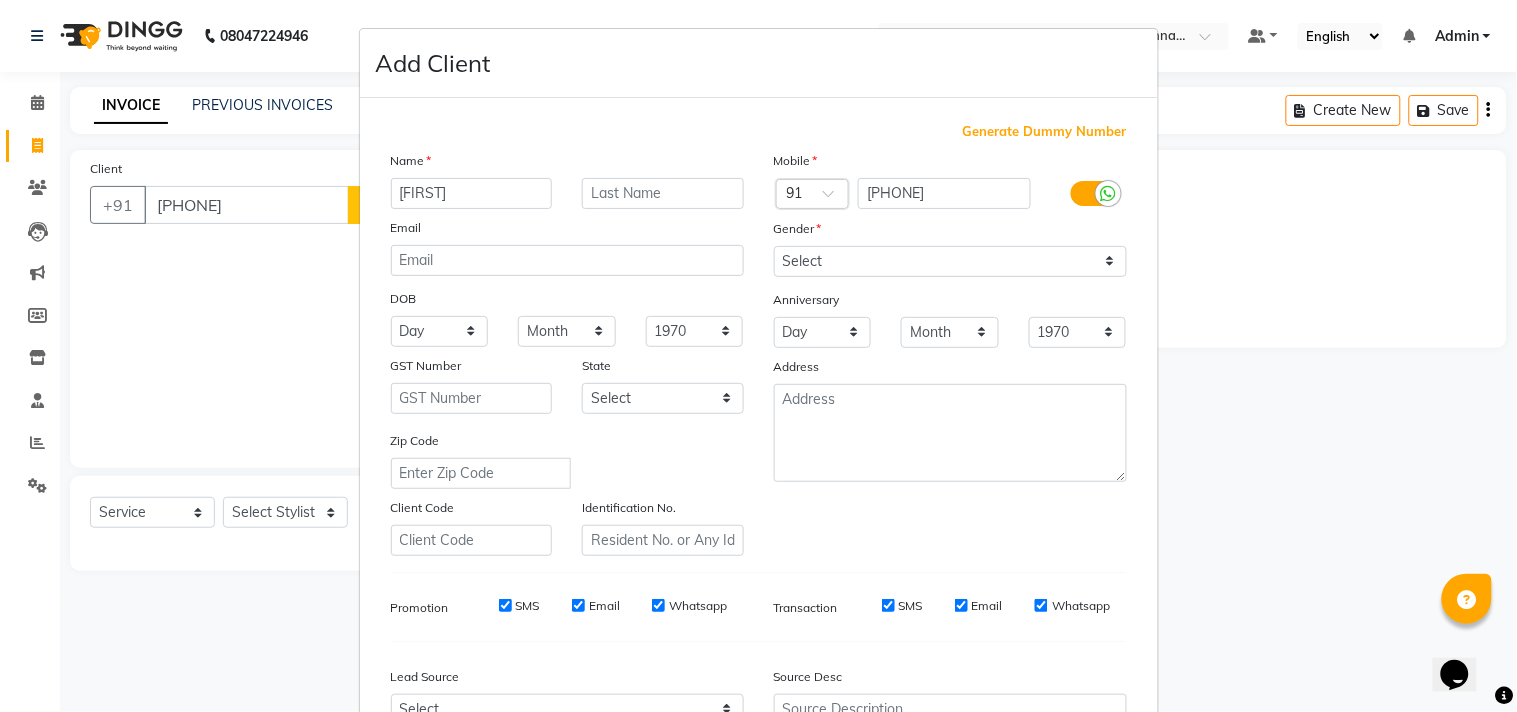 type on "[FIRST]" 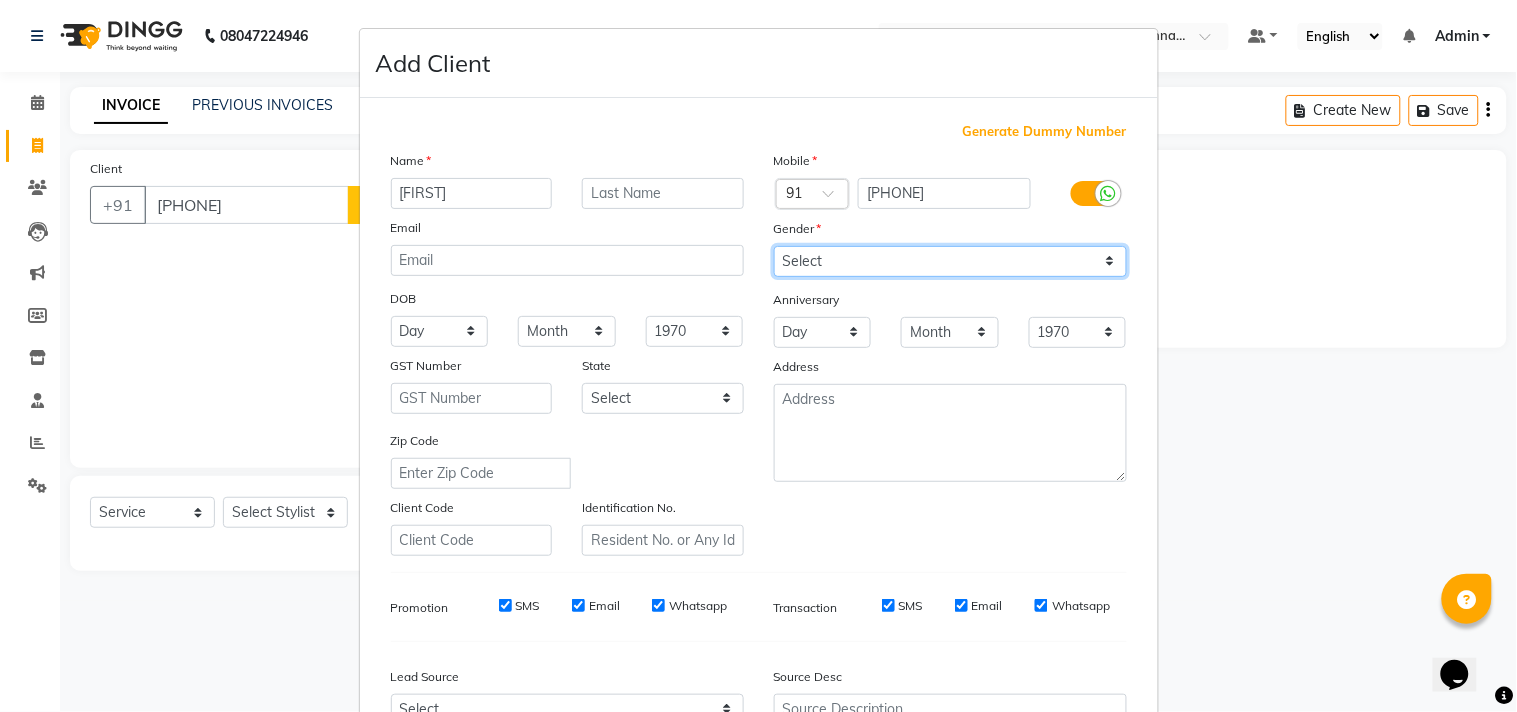 click on "Select Male Female Other Prefer Not To Say" at bounding box center [950, 261] 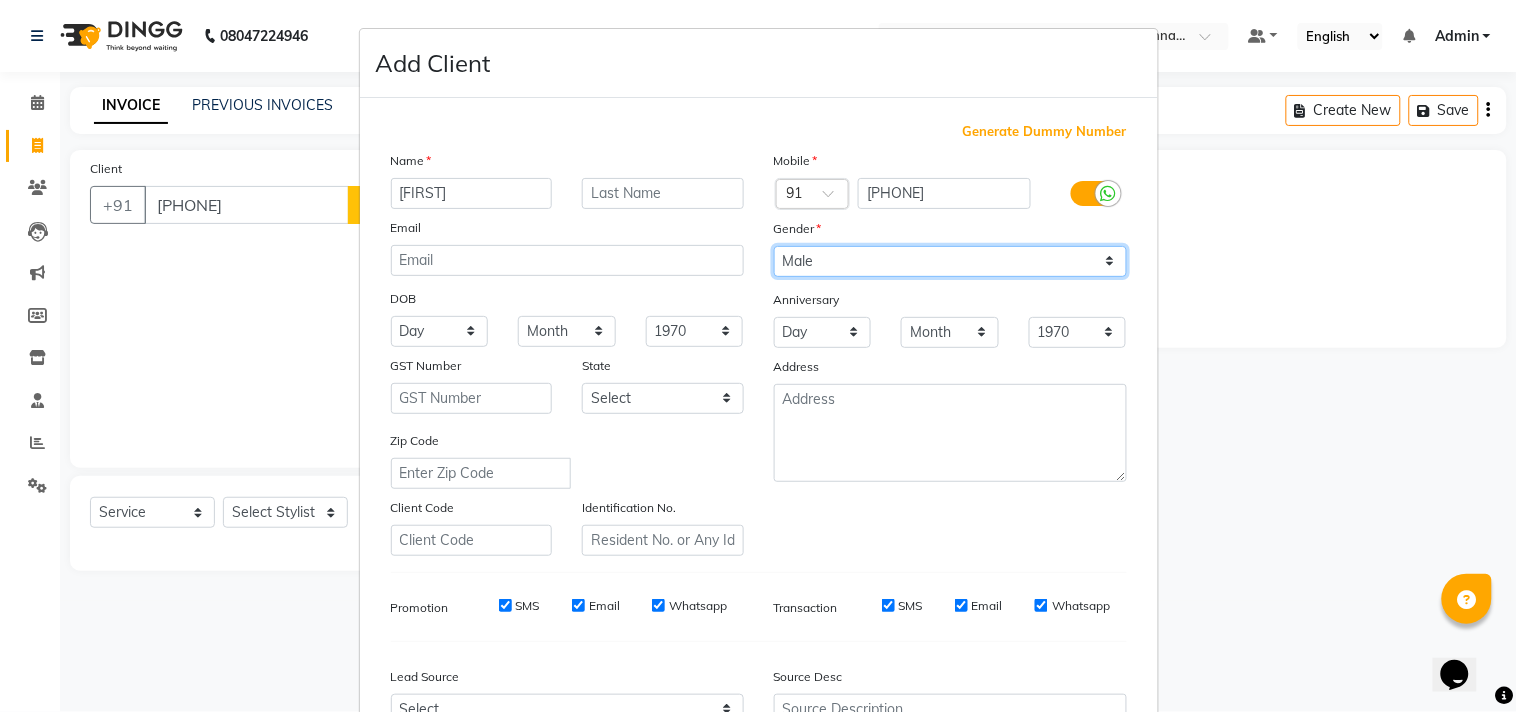 click on "Select Male Female Other Prefer Not To Say" at bounding box center (950, 261) 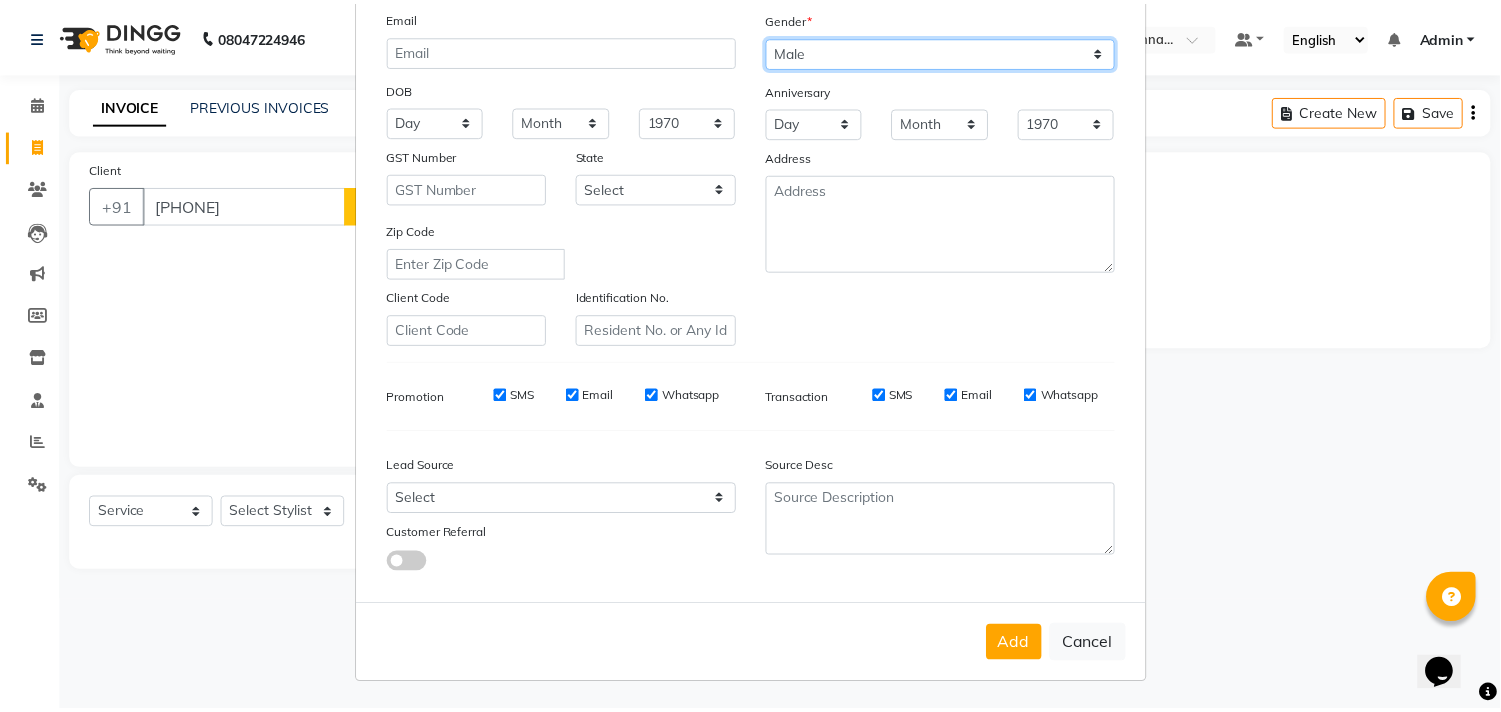 scroll, scrollTop: 212, scrollLeft: 0, axis: vertical 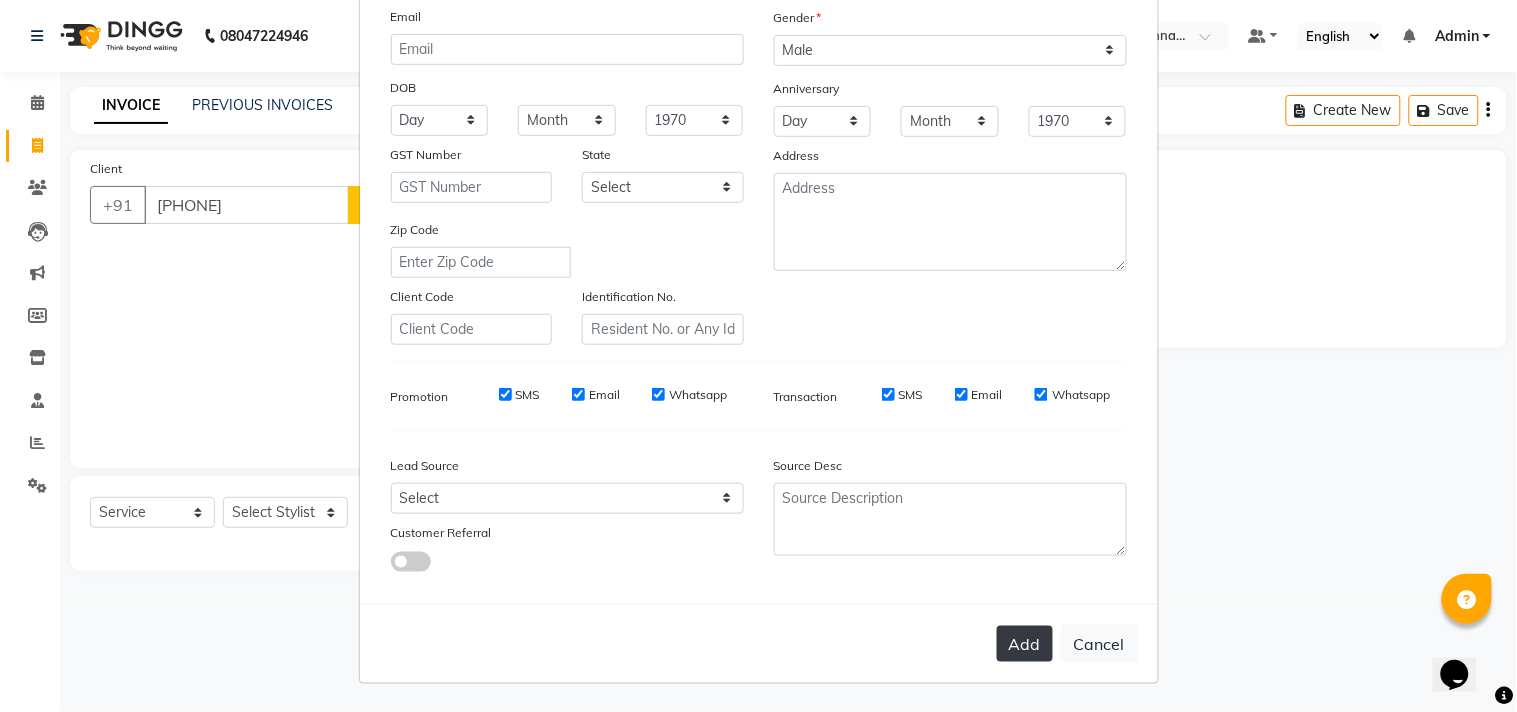 click on "Add" at bounding box center [1025, 644] 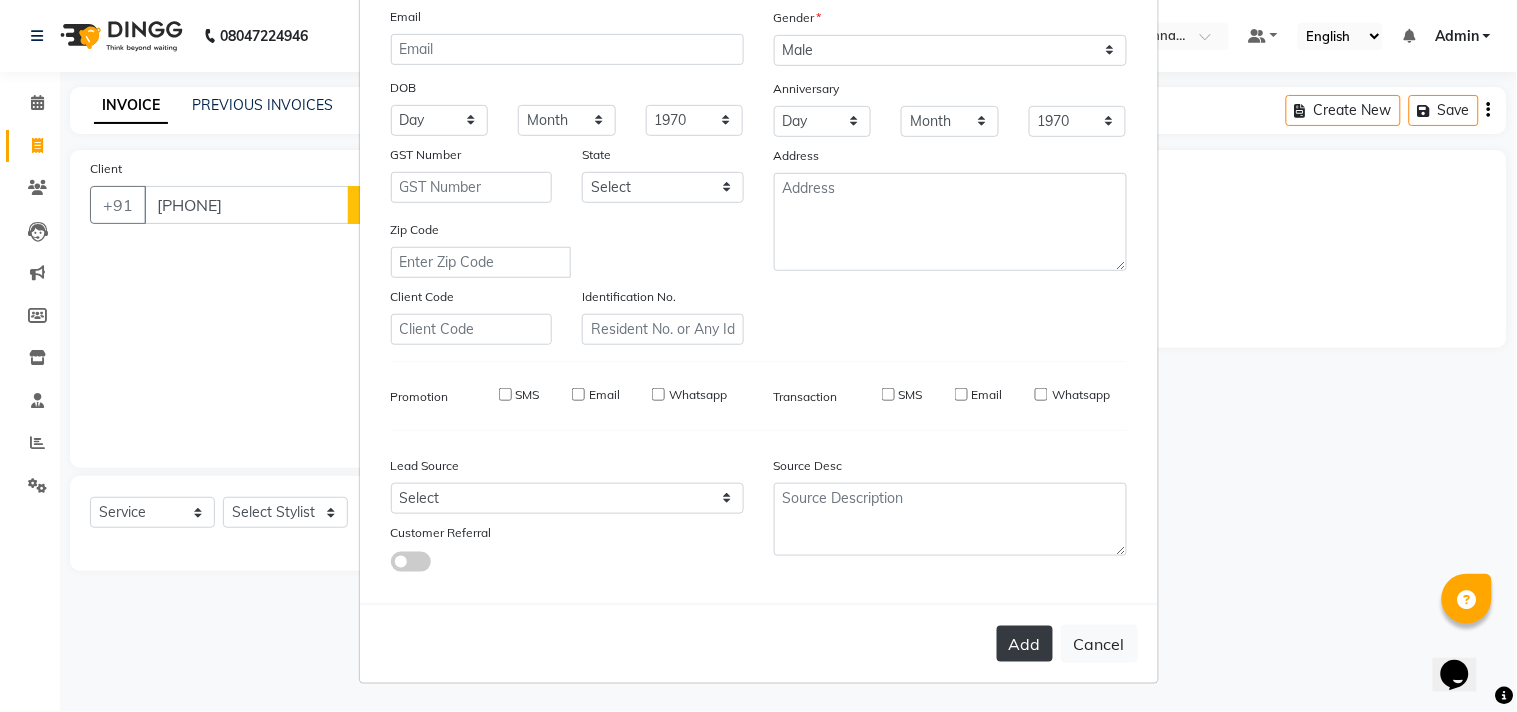 type 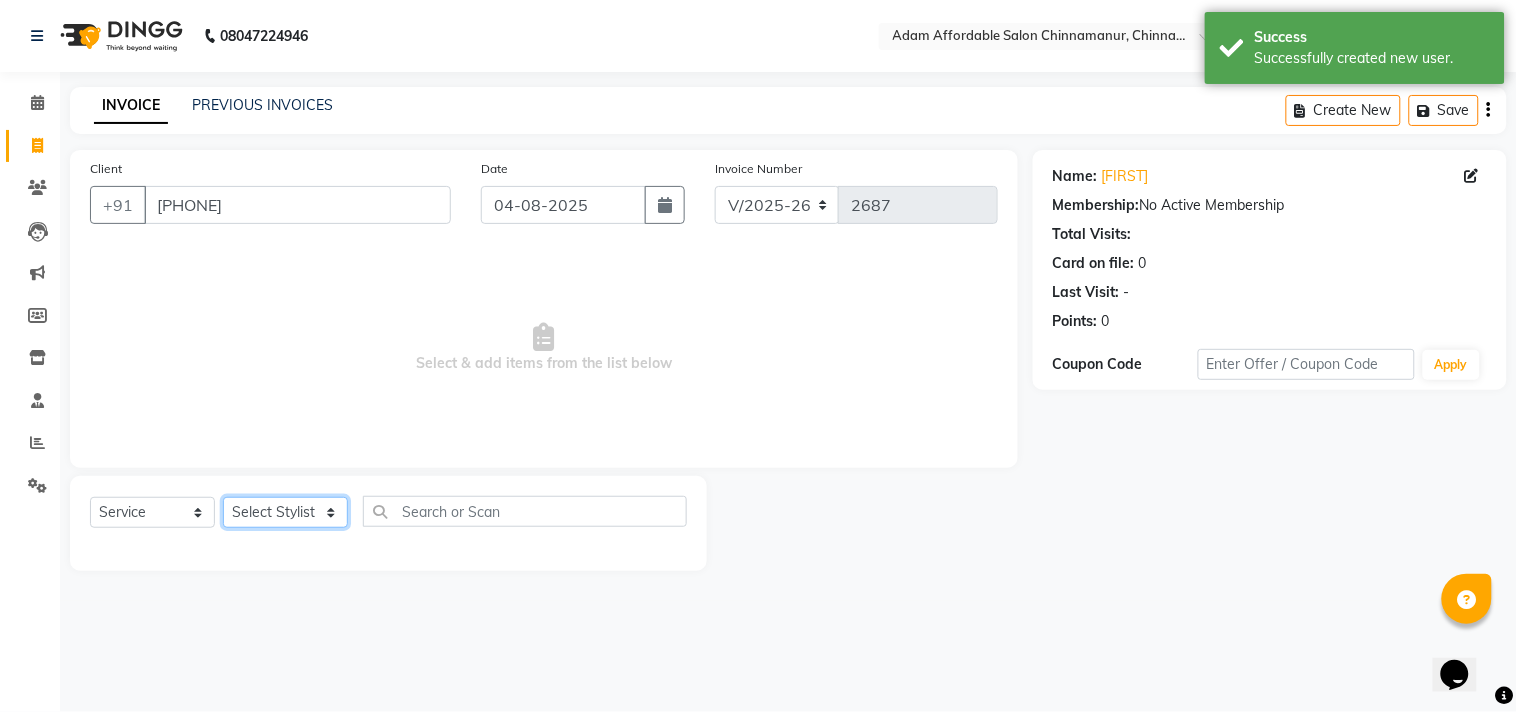click on "Select Stylist Admin Atif Ali Kaleem Kiran Salim Sameer Shahil Shoaib Sunny Yogesh" 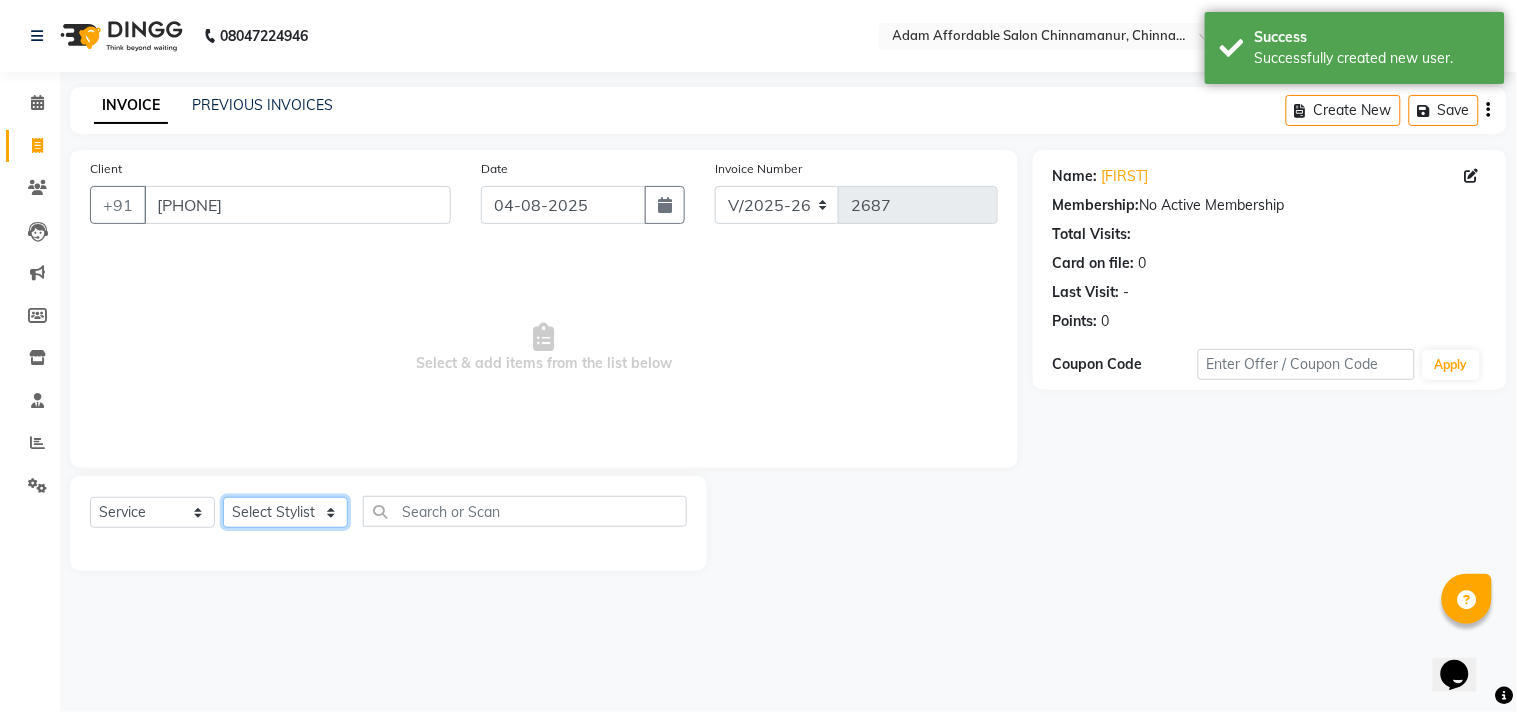 select on "85802" 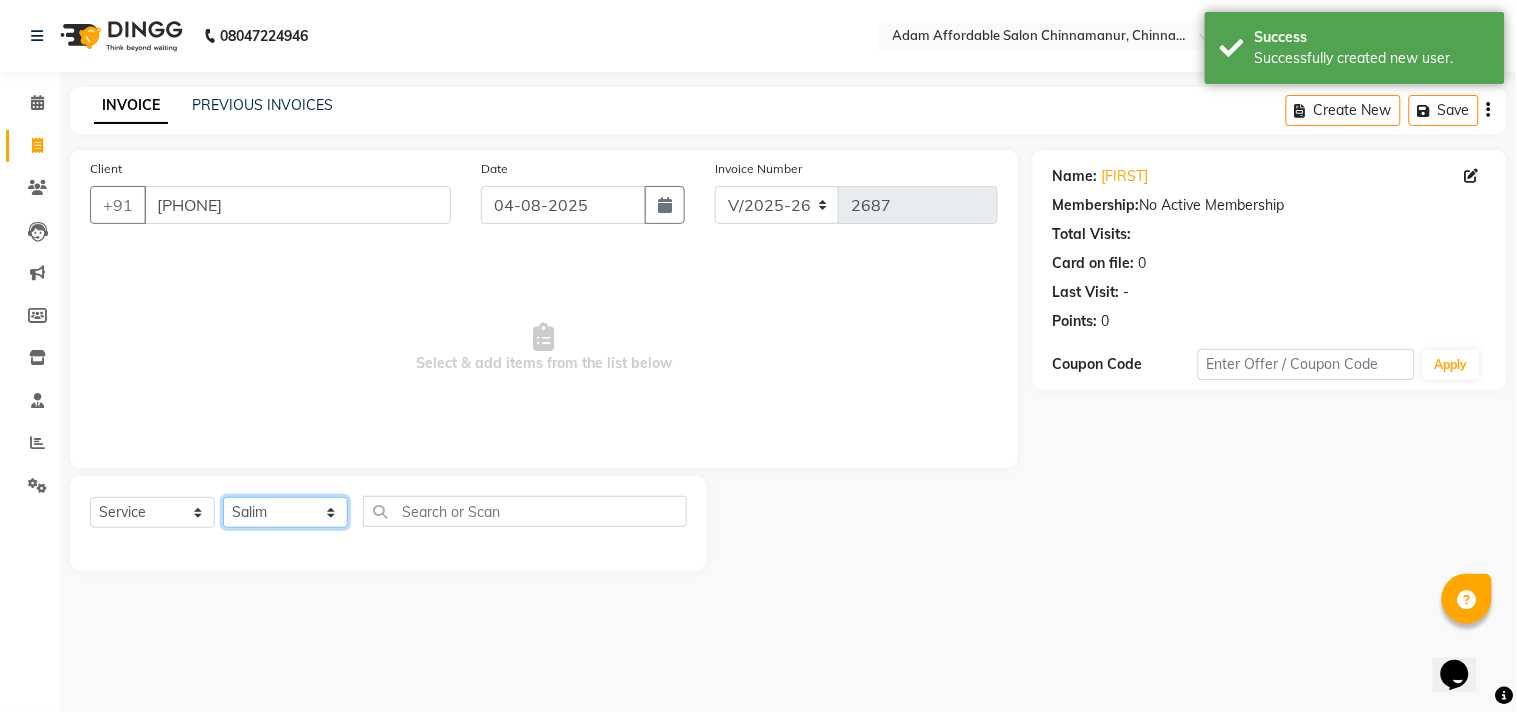 click on "Select Stylist Admin Atif Ali Kaleem Kiran Salim Sameer Shahil Shoaib Sunny Yogesh" 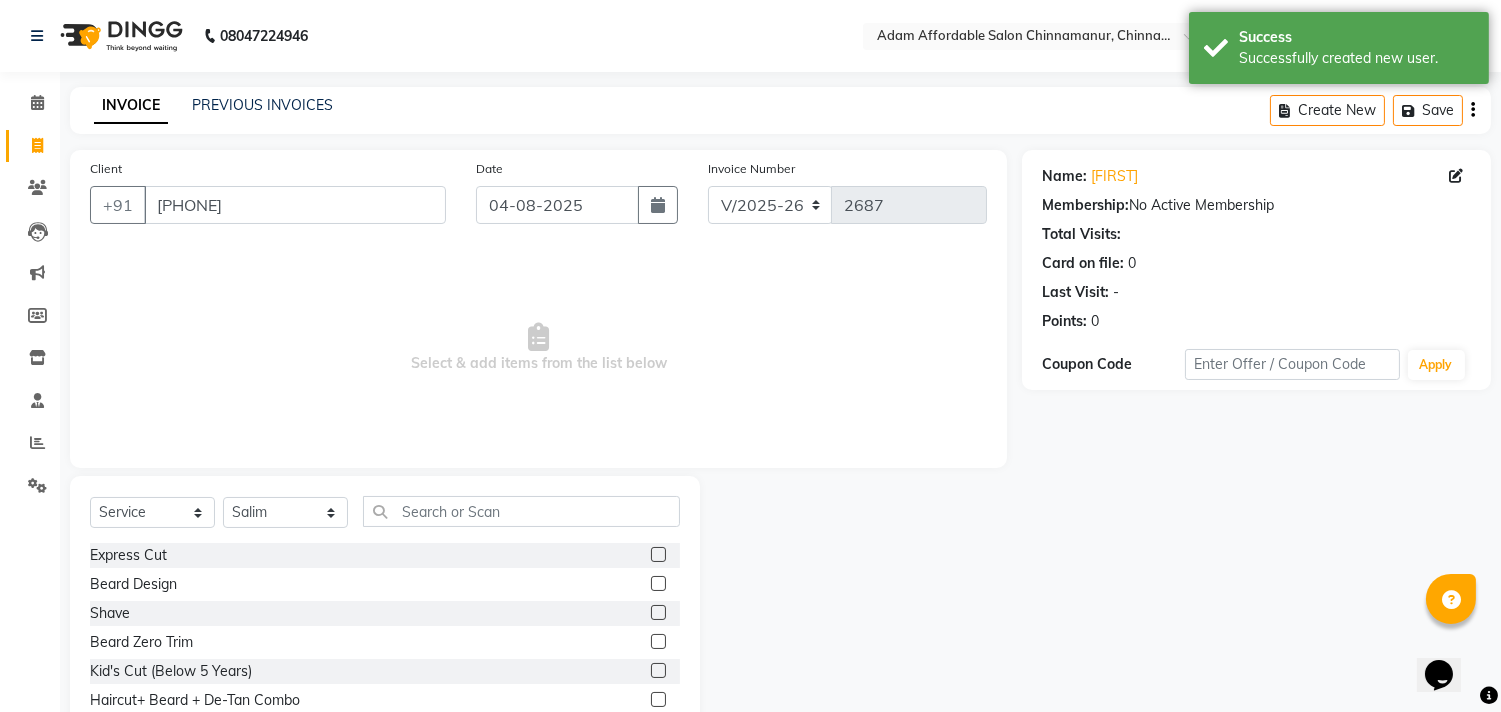click 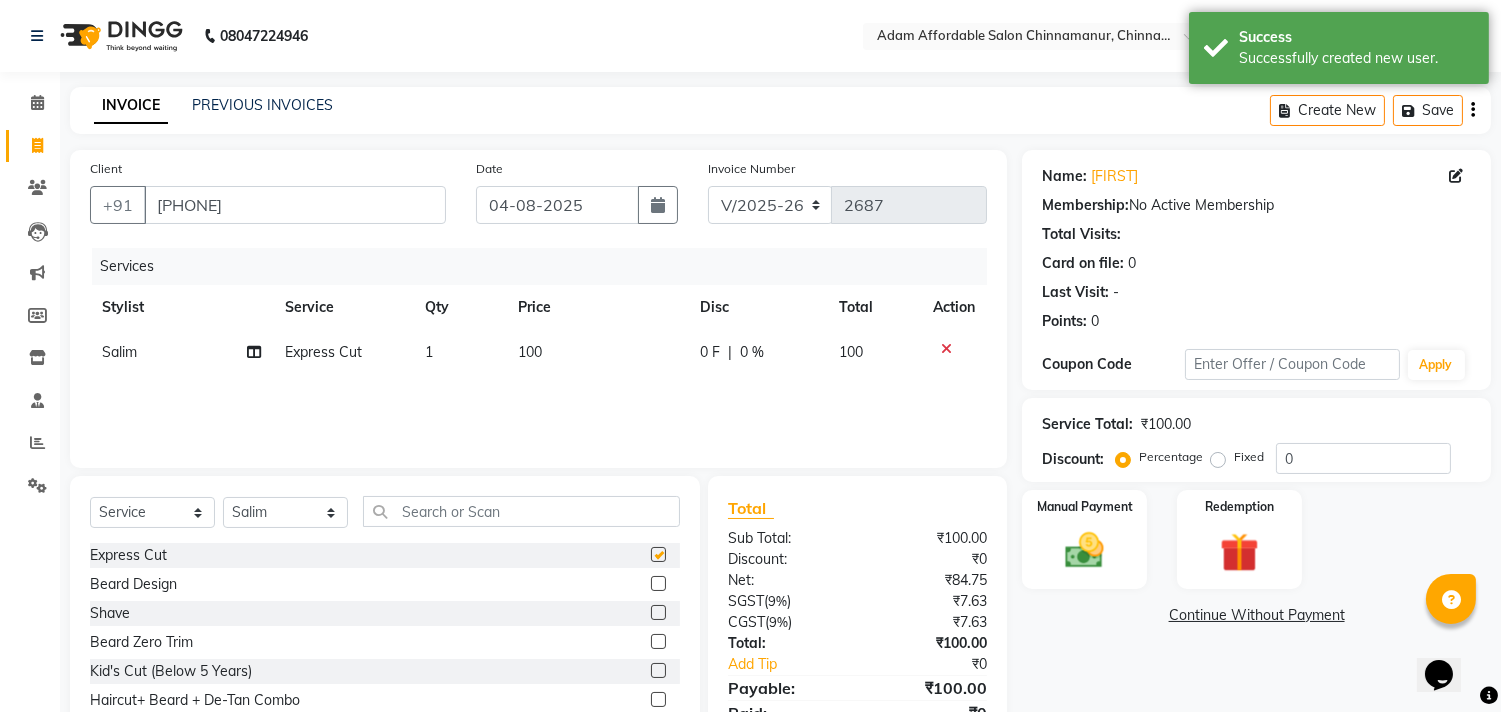 checkbox on "false" 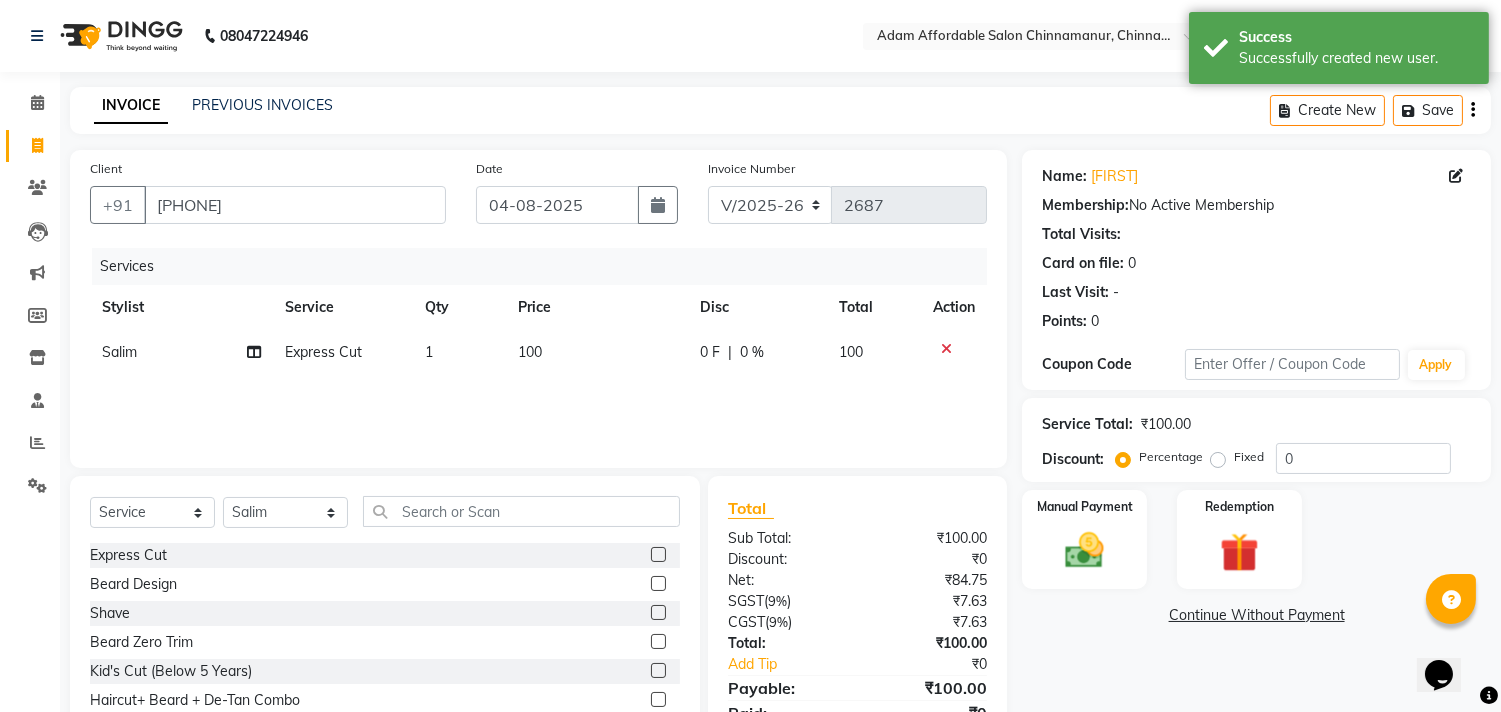 click 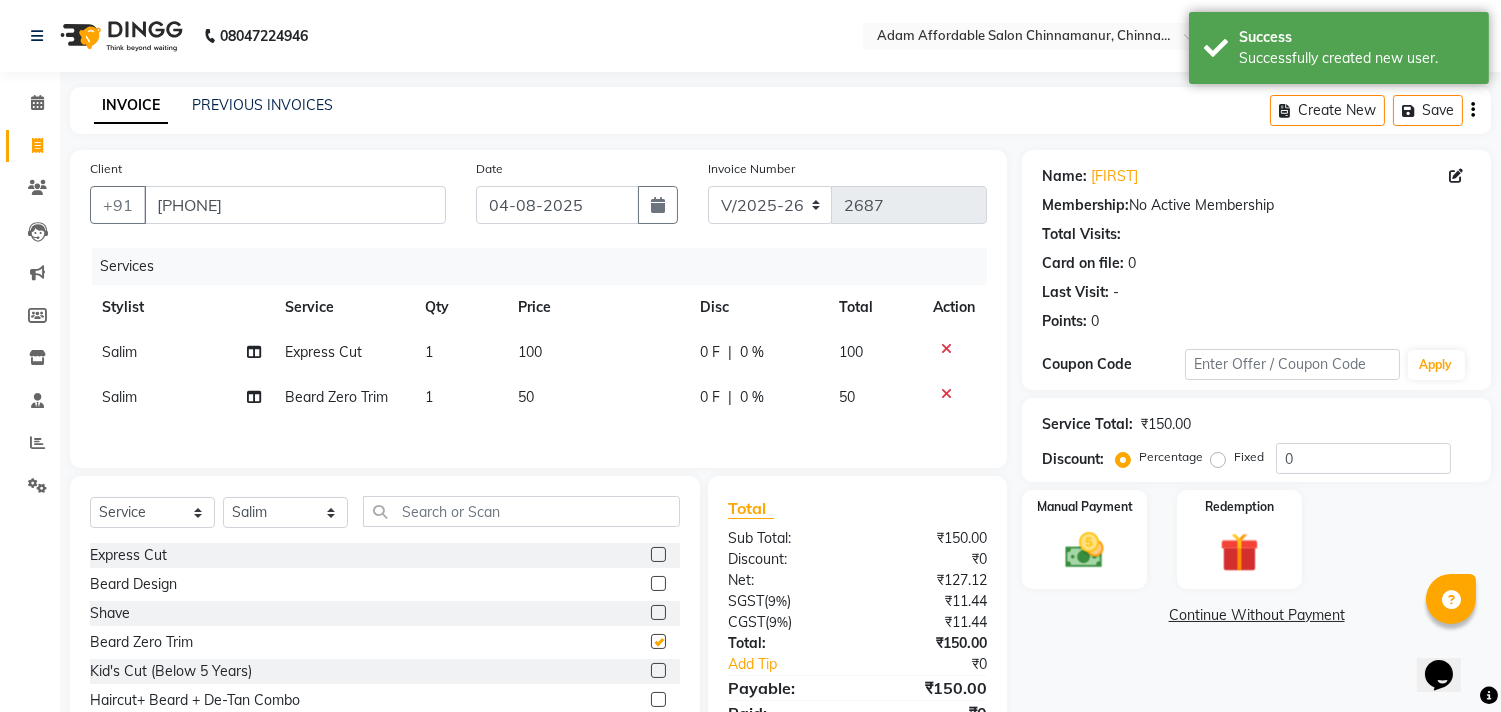 checkbox on "false" 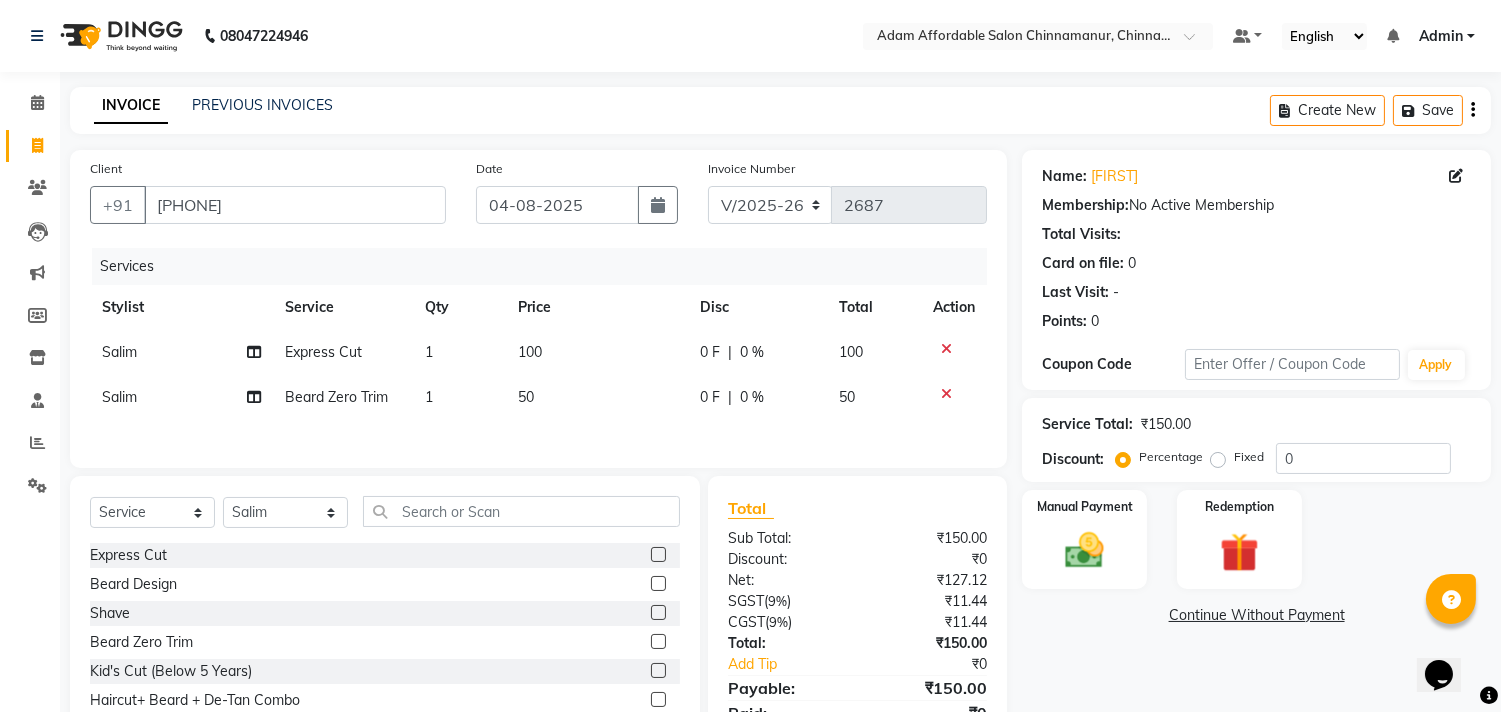 click on "Total Sub Total: ₹150.00 Discount: ₹0 Net: ₹127.12 SGST  ( 9% ) ₹11.44 CGST  ( 9% ) ₹11.44 Total: ₹150.00 Add Tip ₹0 Payable: ₹150.00 Paid: ₹0 Balance   : ₹150.00" 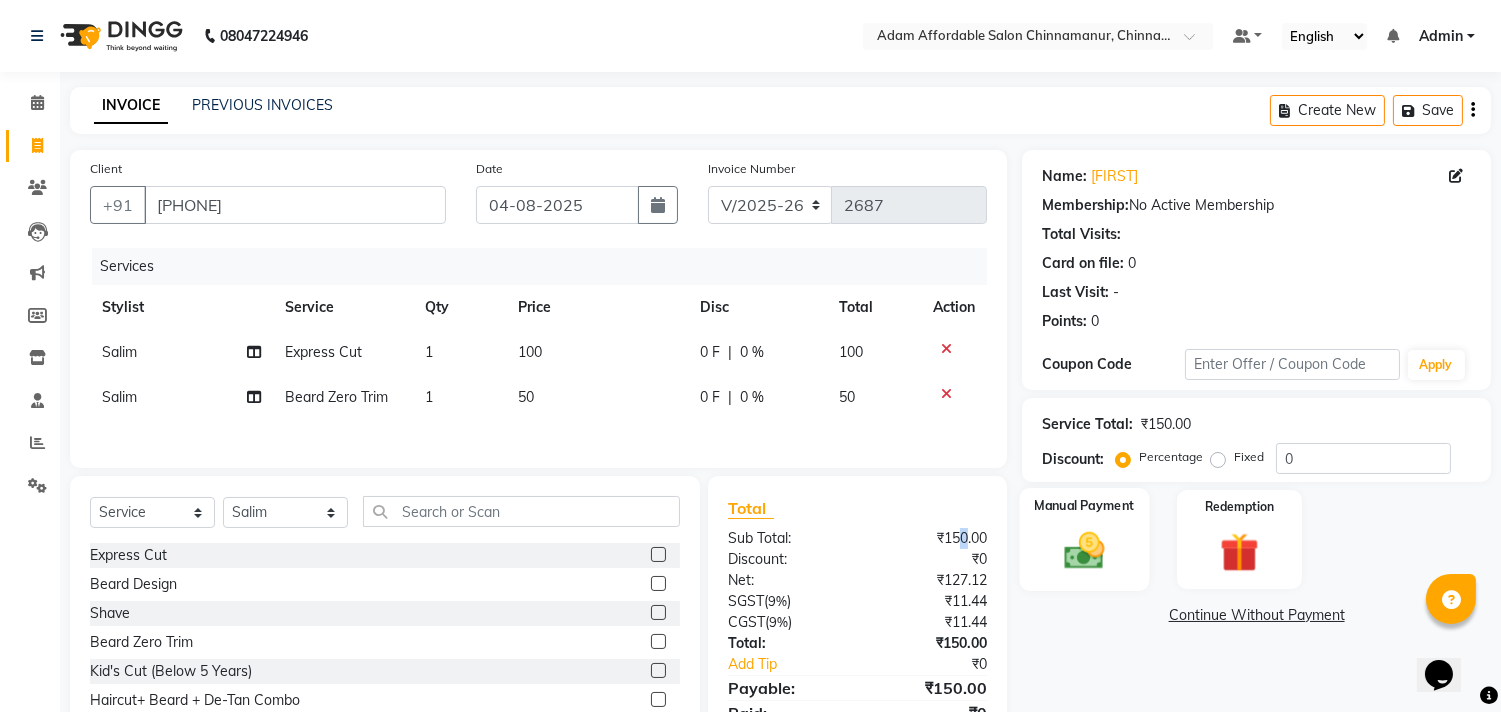 click 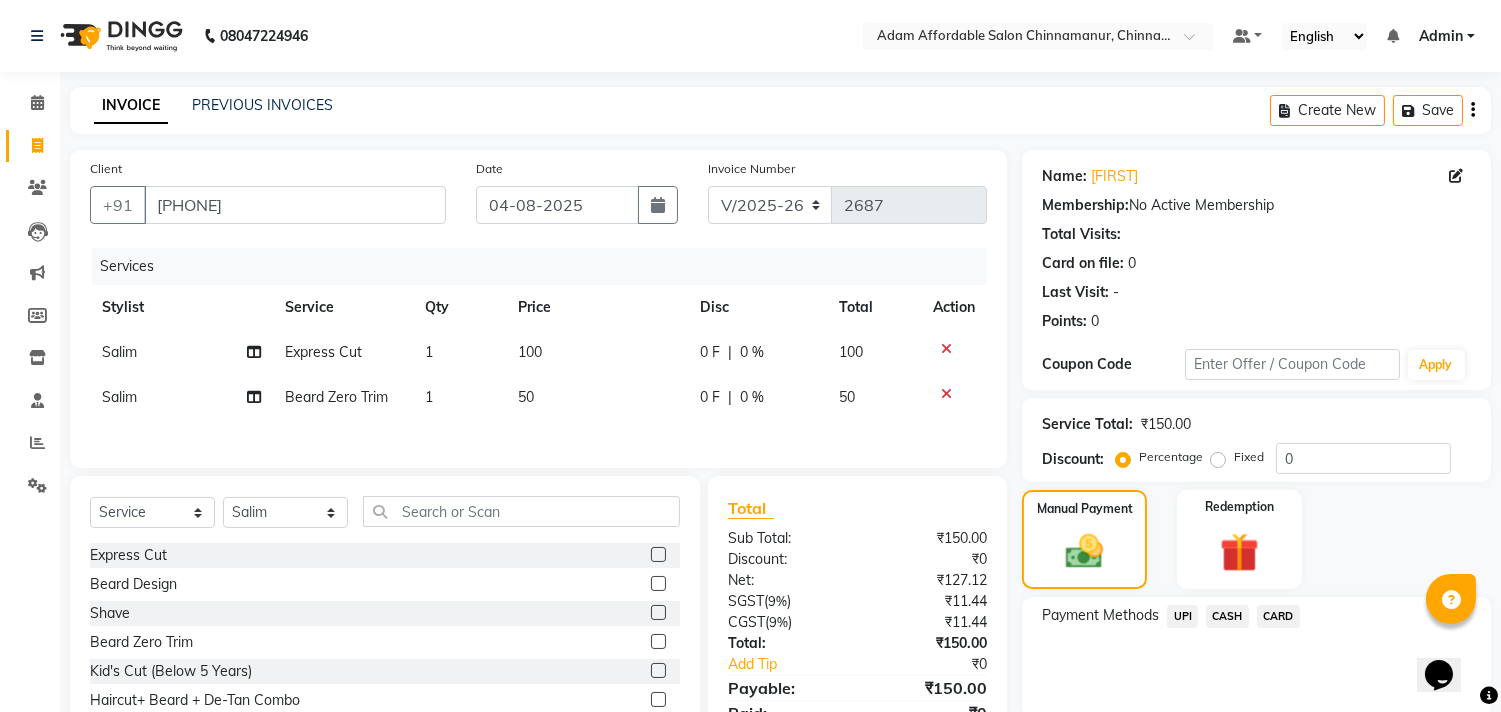 click on "CASH" 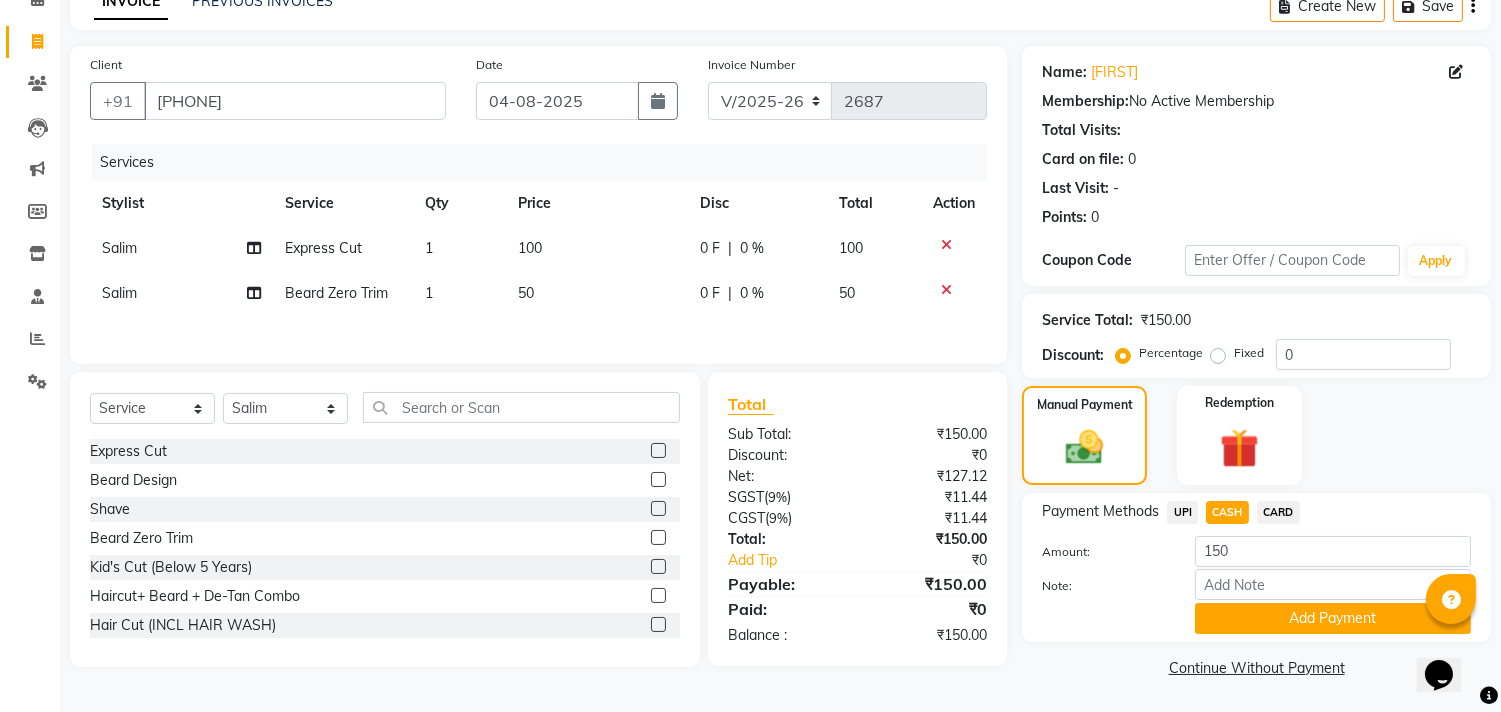 click on "Add Payment" 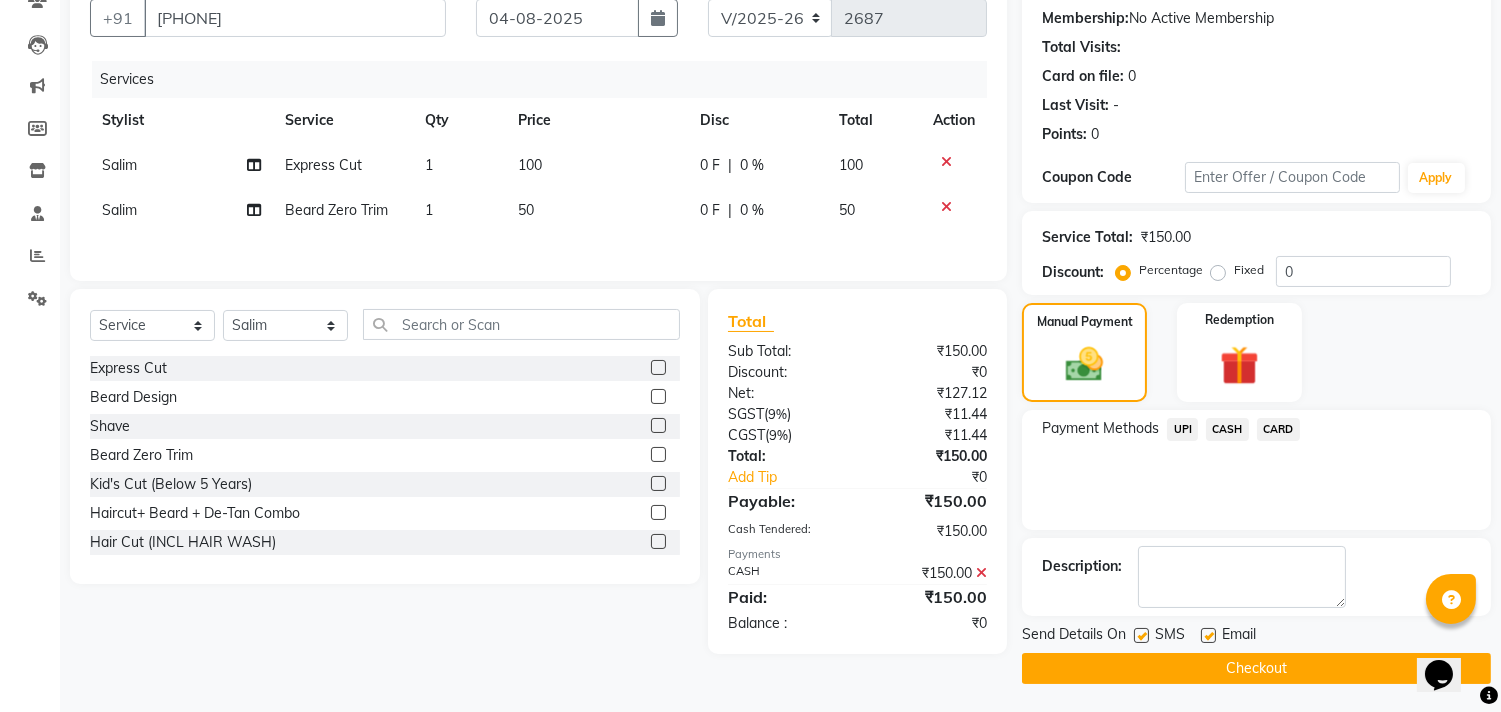 click on "Checkout" 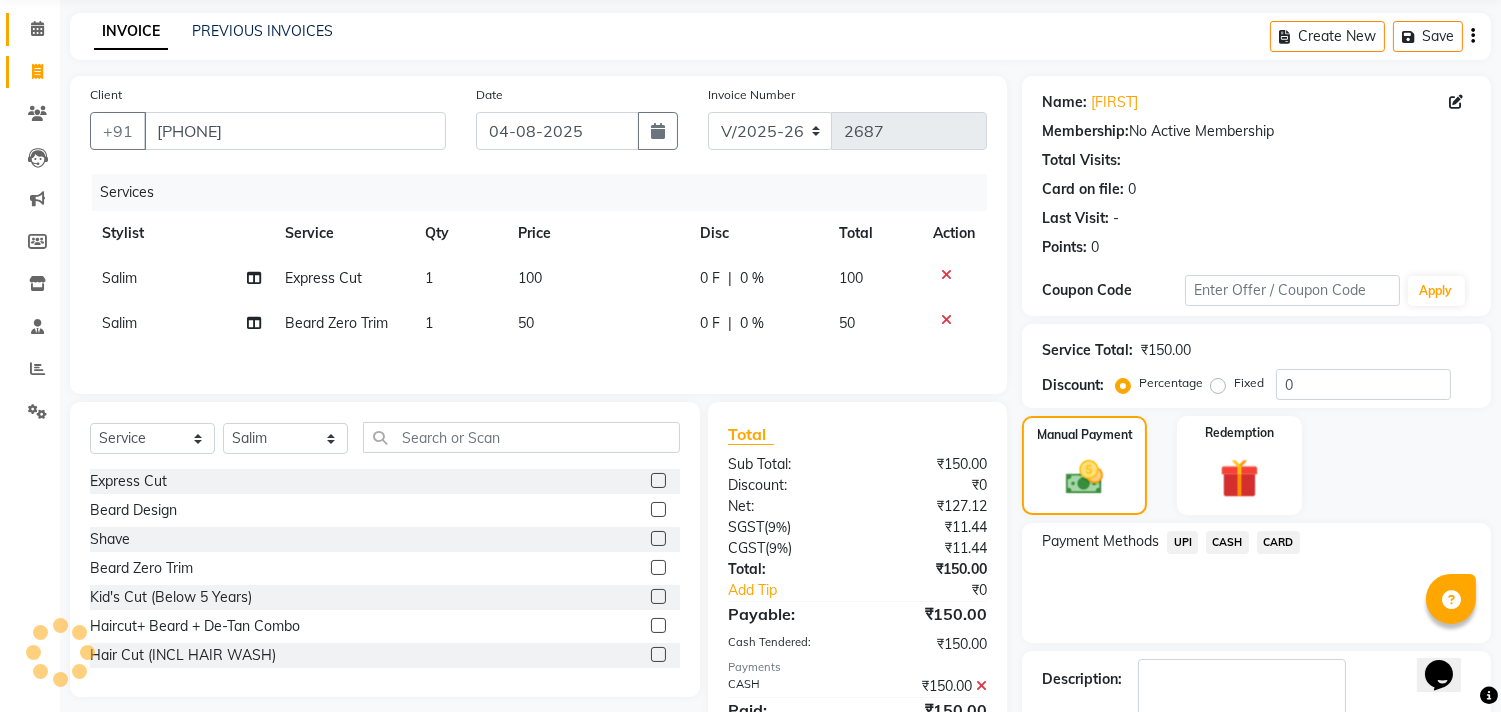 scroll, scrollTop: 0, scrollLeft: 0, axis: both 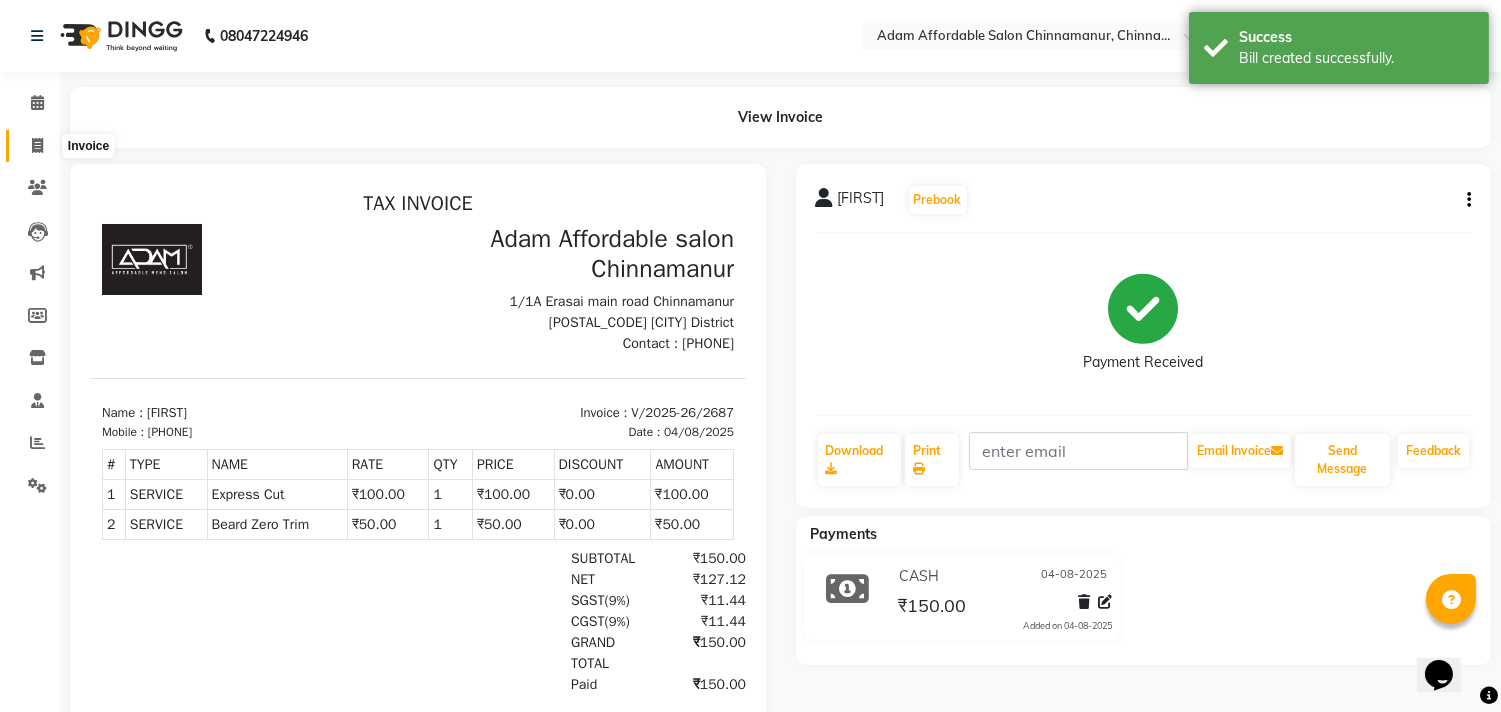 click 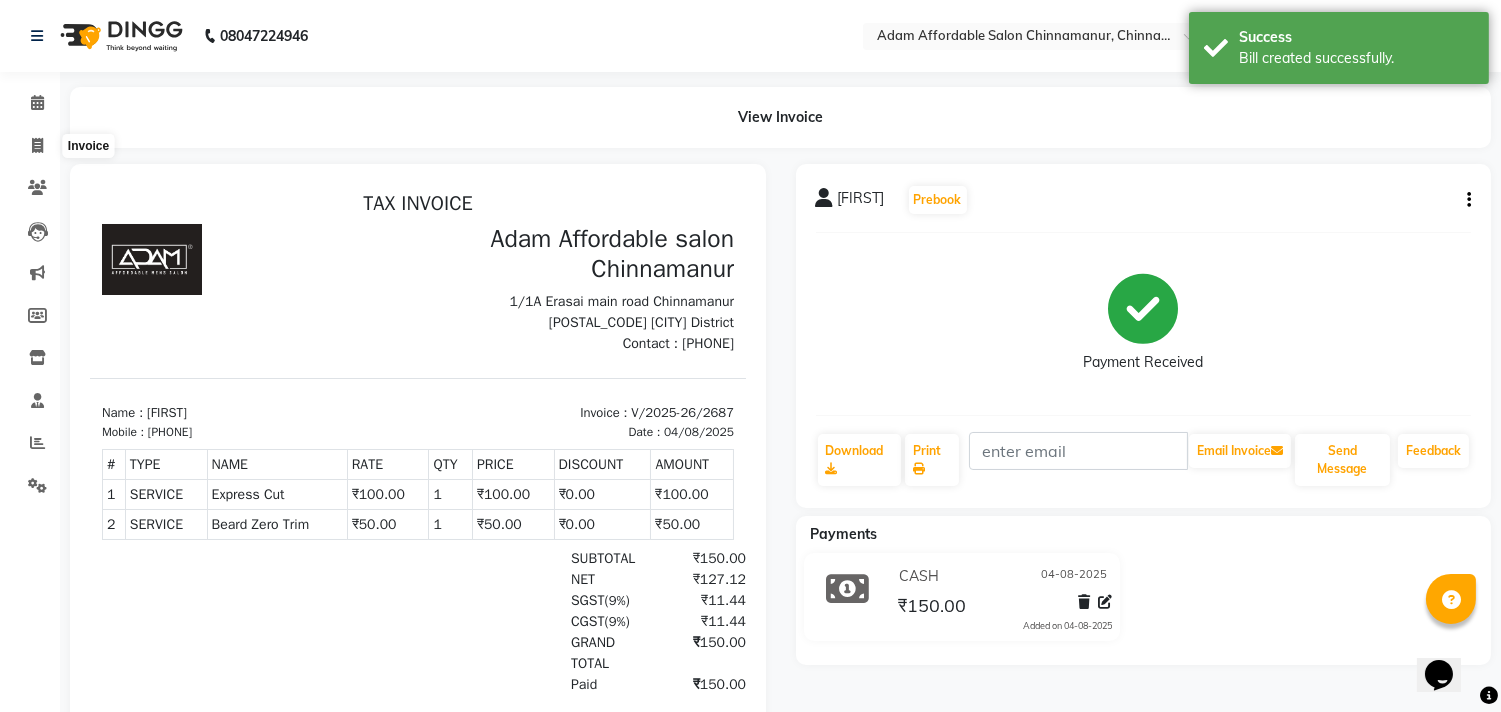 select on "service" 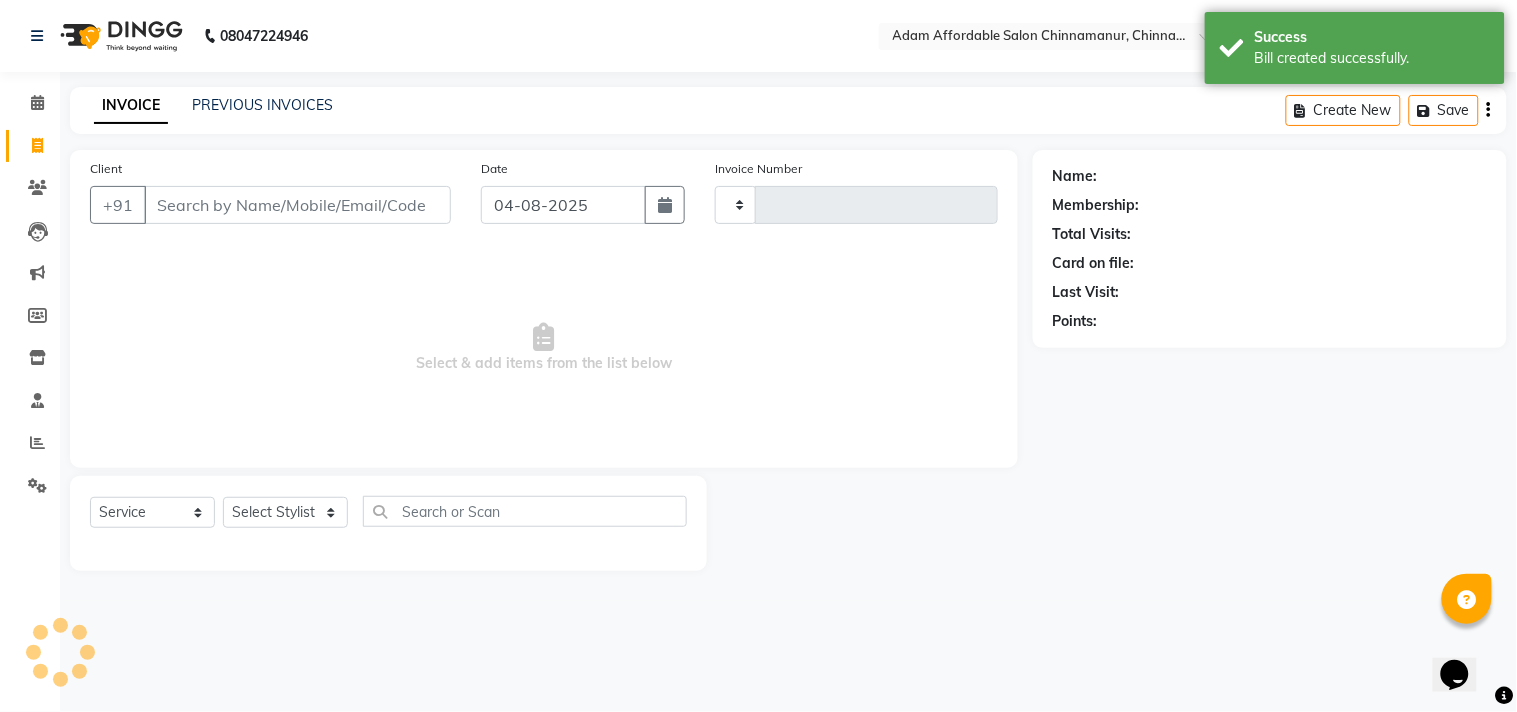 type on "2688" 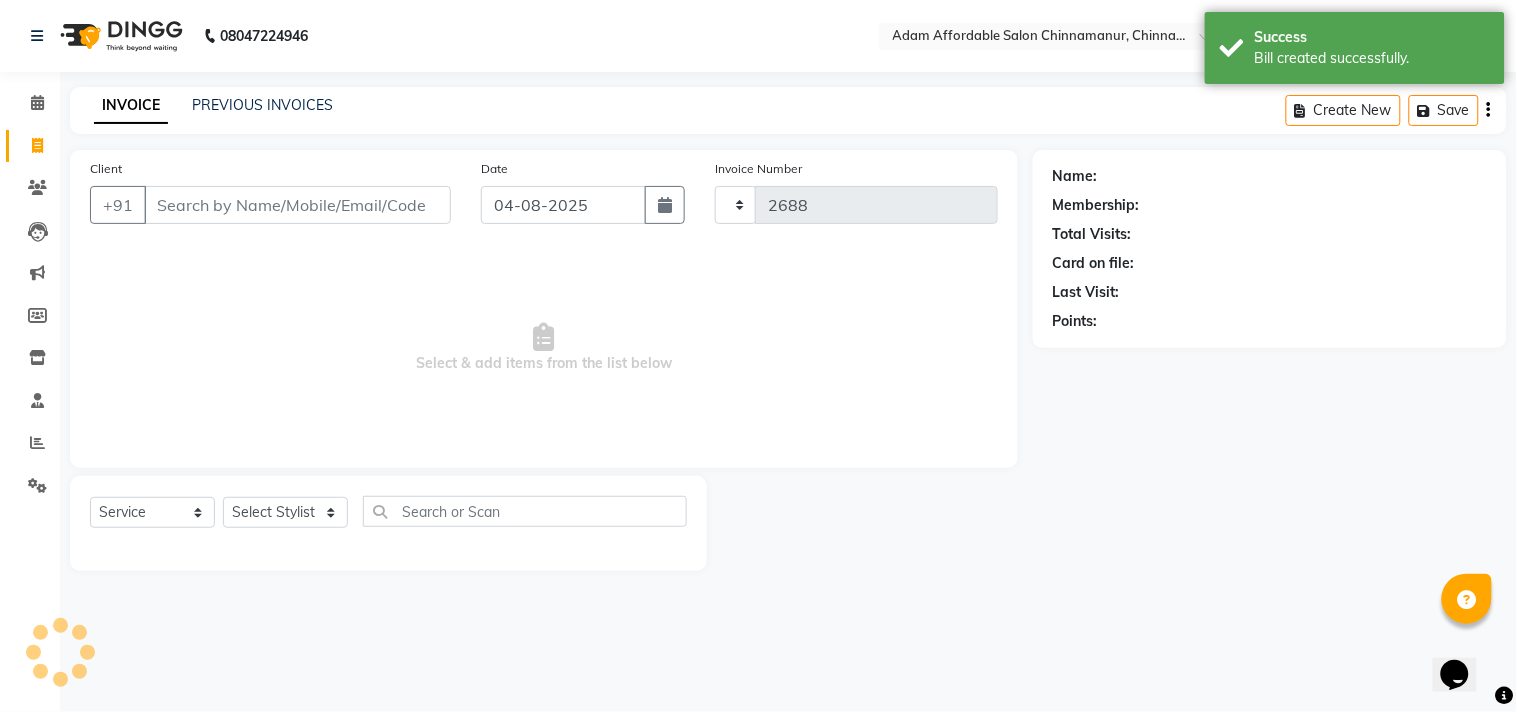 select on "8329" 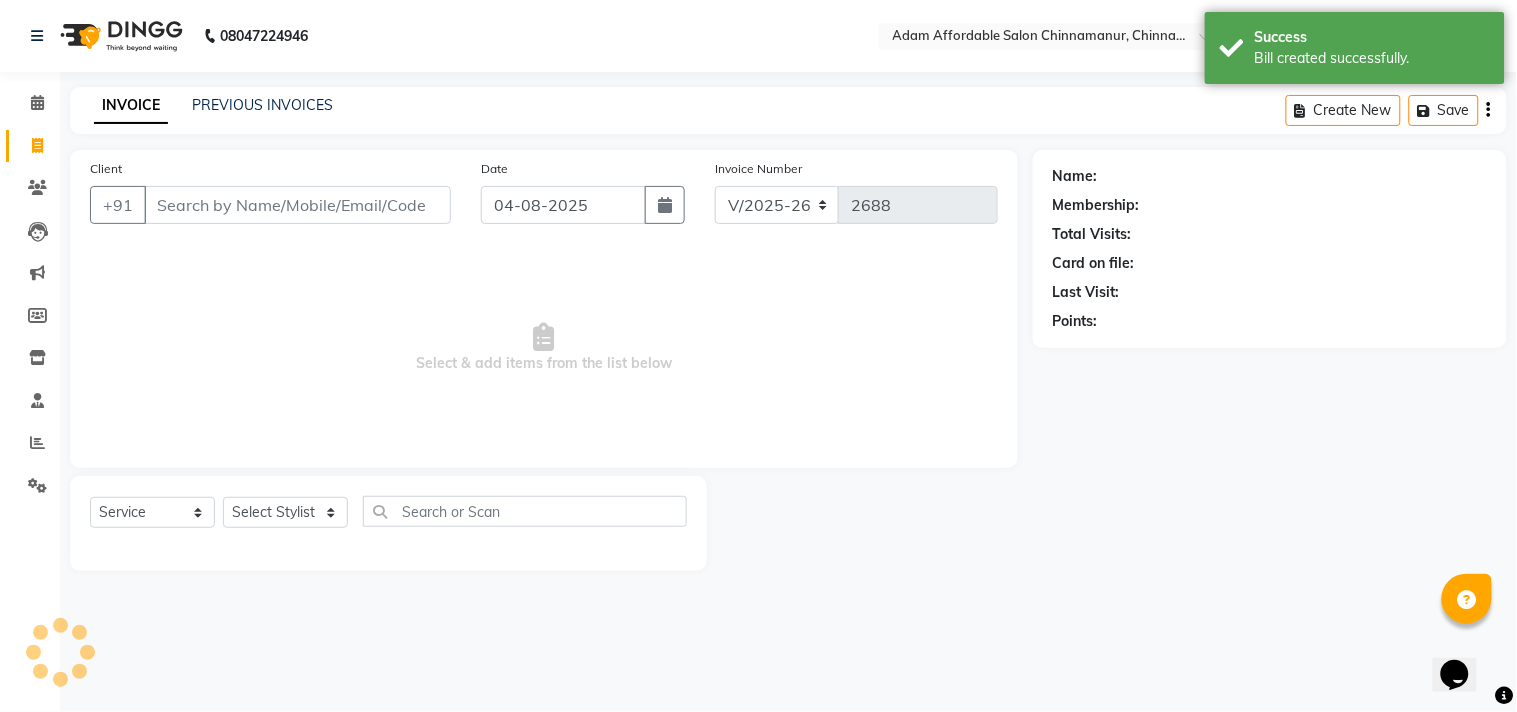 click on "Client" at bounding box center [297, 205] 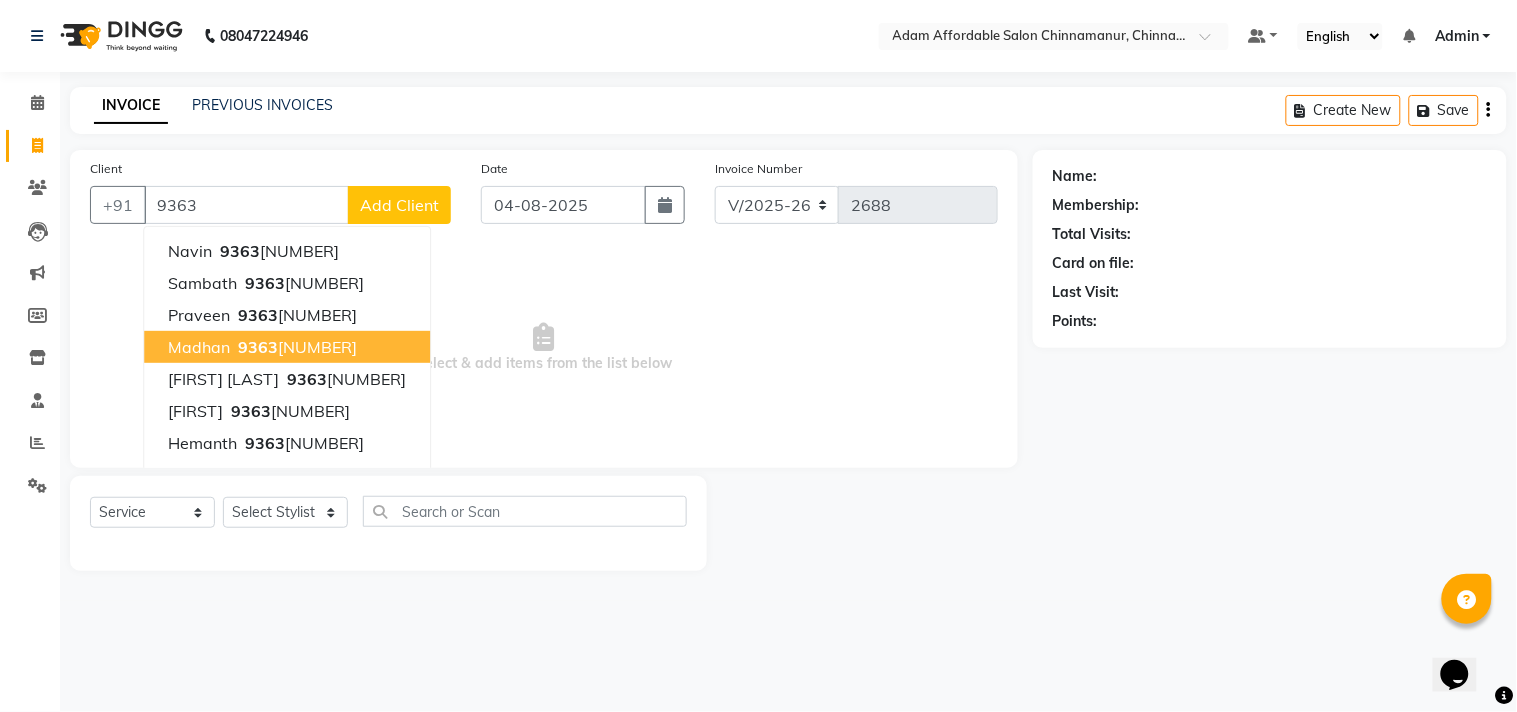 click on "Name  : [FIRST] [PHONE]" at bounding box center [287, 347] 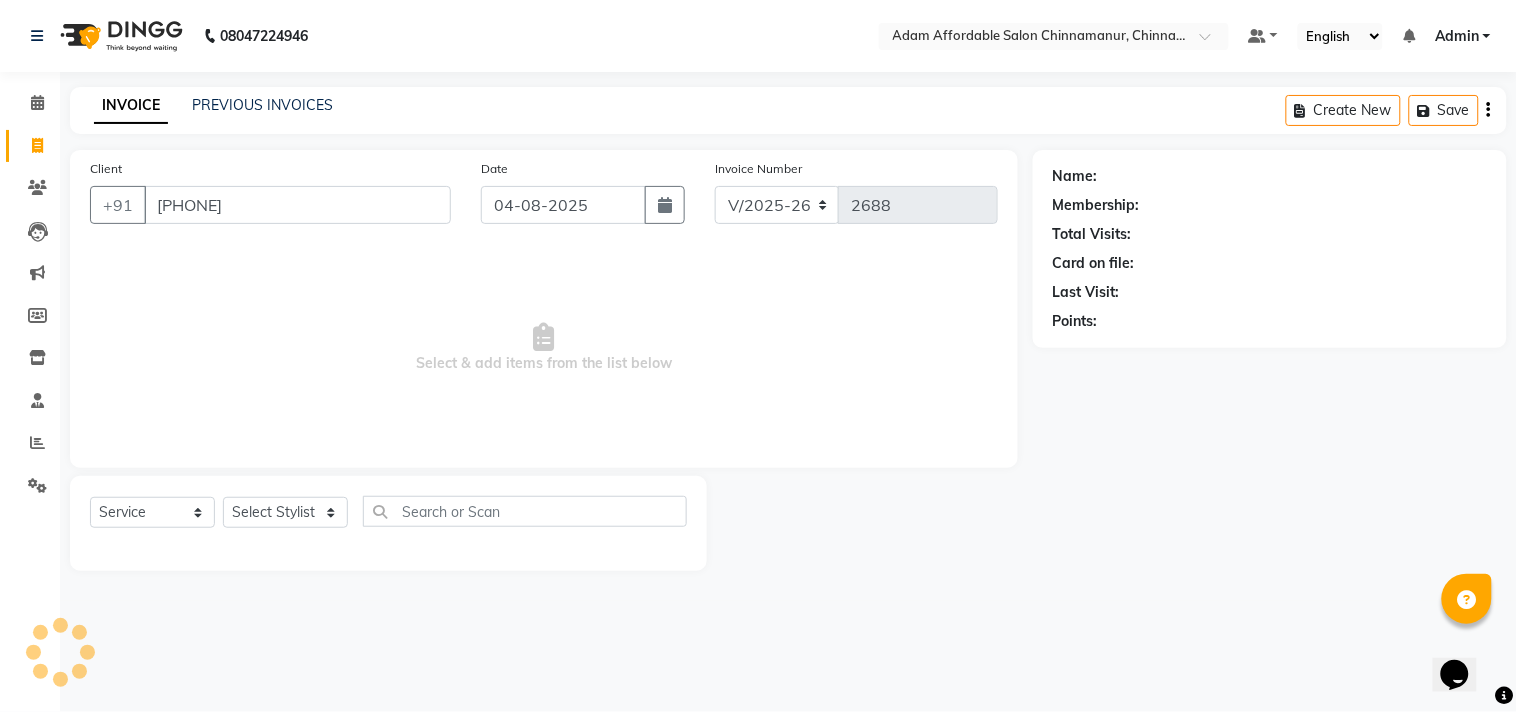 type on "[PHONE]" 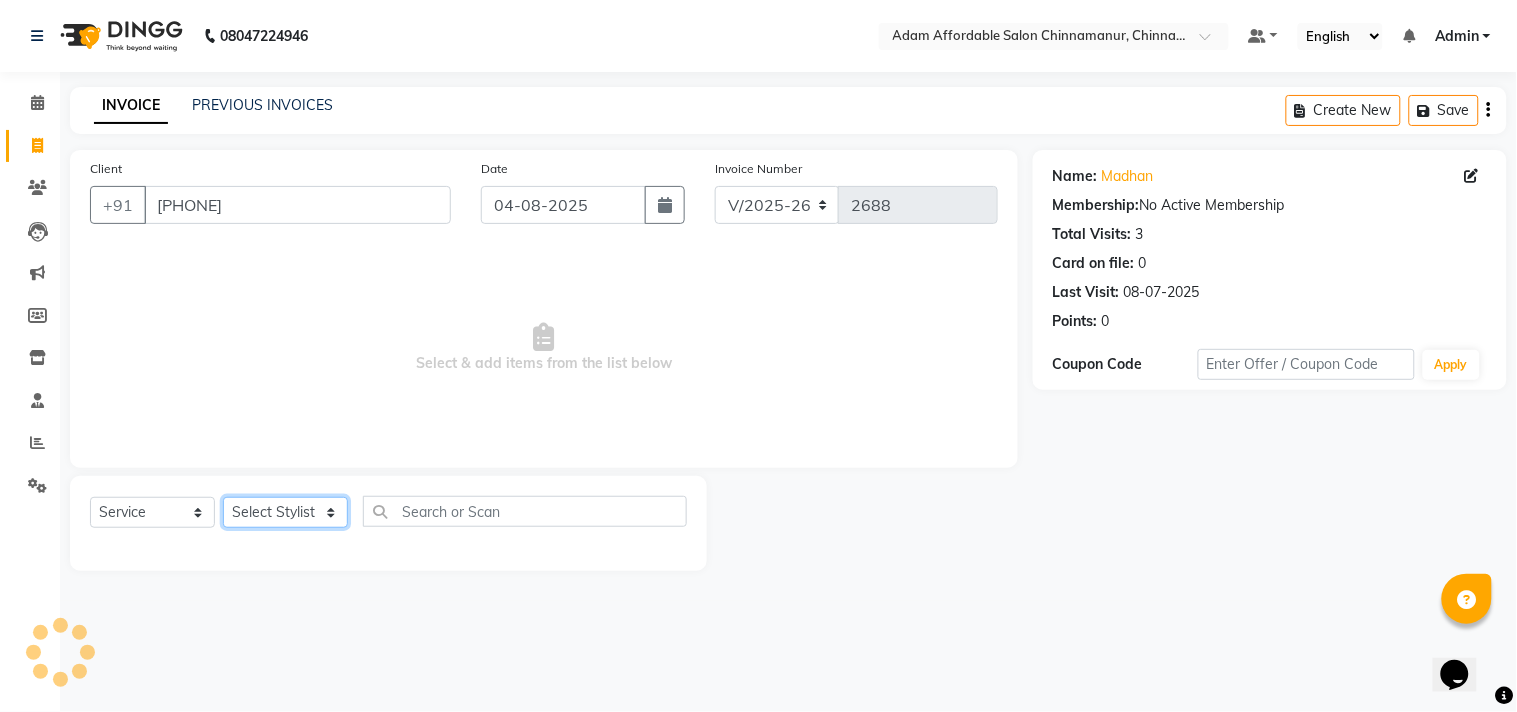 click on "Select Stylist Admin Atif Ali Kaleem Kiran Salim Sameer Shahil Shoaib Sunny Yogesh" 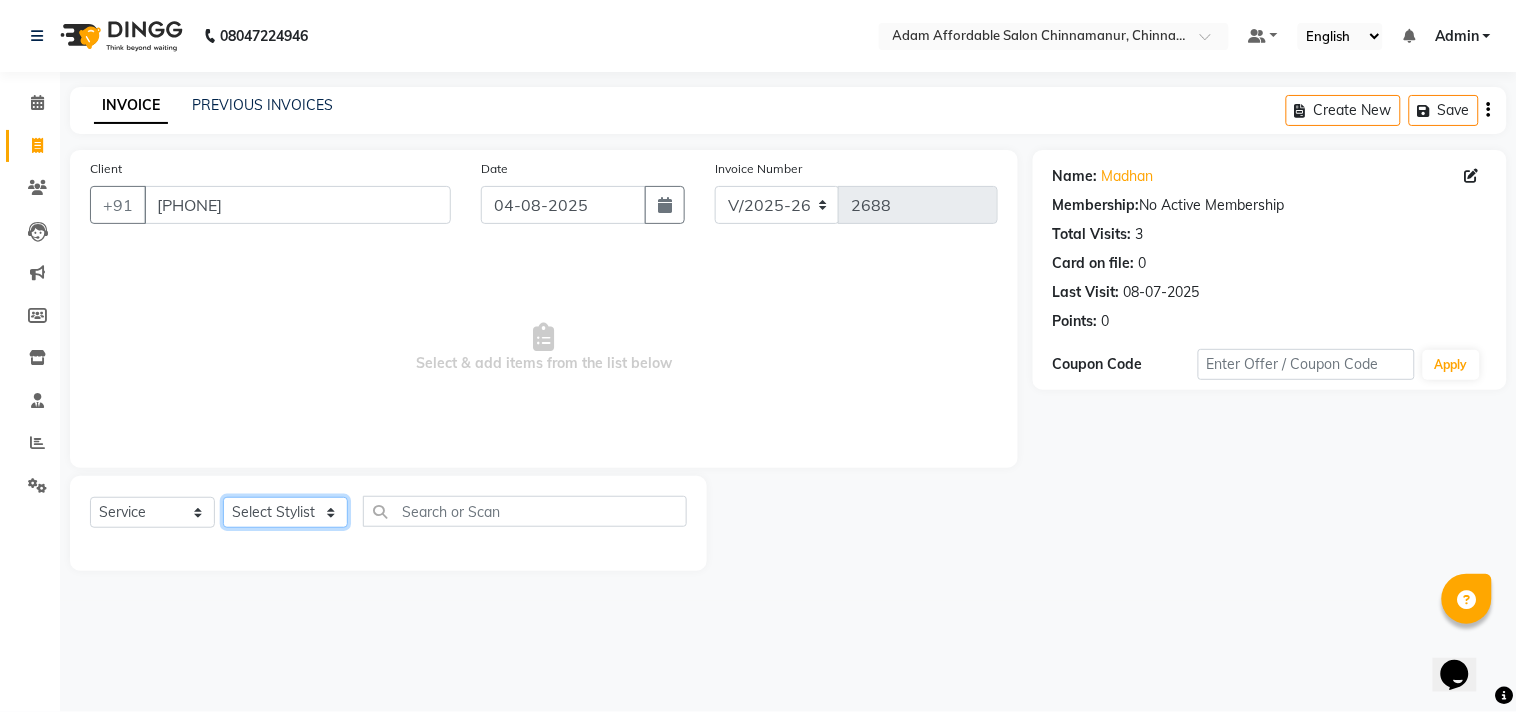 select on "85802" 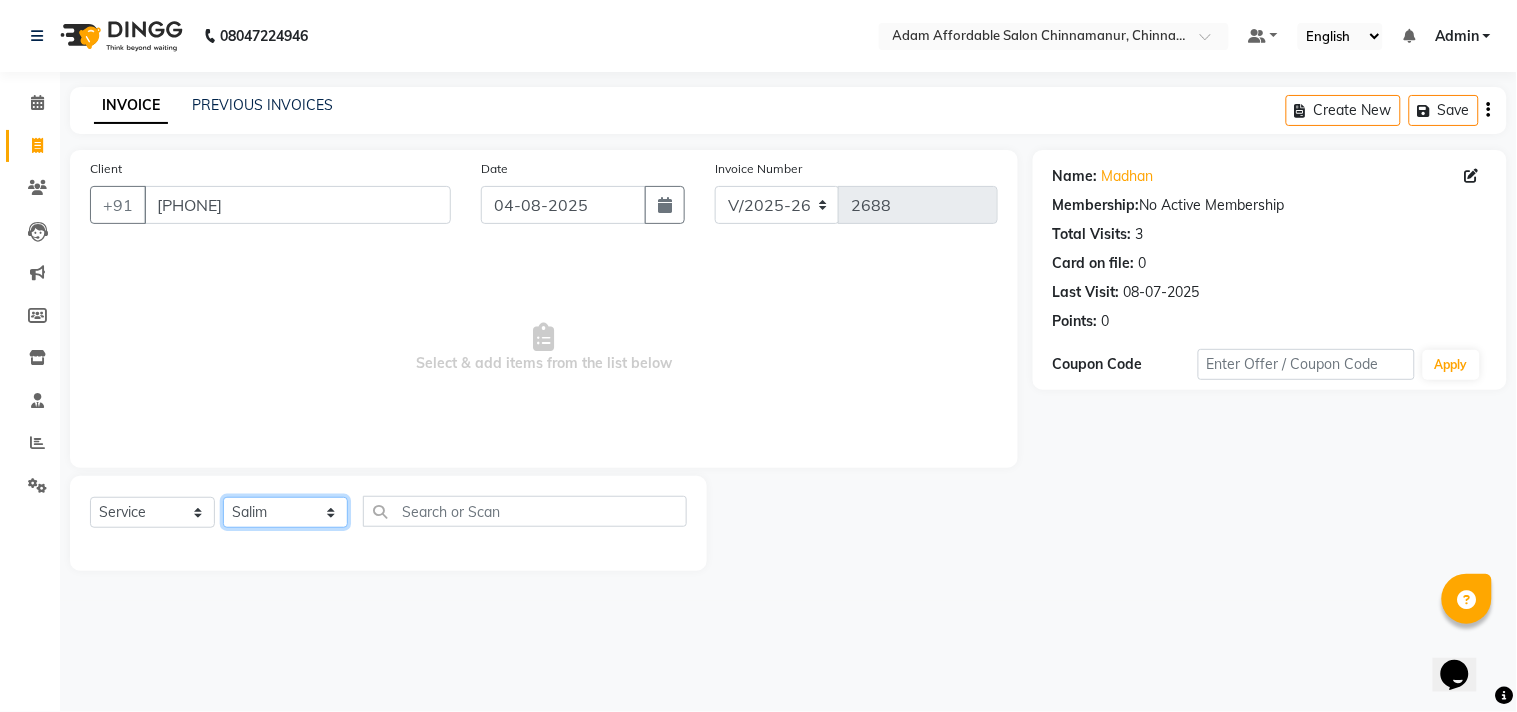 click on "Select Stylist Admin Atif Ali Kaleem Kiran Salim Sameer Shahil Shoaib Sunny Yogesh" 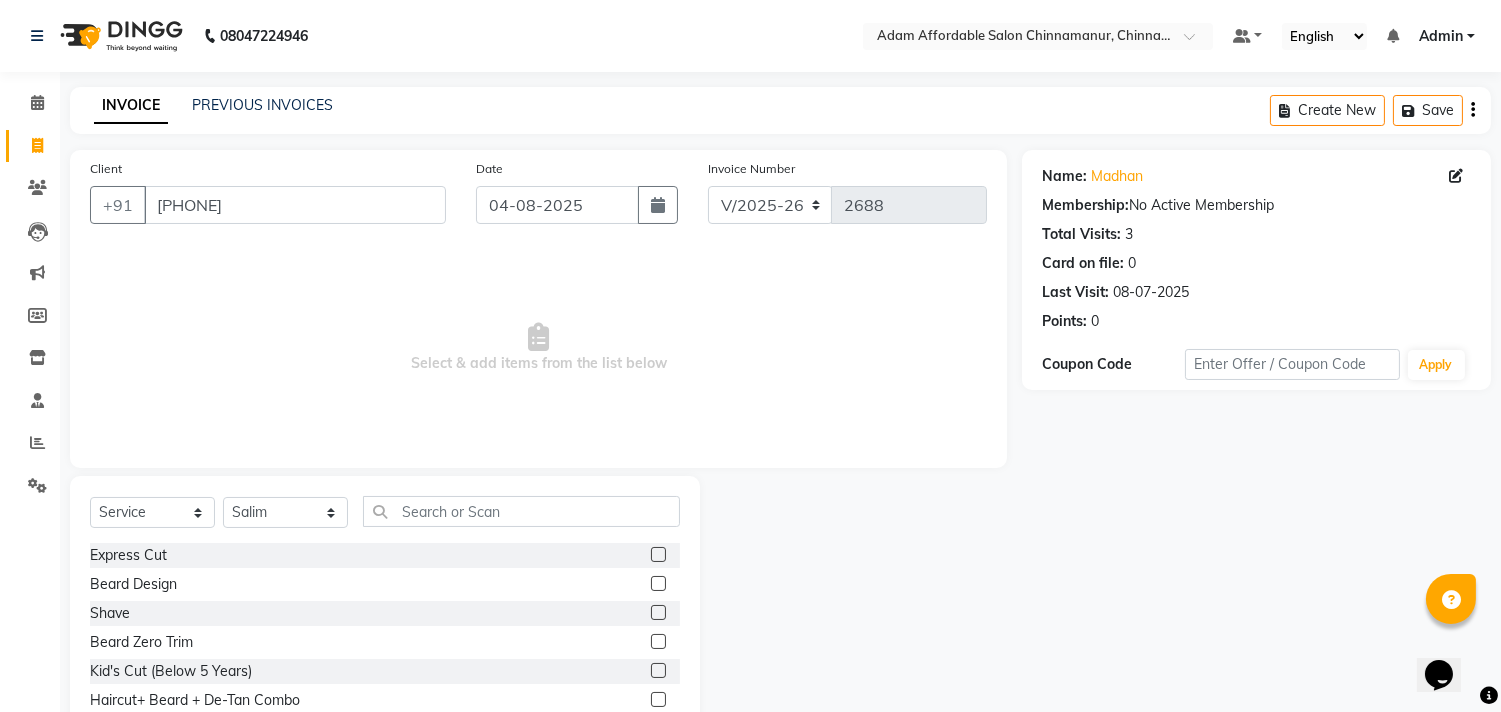 click 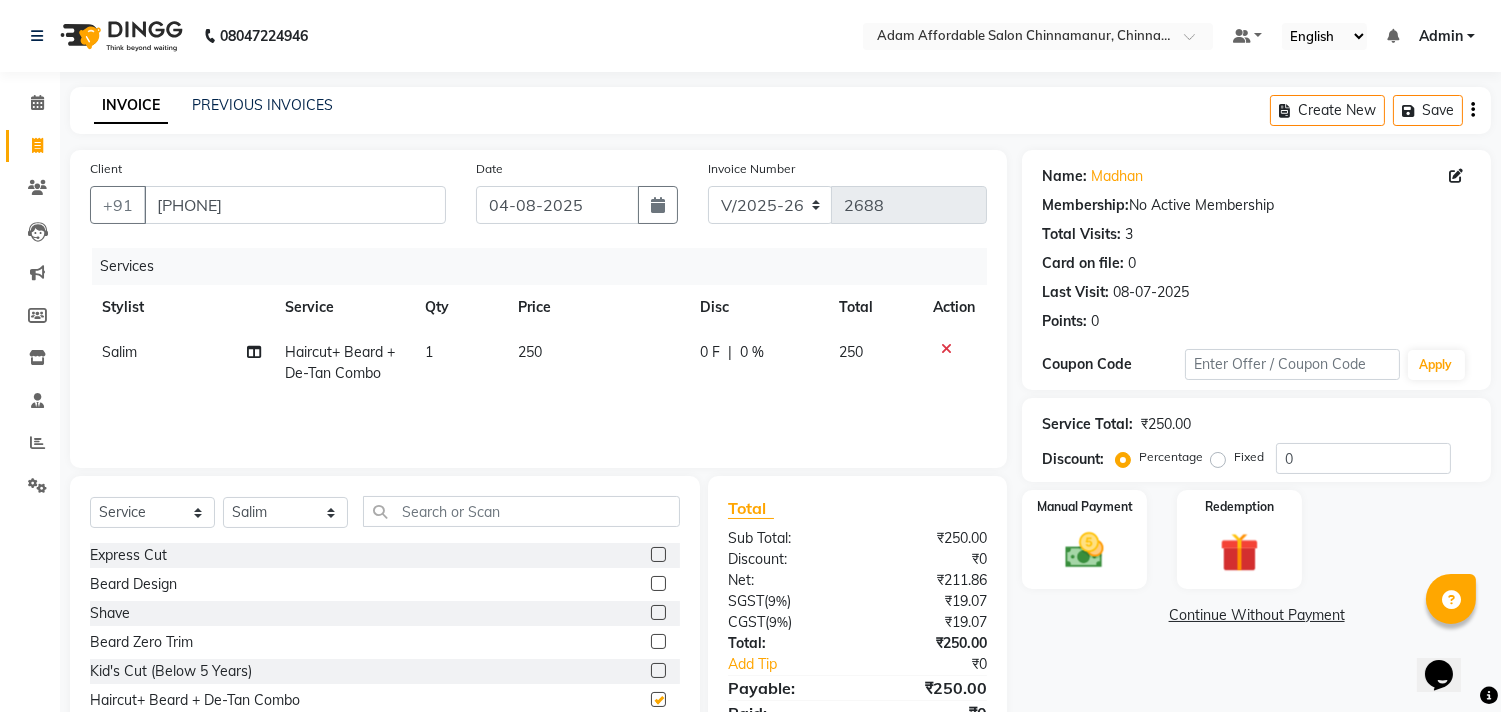 checkbox on "false" 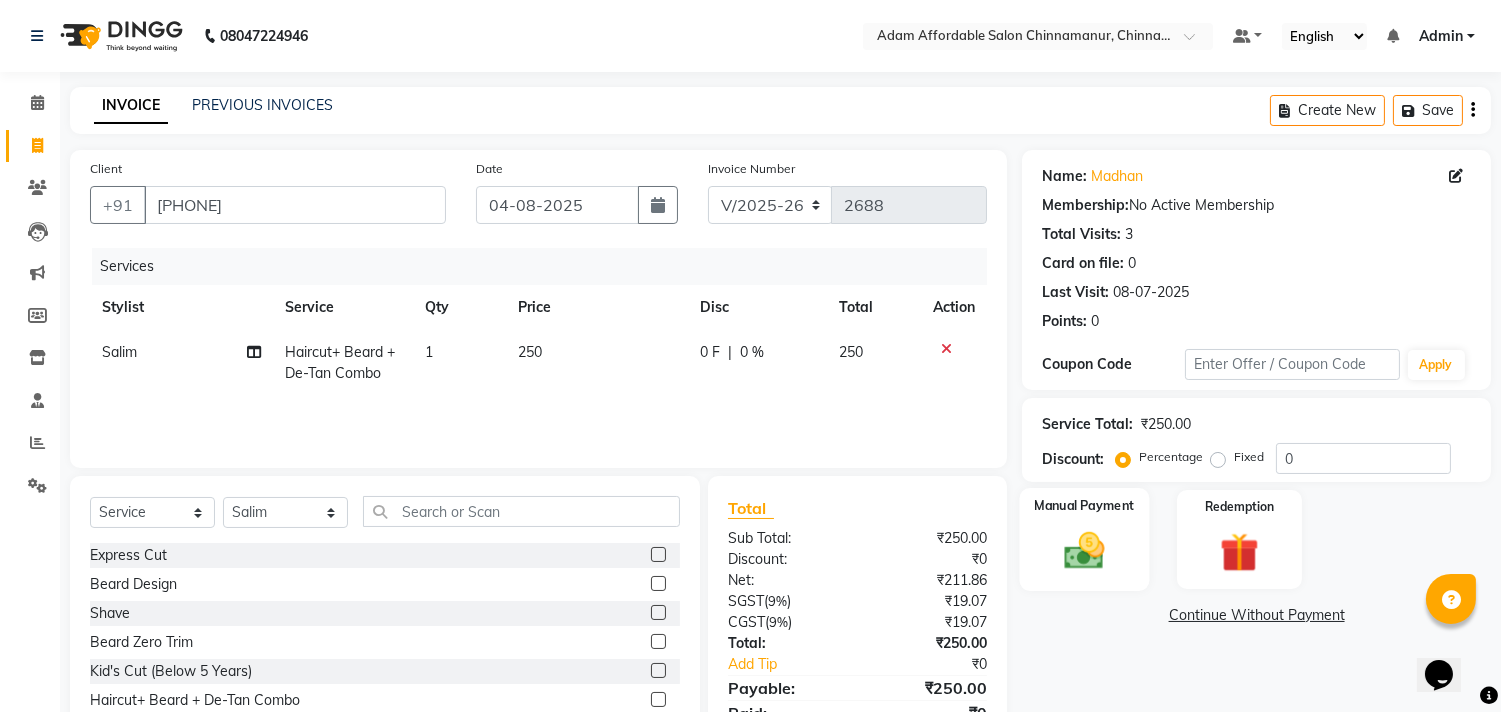 click 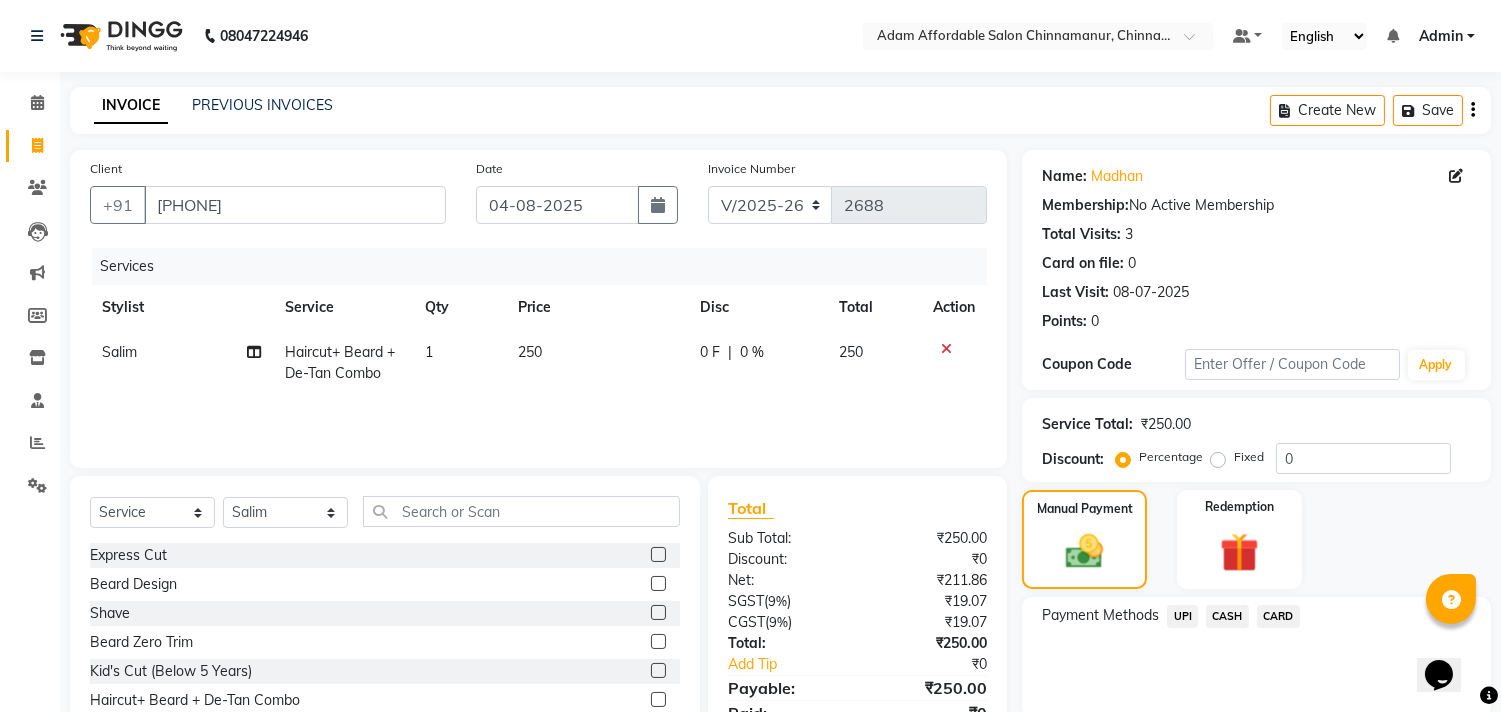 click on "CASH" 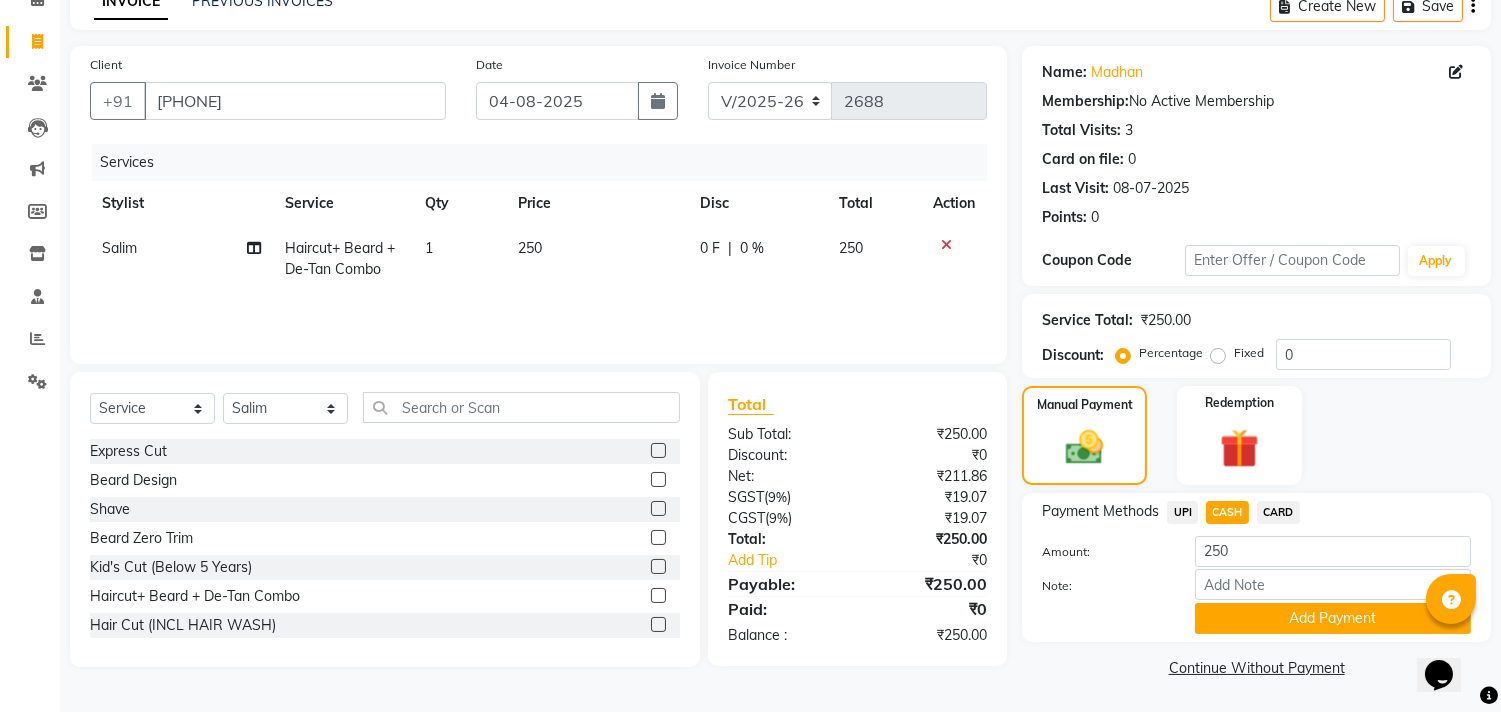click on "Add Payment" 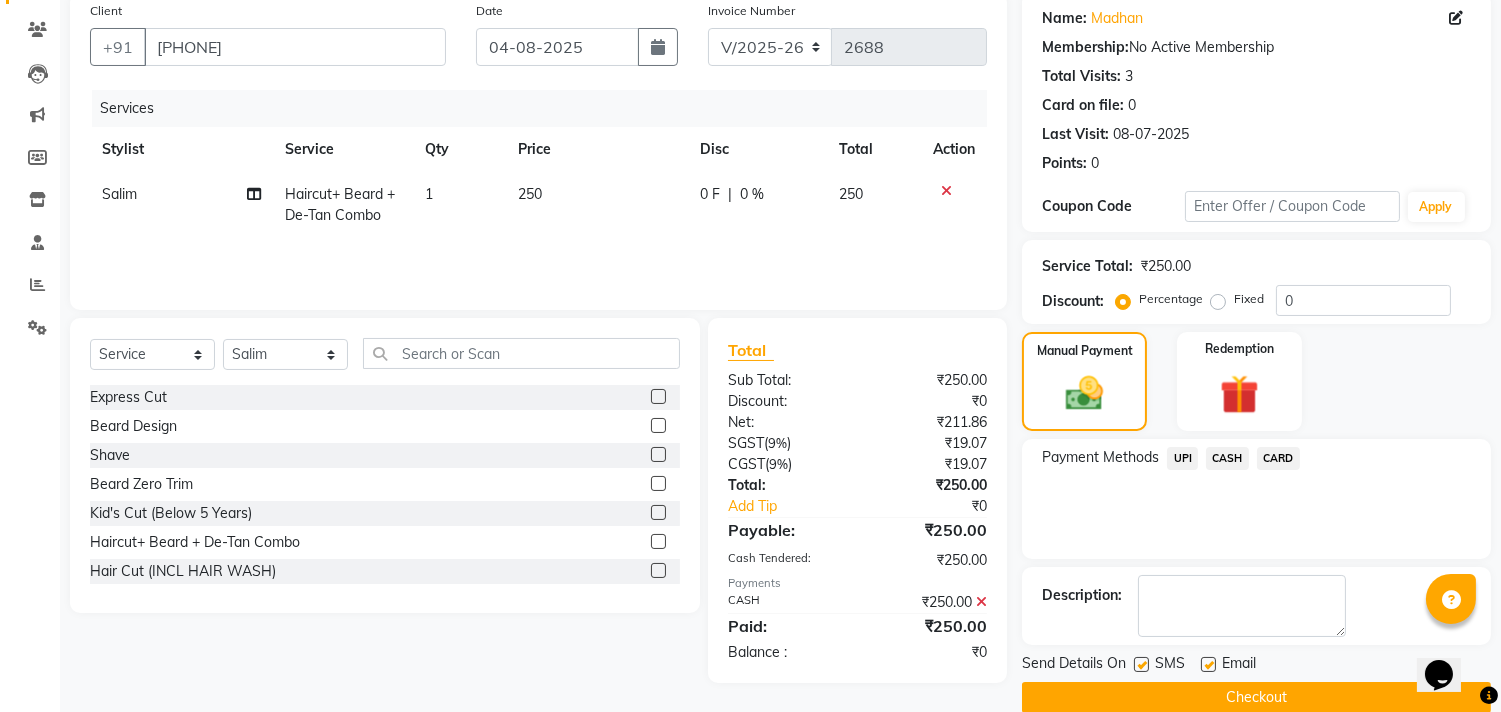 scroll, scrollTop: 187, scrollLeft: 0, axis: vertical 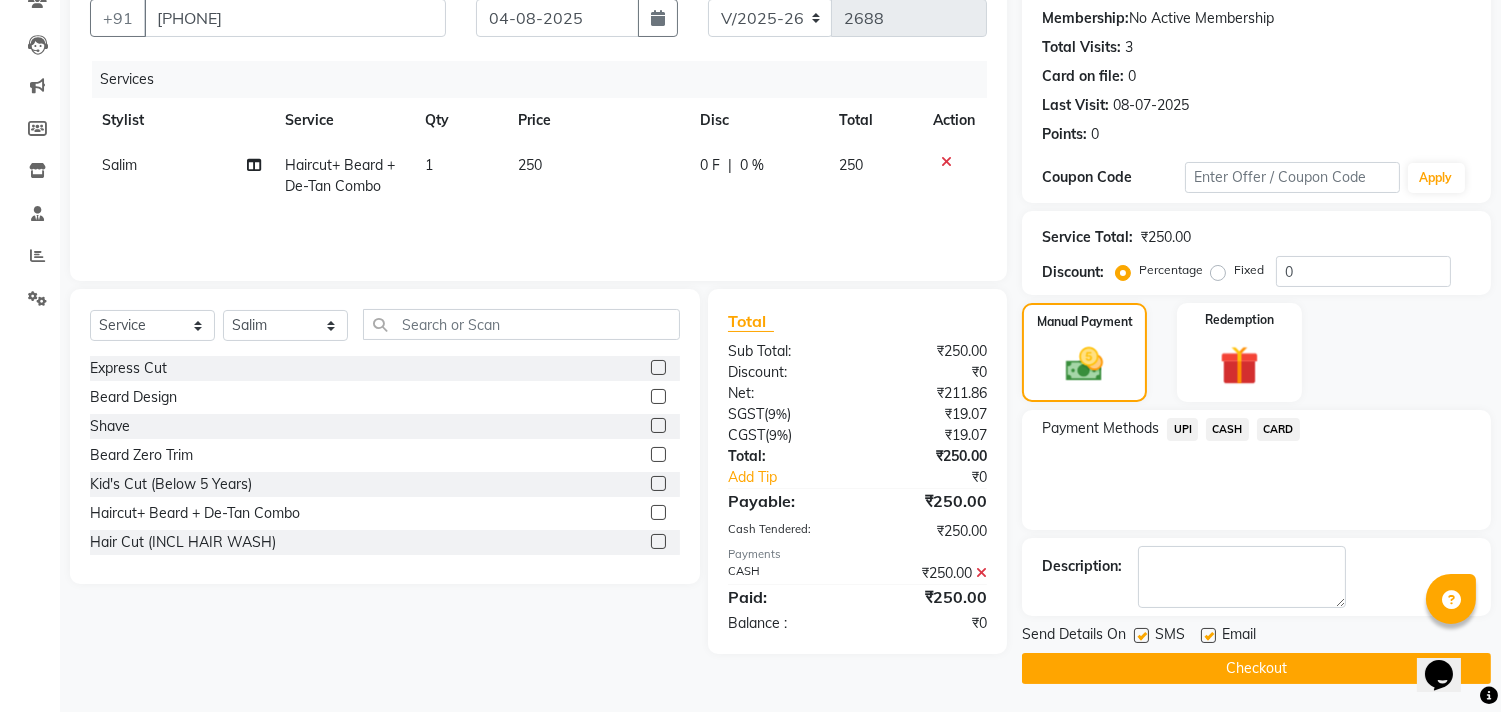 click on "Checkout" 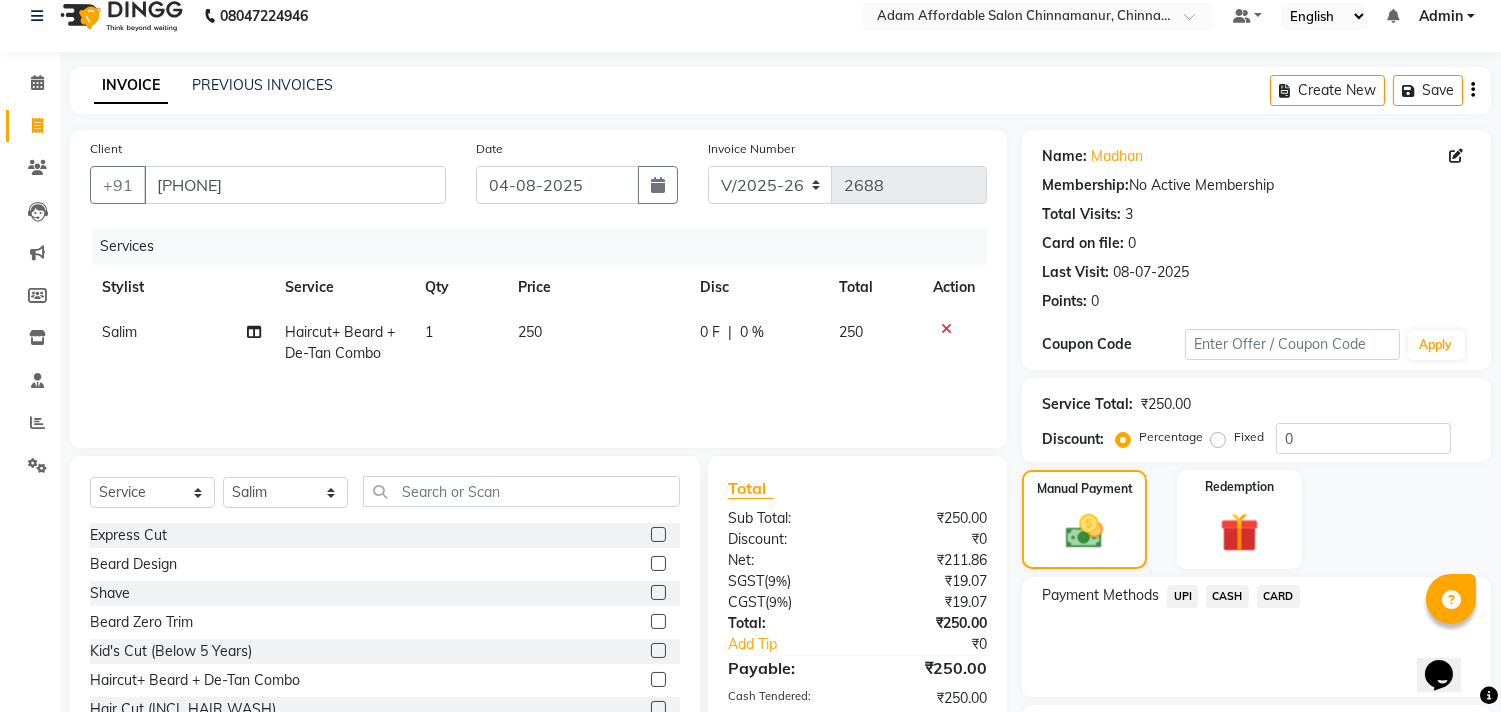 scroll, scrollTop: 0, scrollLeft: 0, axis: both 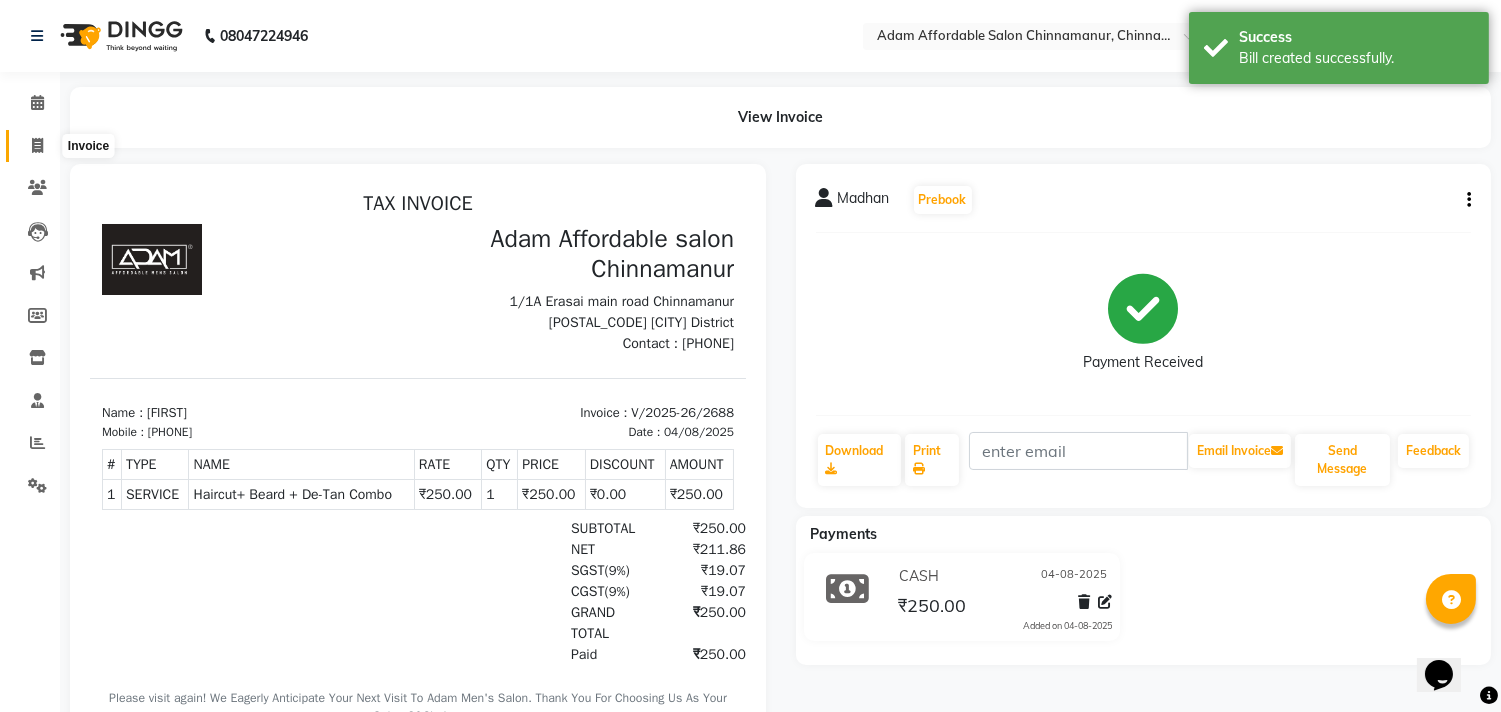 click 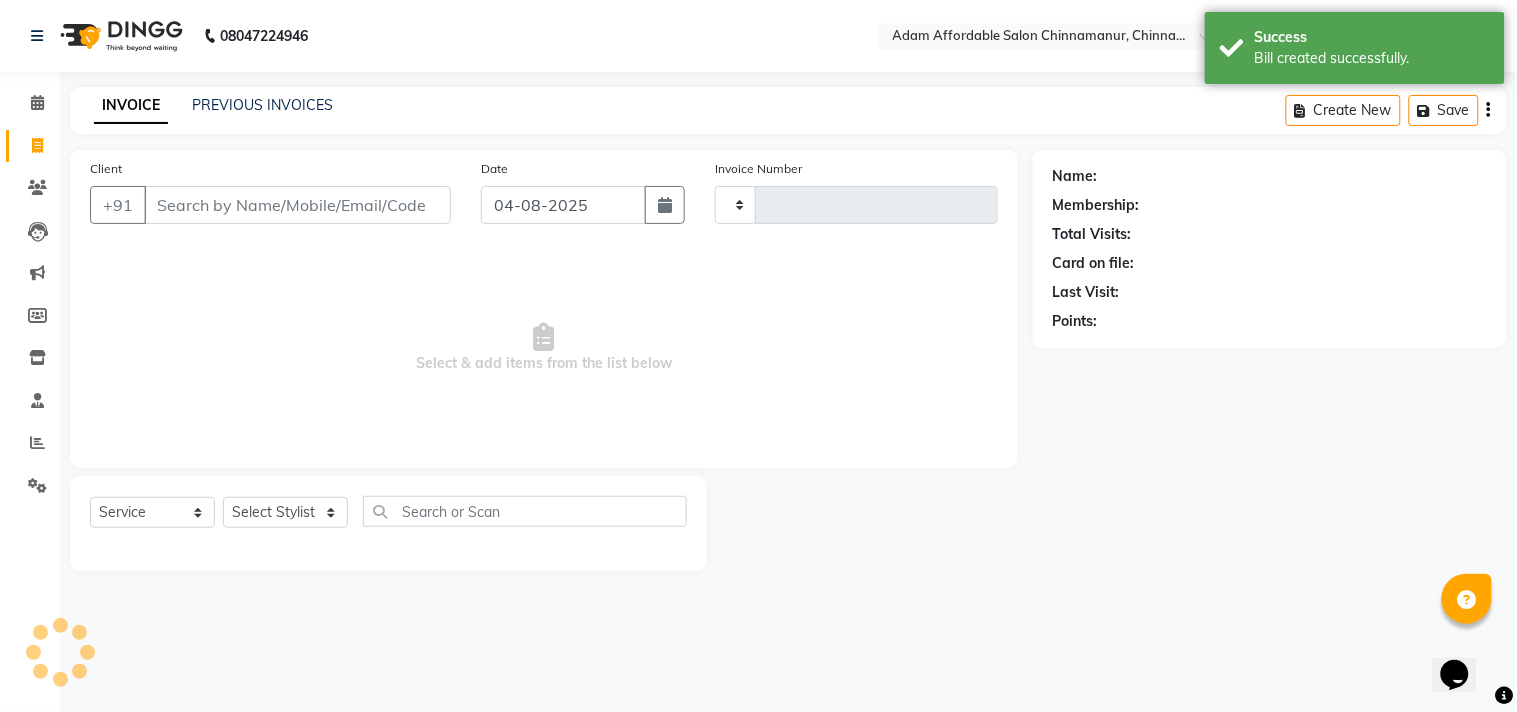 type on "2689" 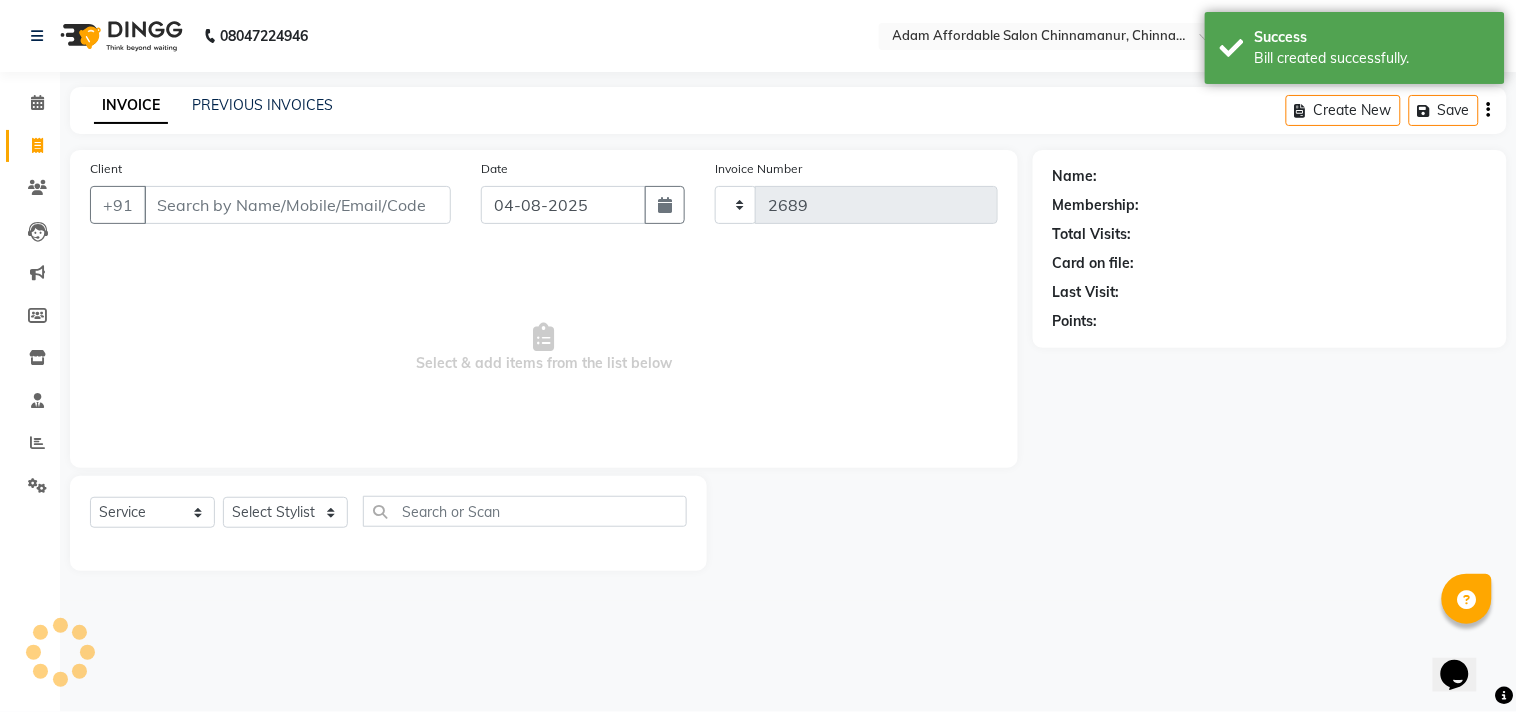 select on "8329" 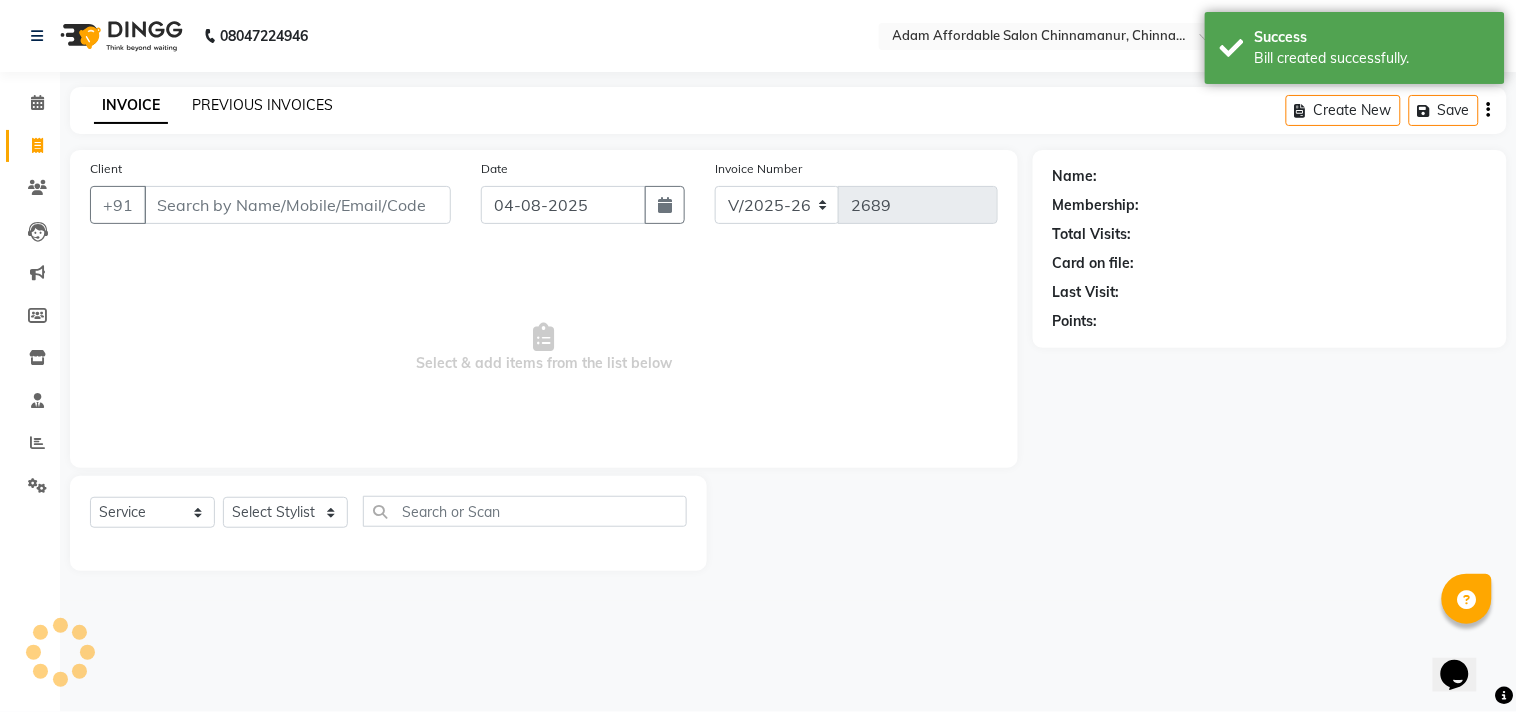 click on "PREVIOUS INVOICES" 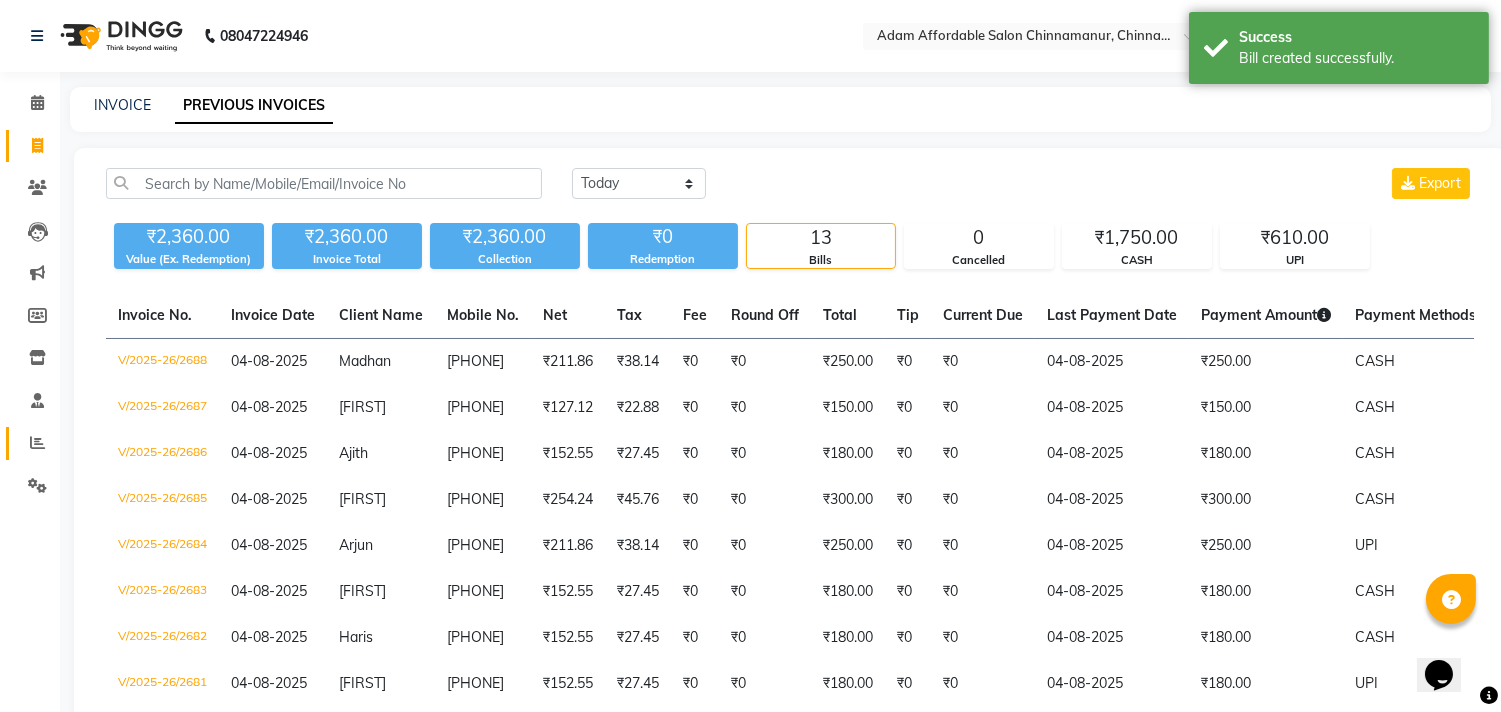 click on "Reports" 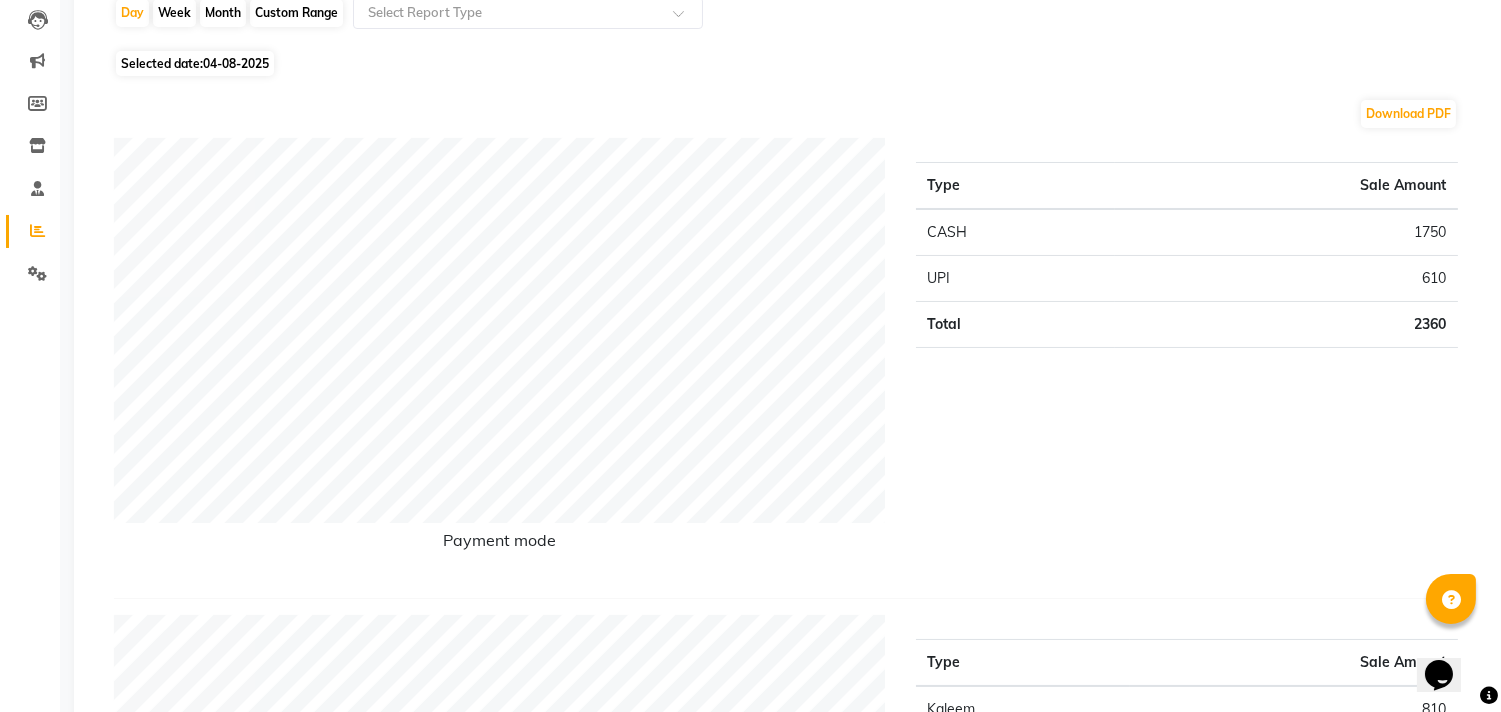 scroll, scrollTop: 777, scrollLeft: 0, axis: vertical 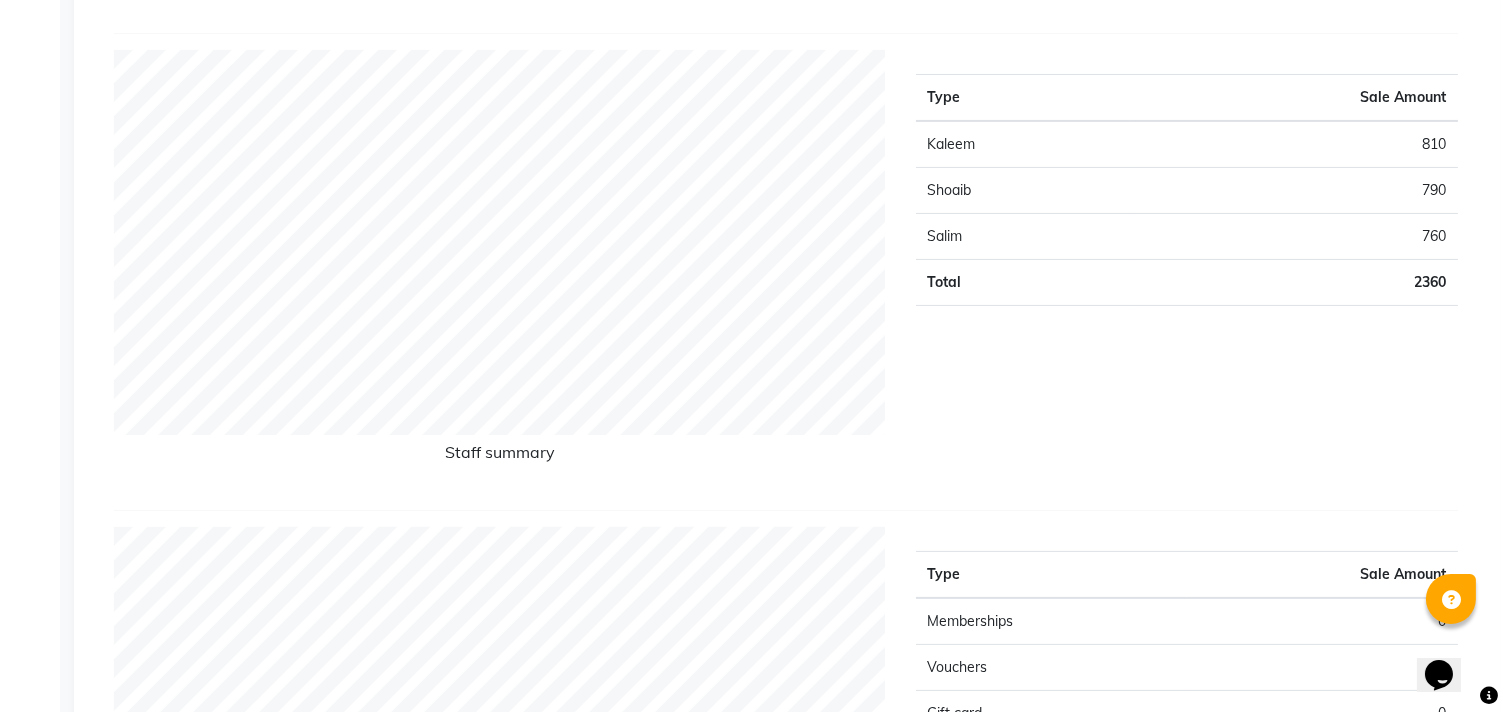 click on "Kaleem" 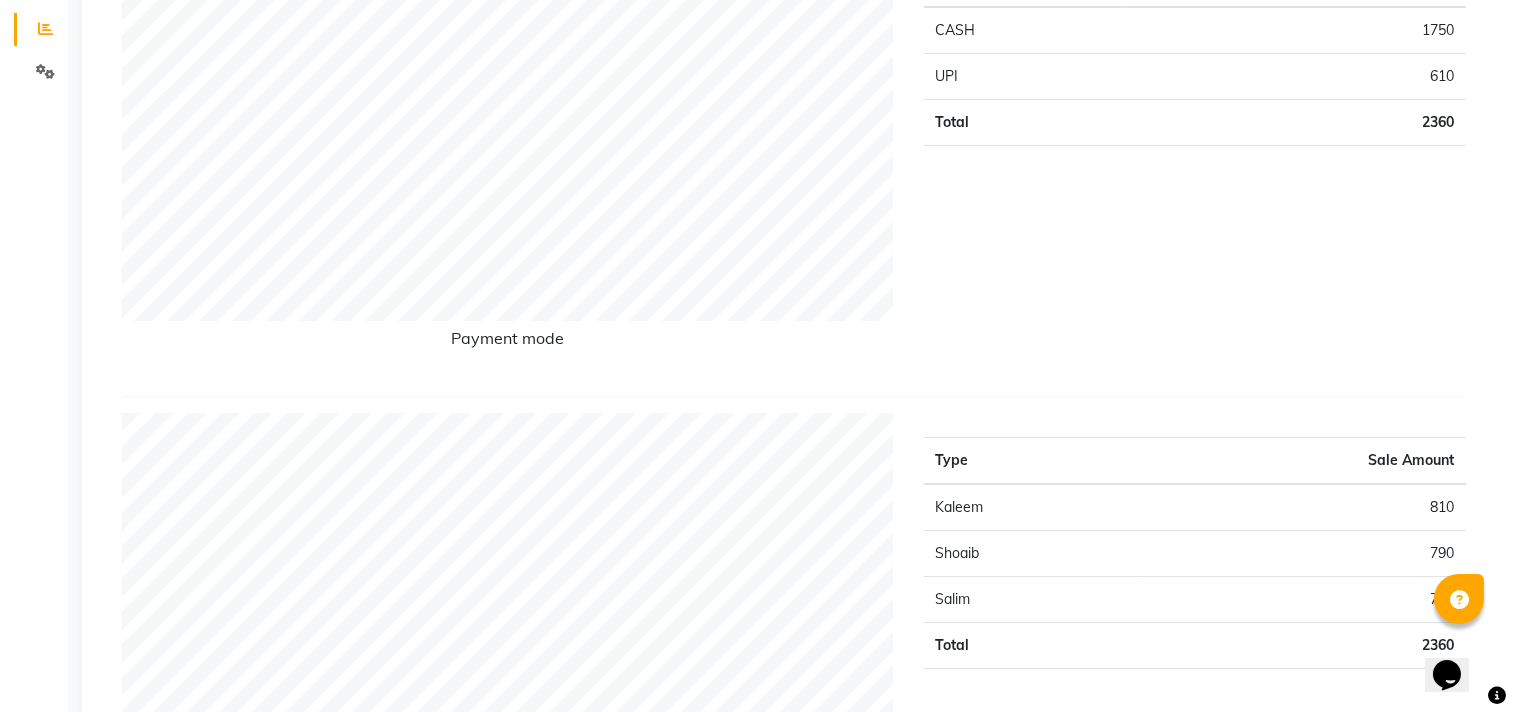 scroll, scrollTop: 0, scrollLeft: 0, axis: both 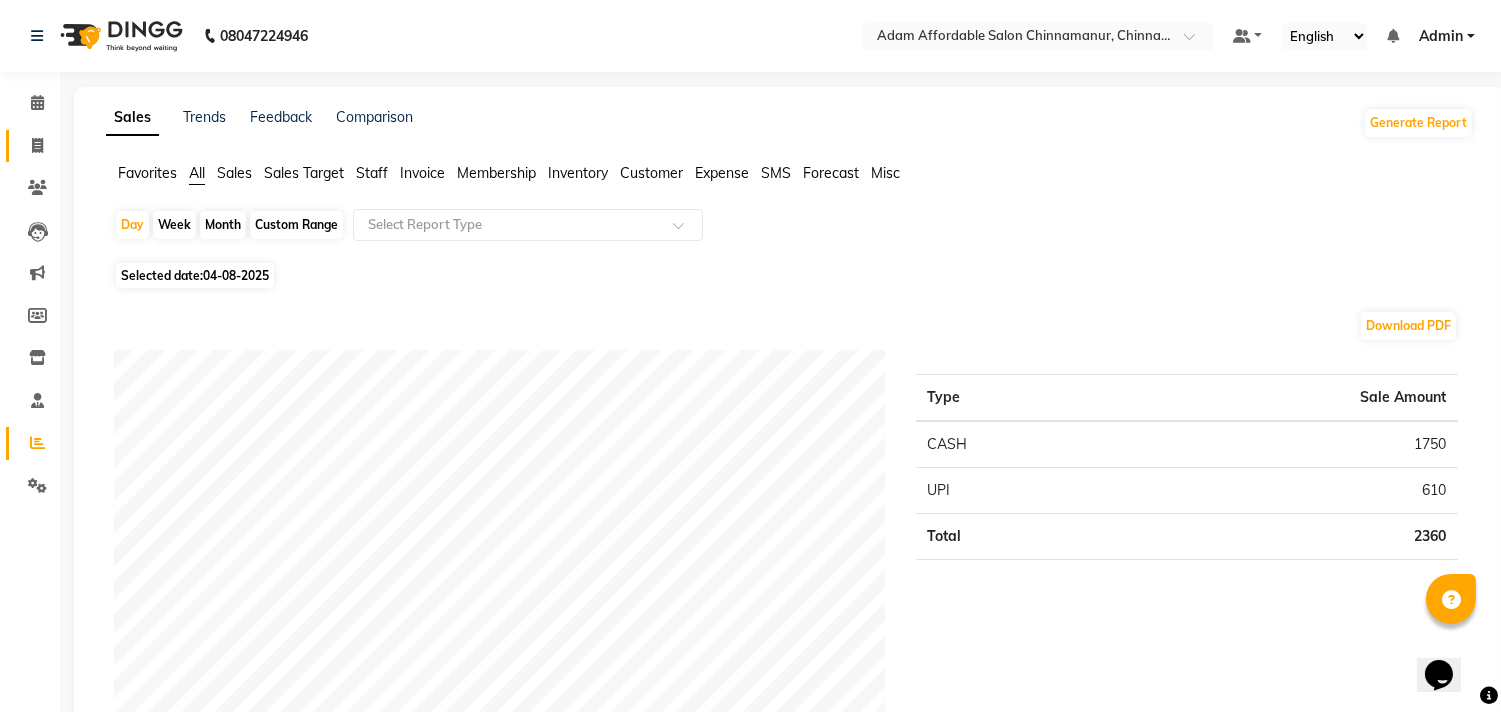 click on "Invoice" 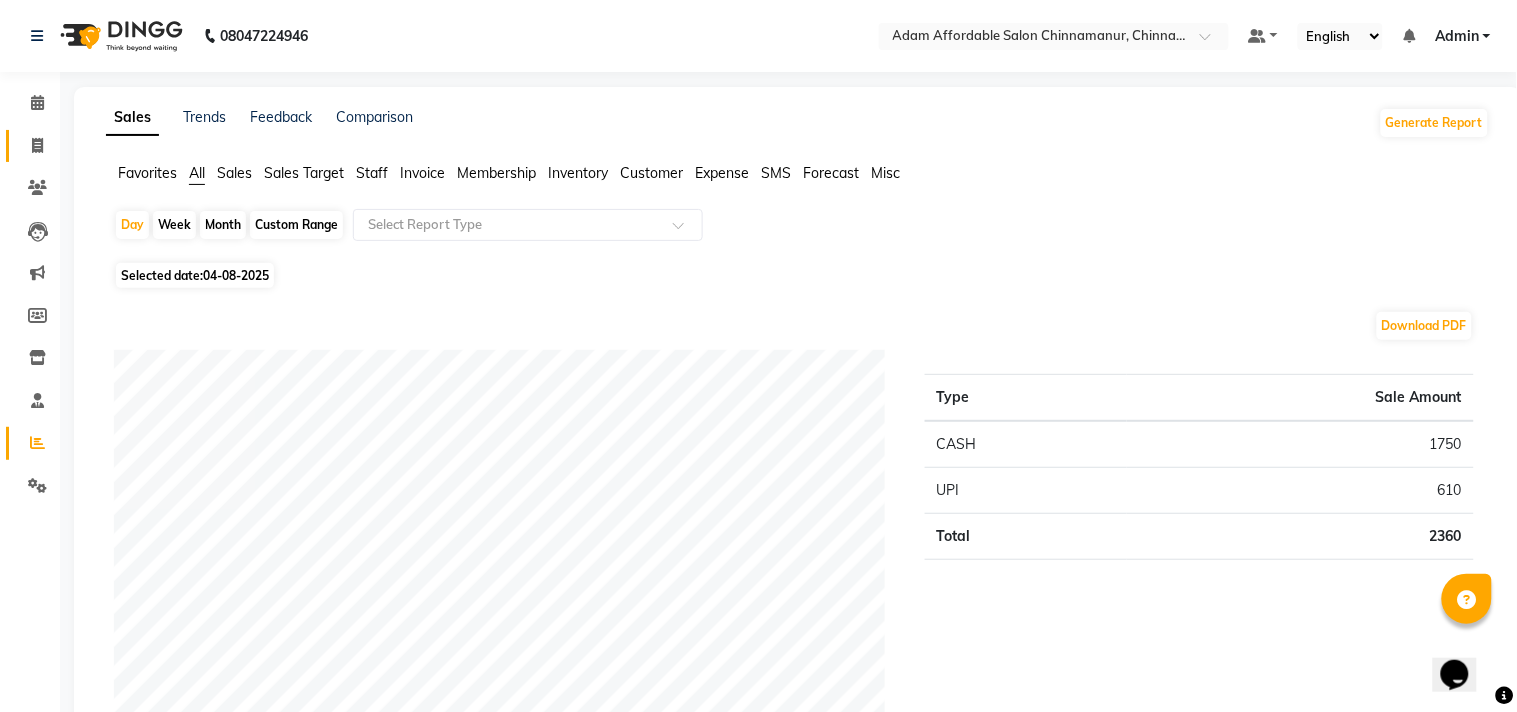 select on "service" 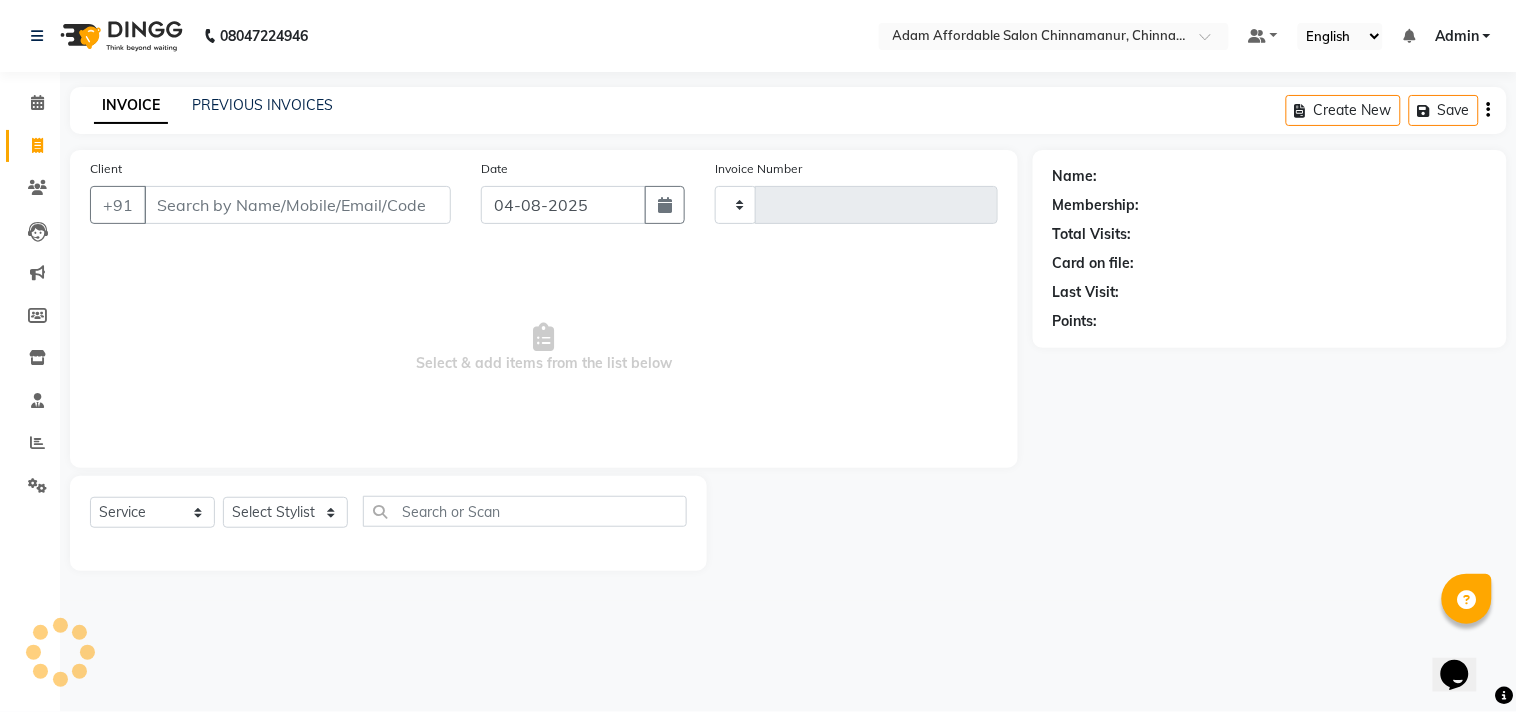 type on "2689" 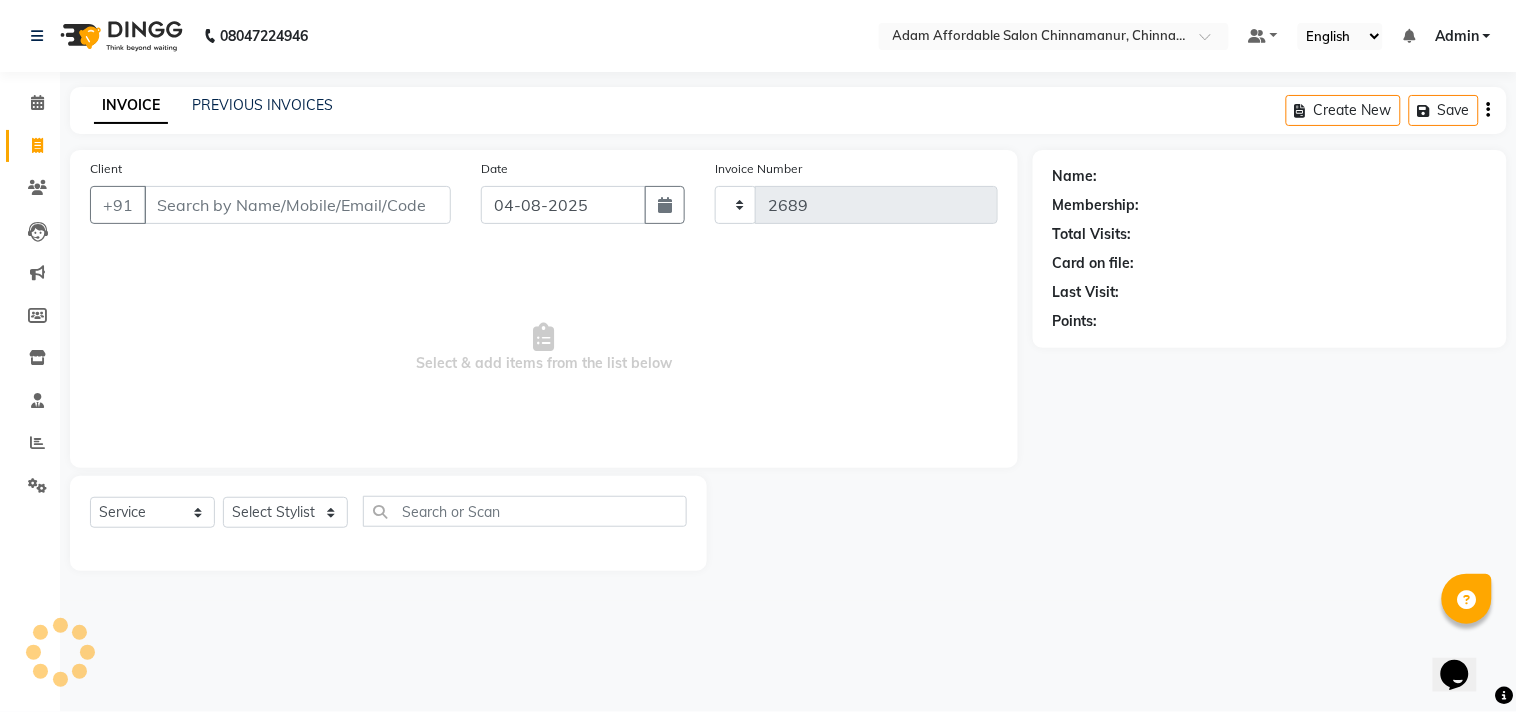 select on "8329" 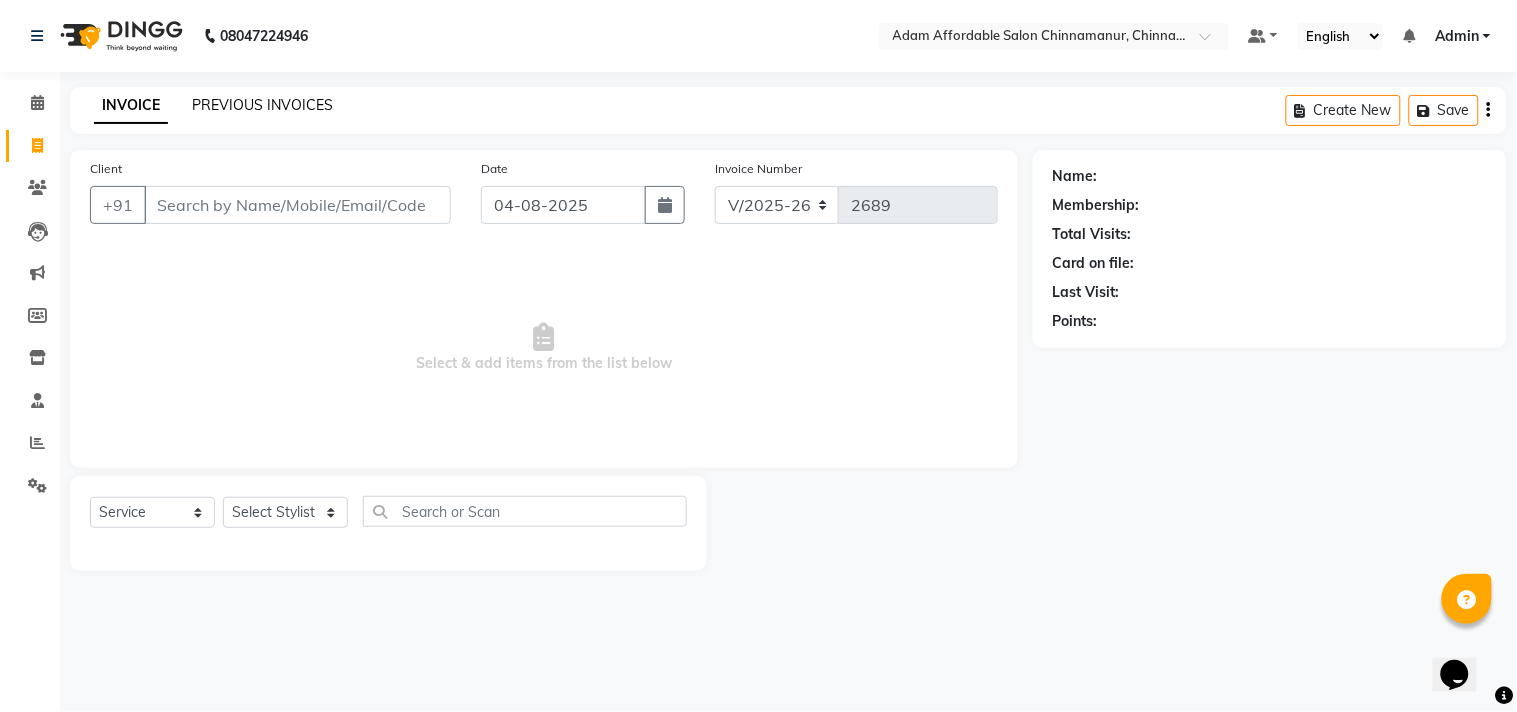 click on "PREVIOUS INVOICES" 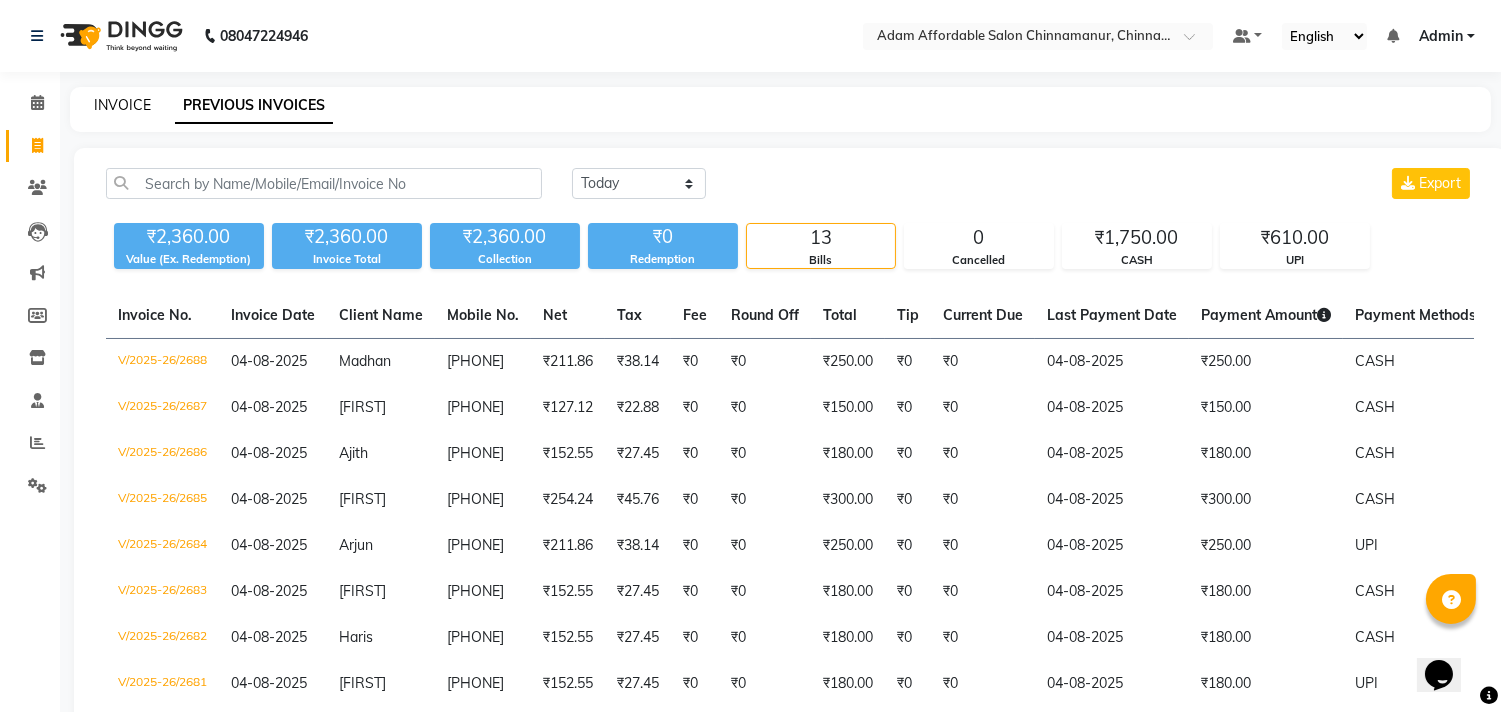 click on "INVOICE" 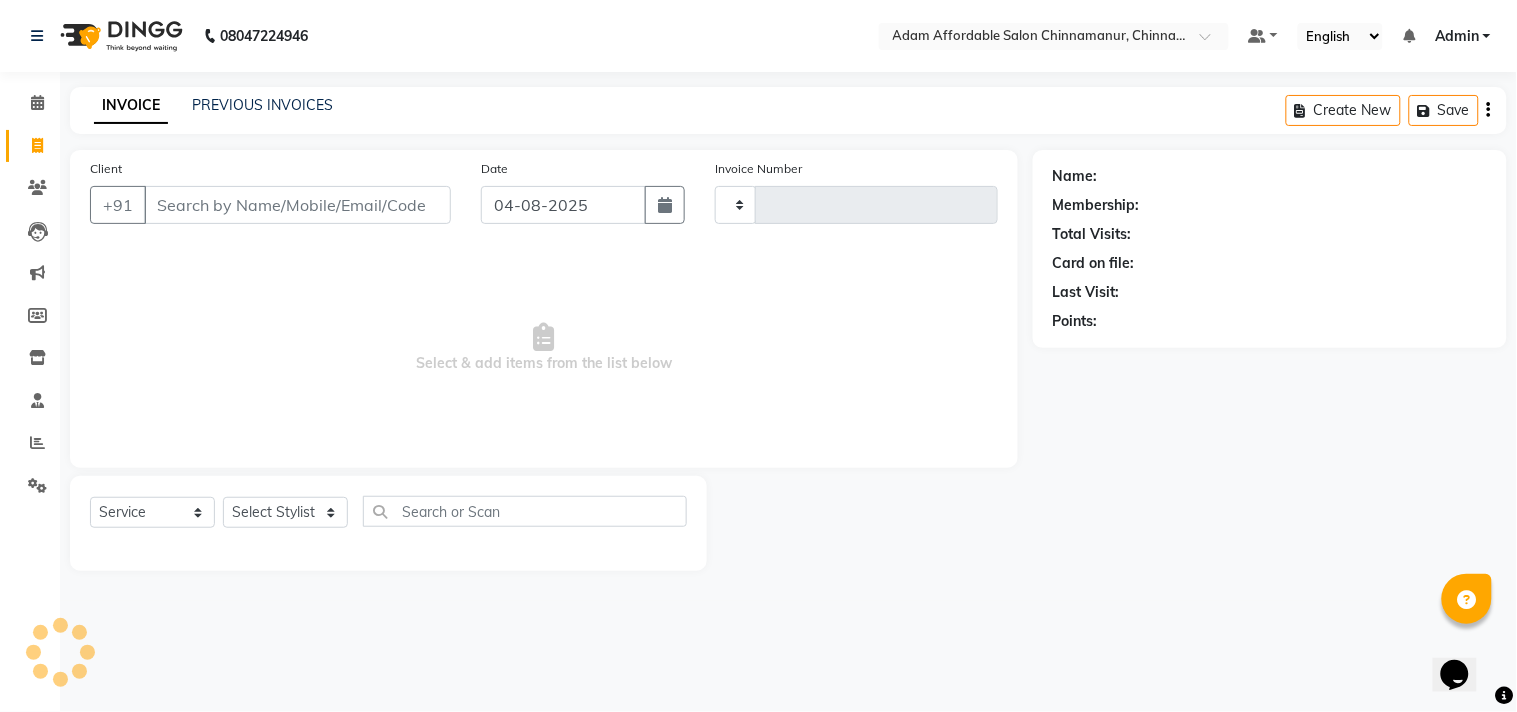 type on "2689" 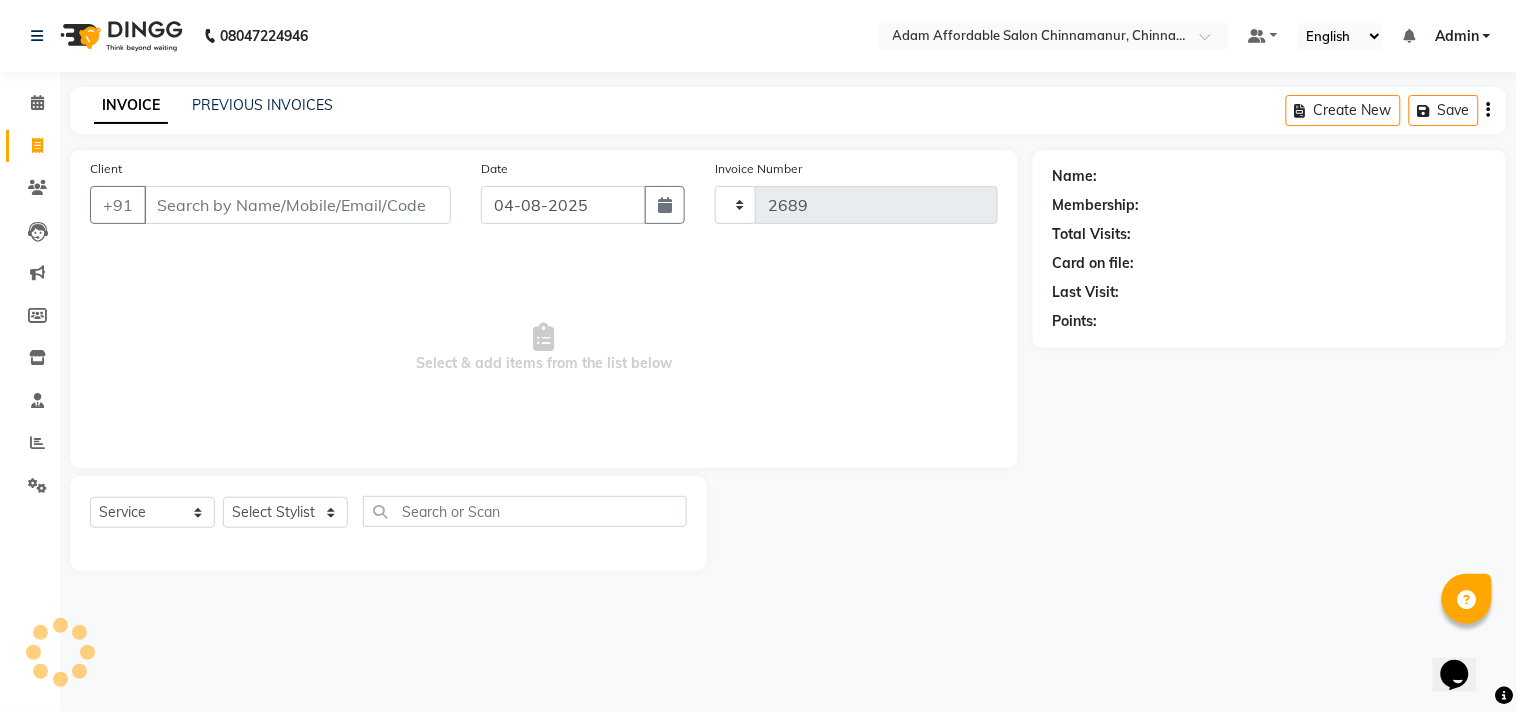 select on "8329" 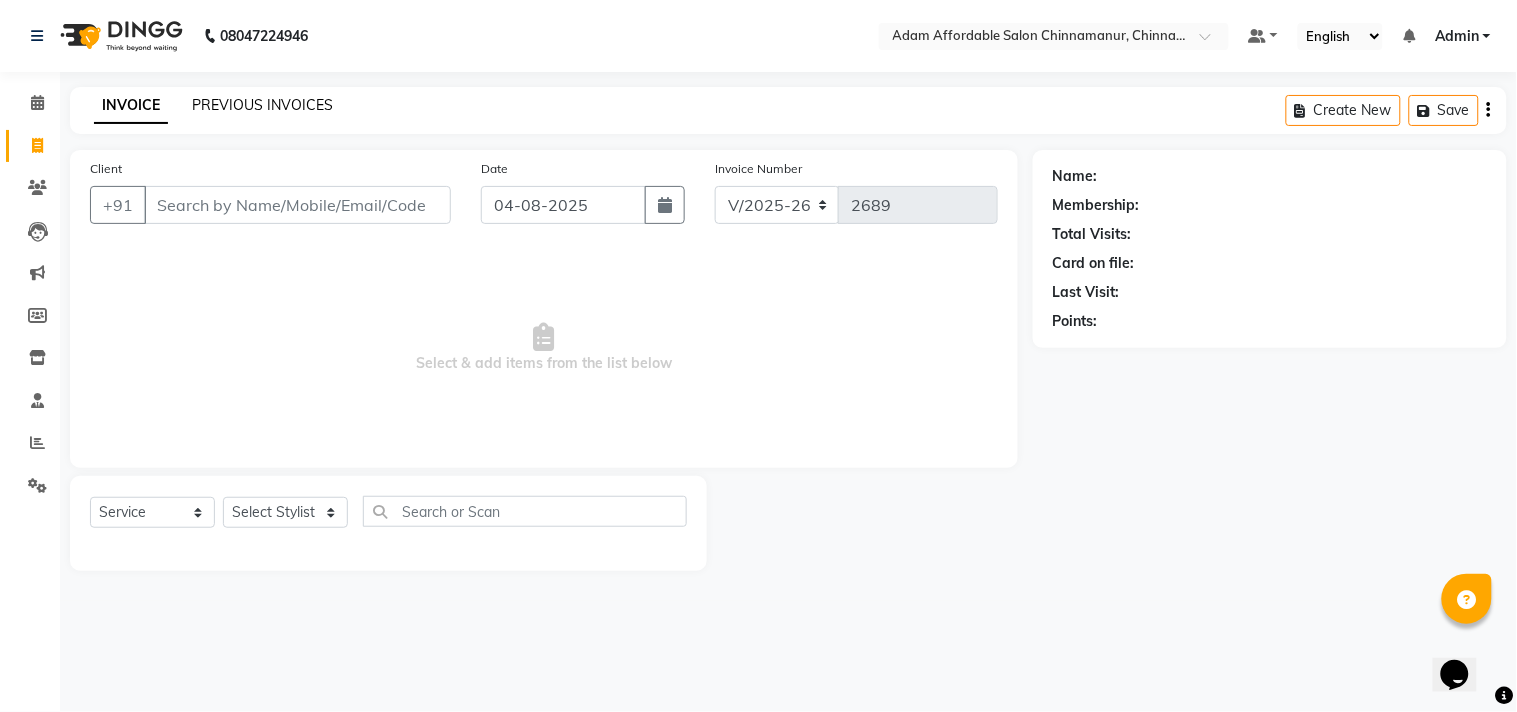 click on "PREVIOUS INVOICES" 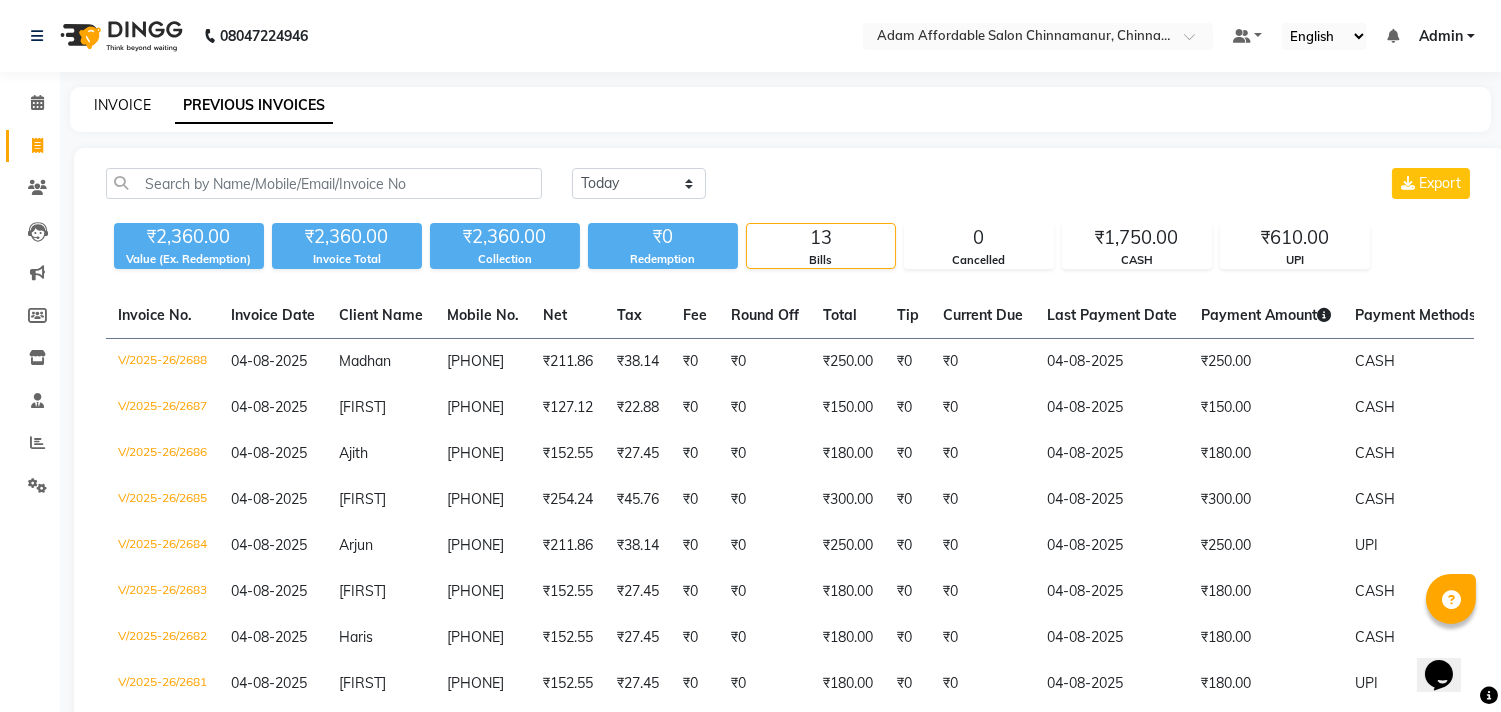 click on "INVOICE" 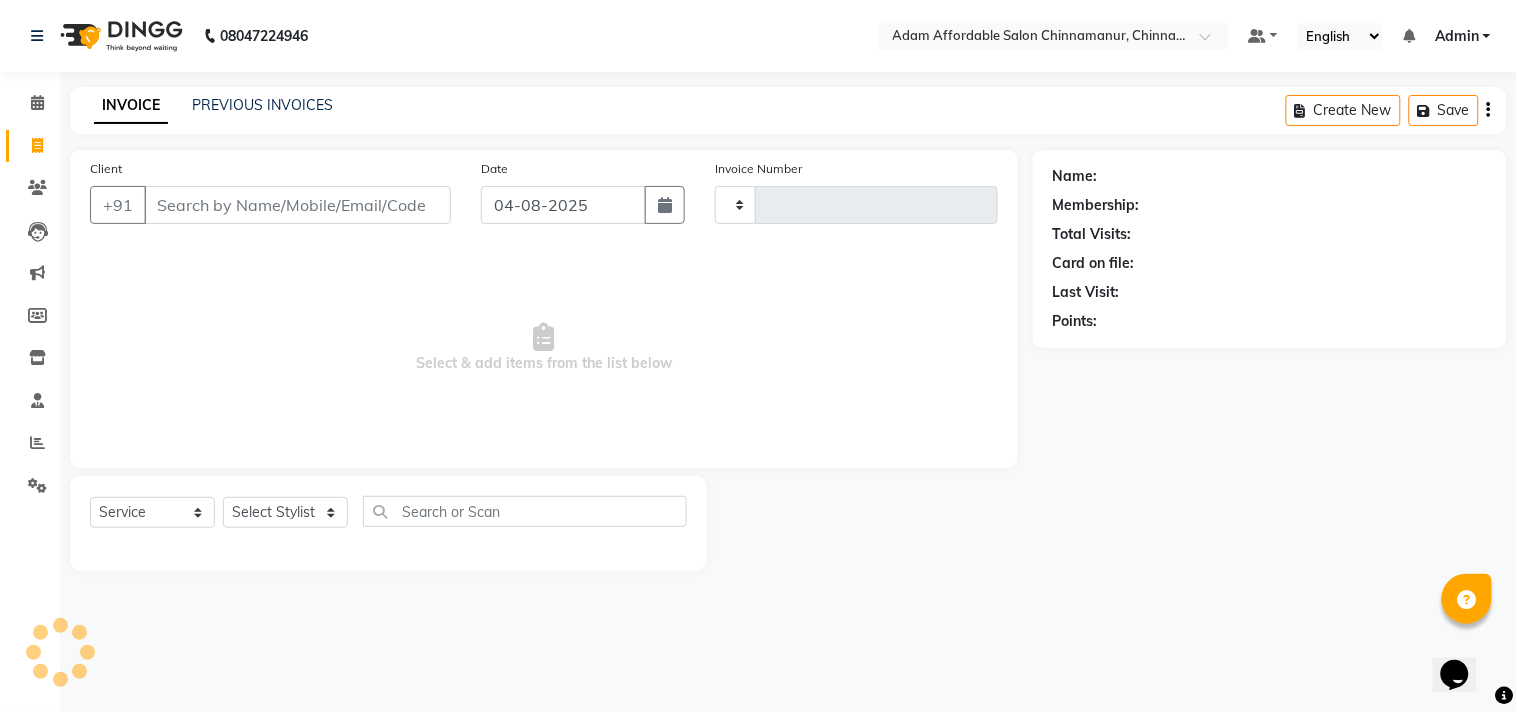 type on "2689" 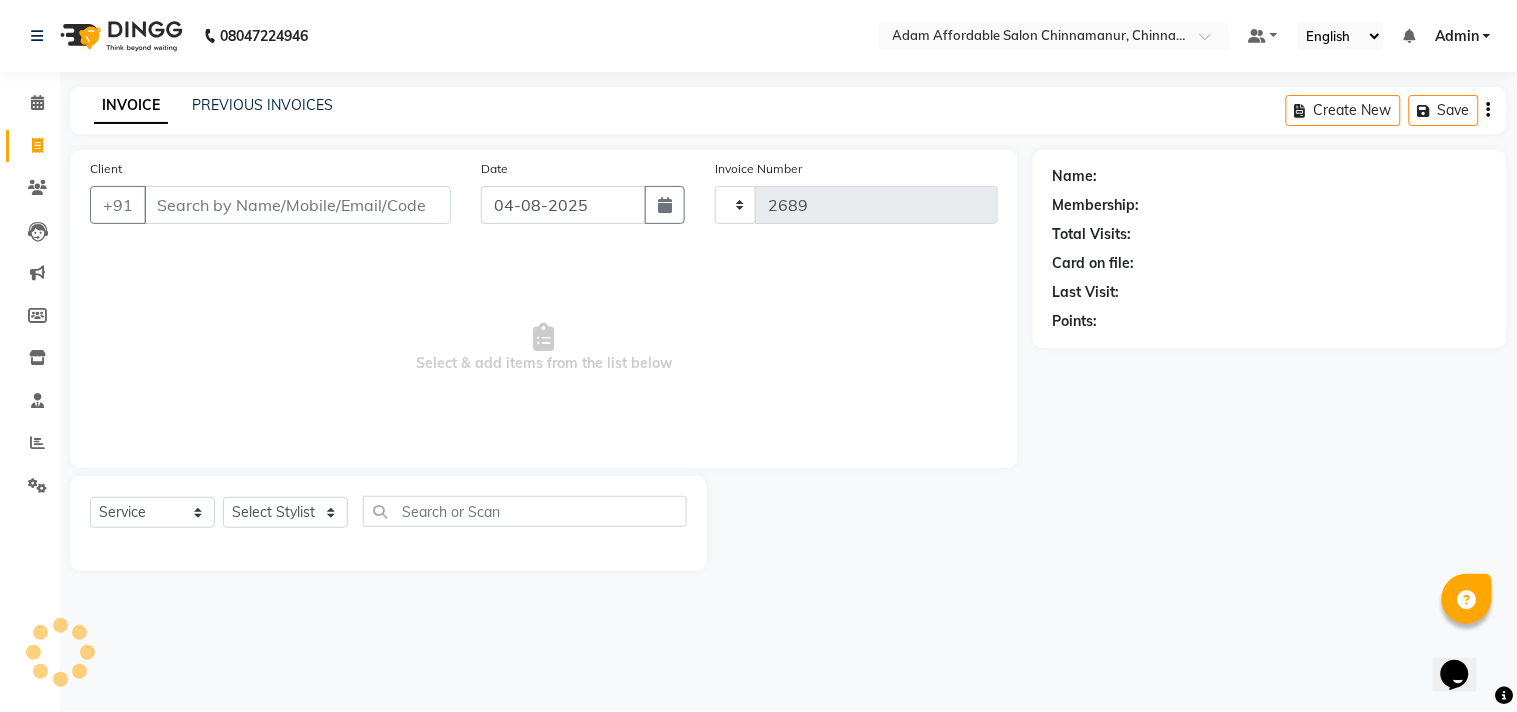 select on "8329" 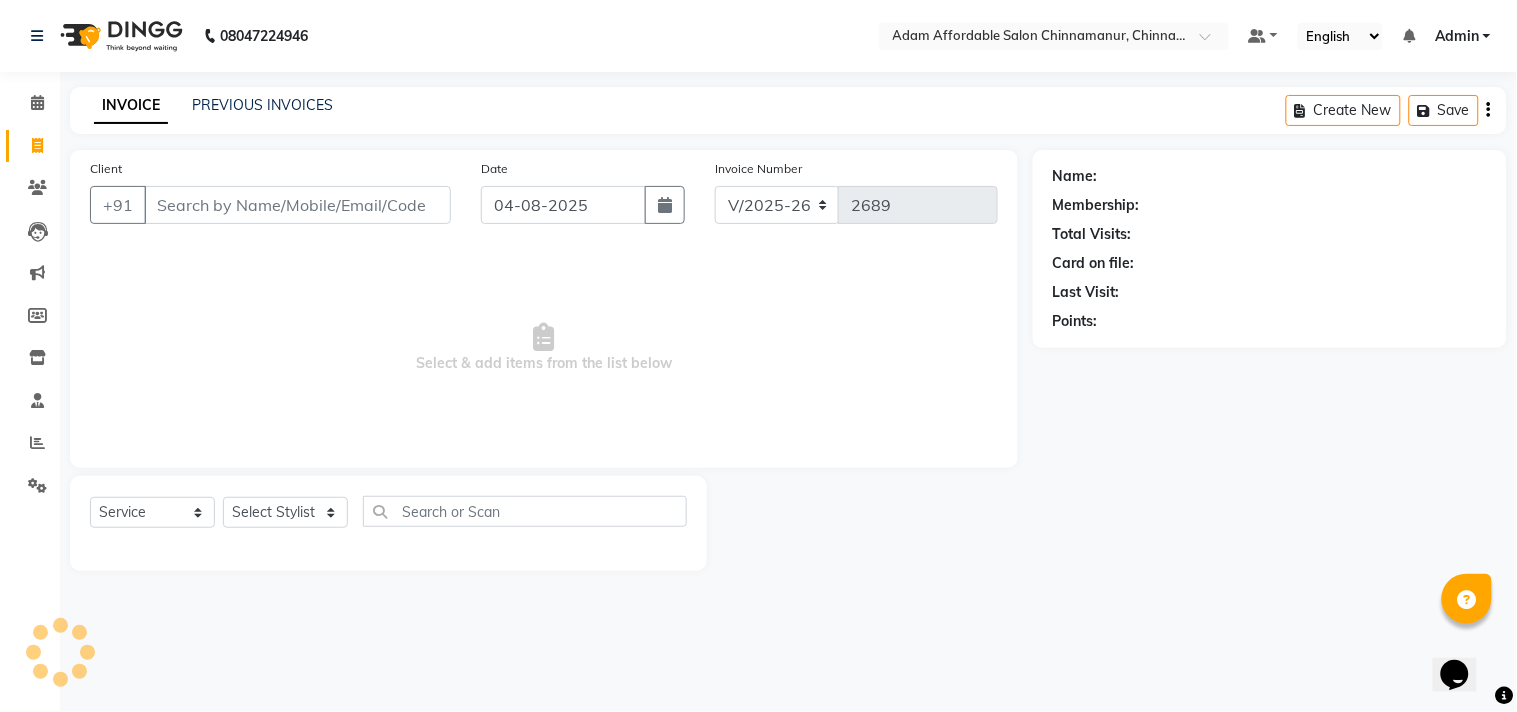 click on "Client" at bounding box center (297, 205) 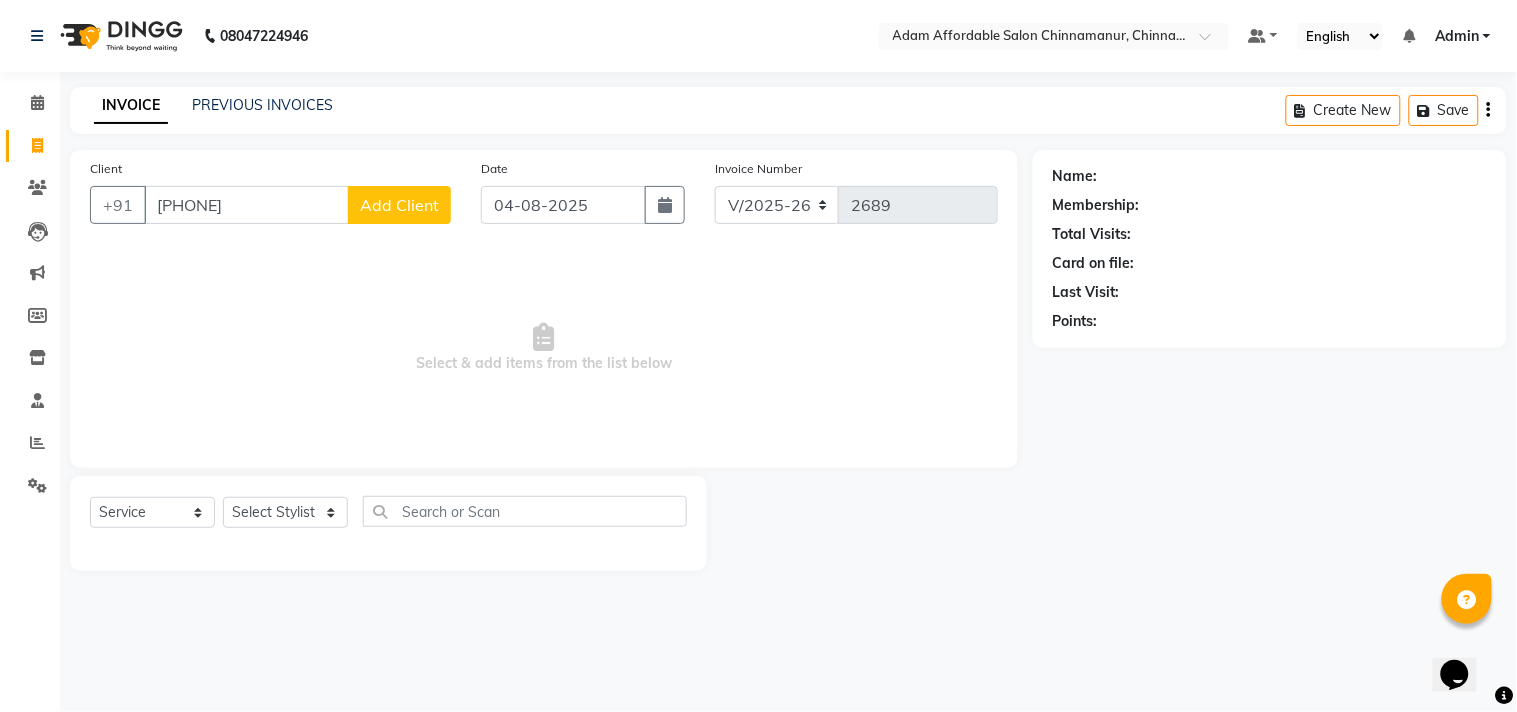 type on "[PHONE]" 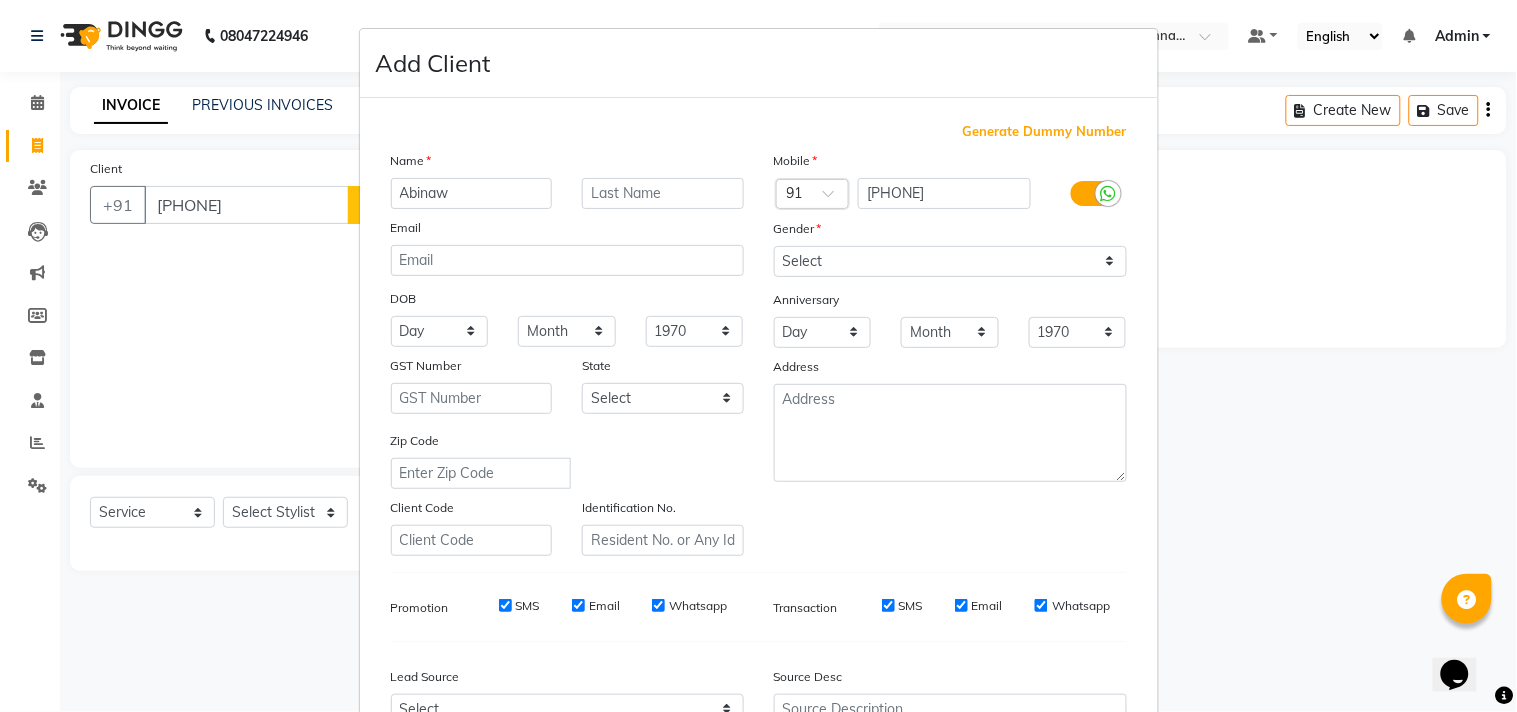 type on "Abinaw" 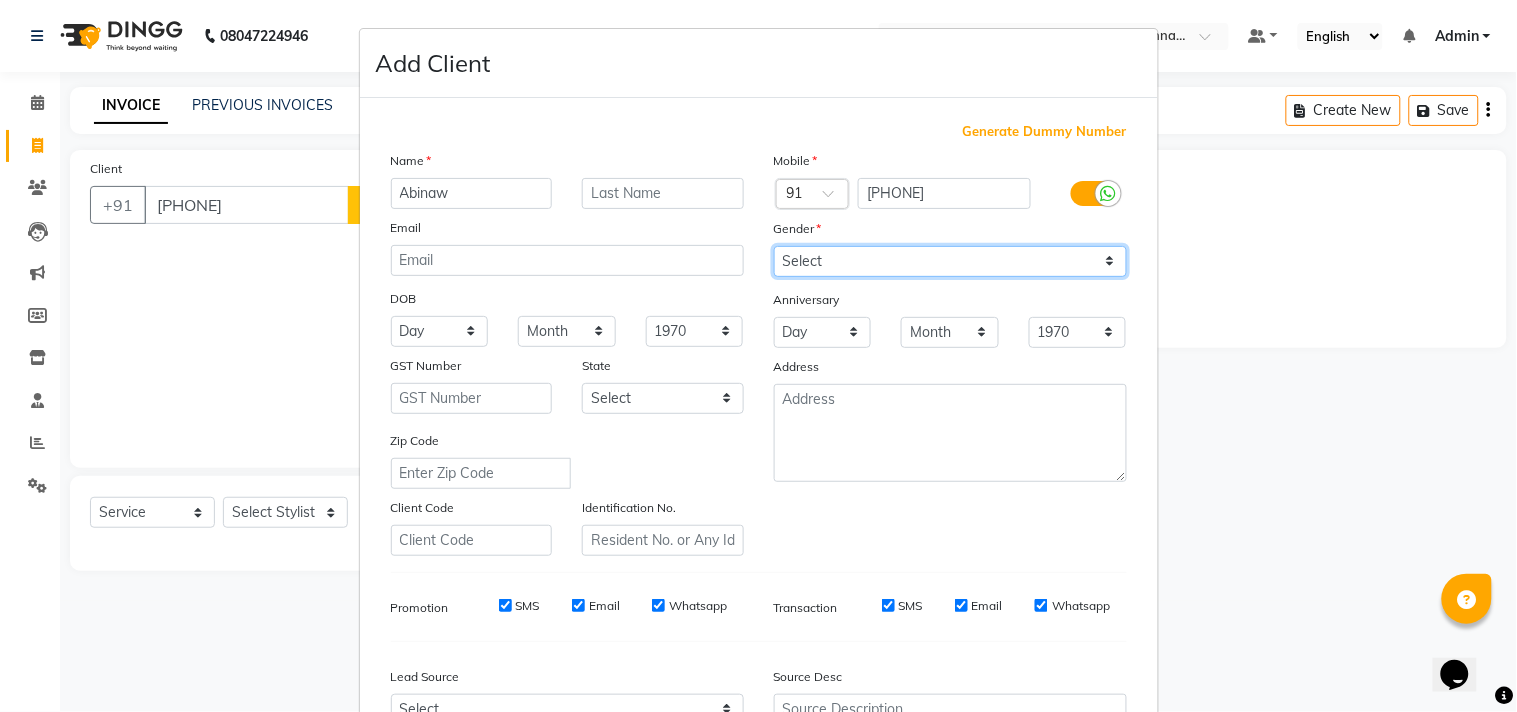 click on "Select Male Female Other Prefer Not To Say" at bounding box center [950, 261] 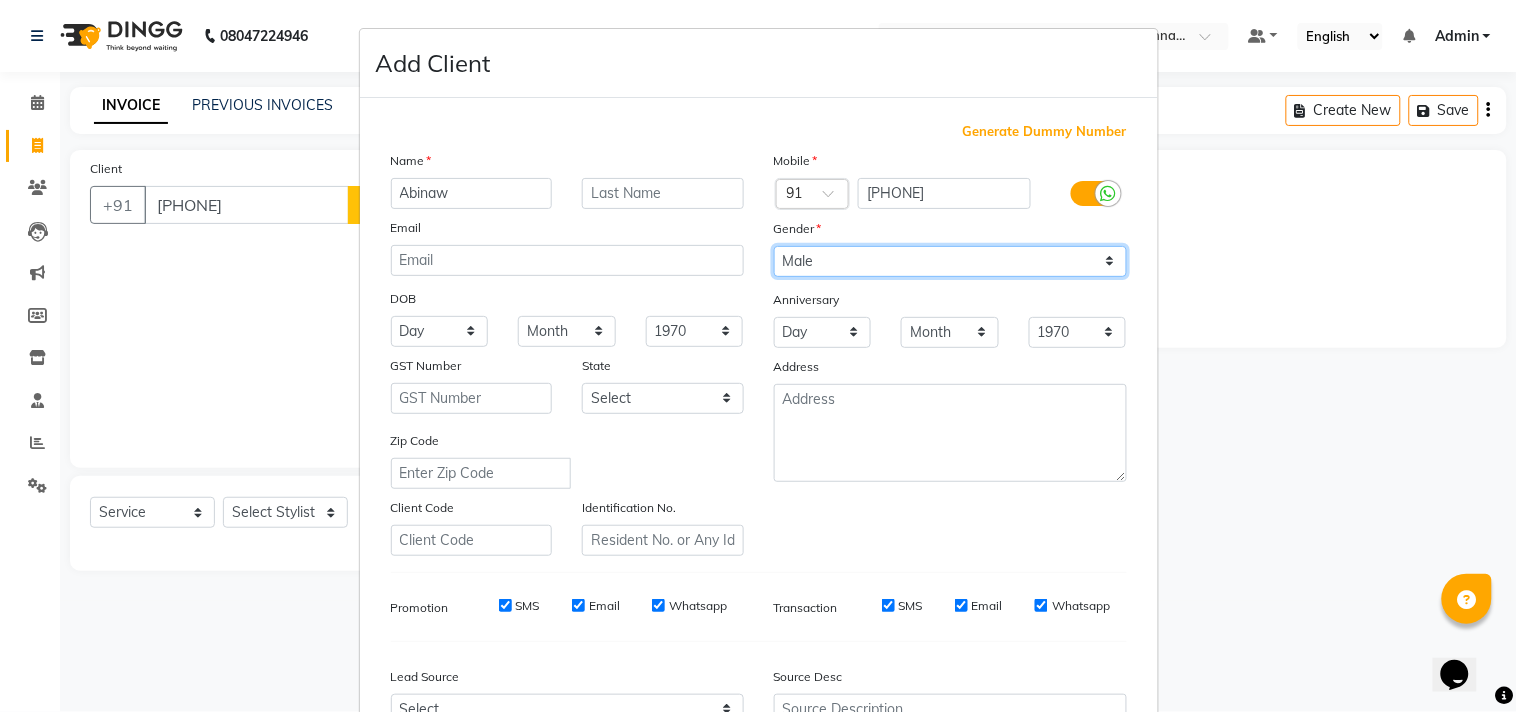 click on "Select Male Female Other Prefer Not To Say" at bounding box center (950, 261) 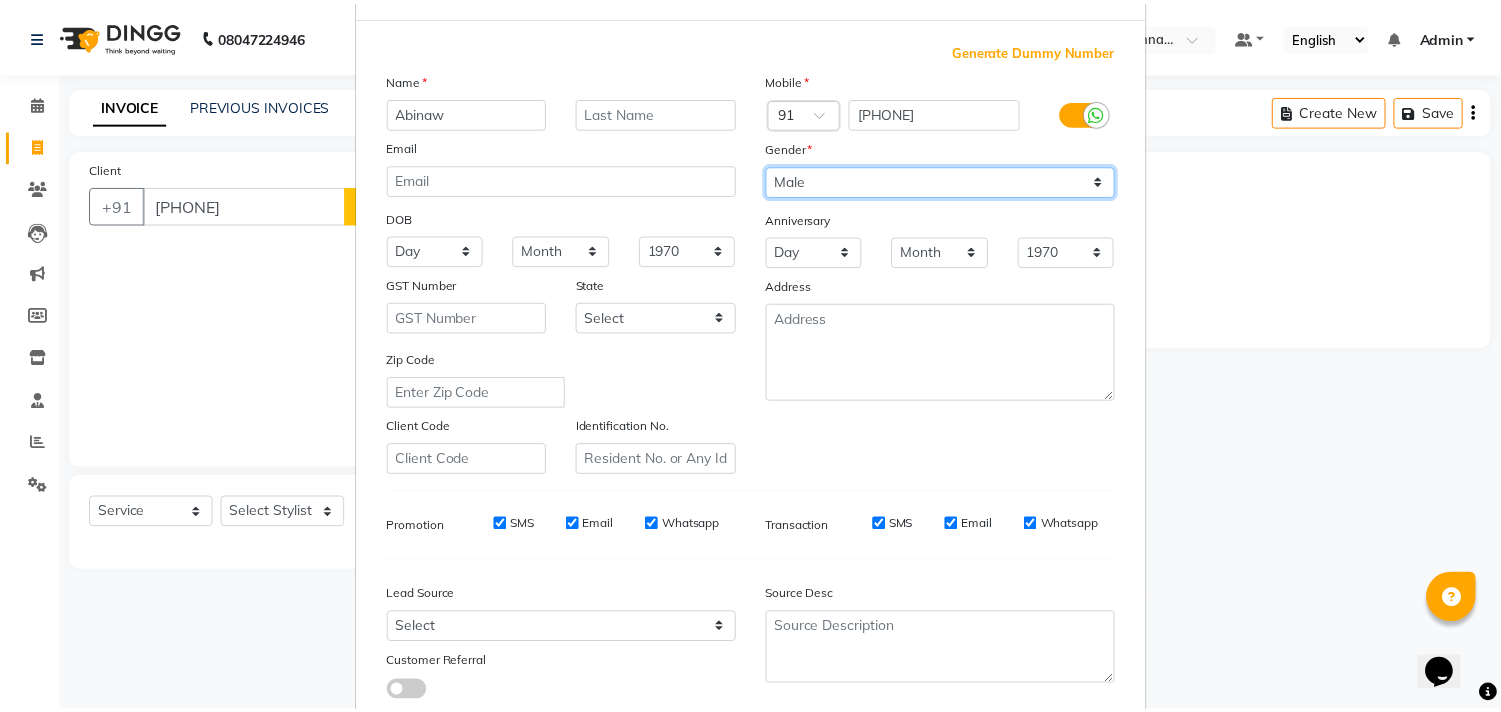 scroll, scrollTop: 212, scrollLeft: 0, axis: vertical 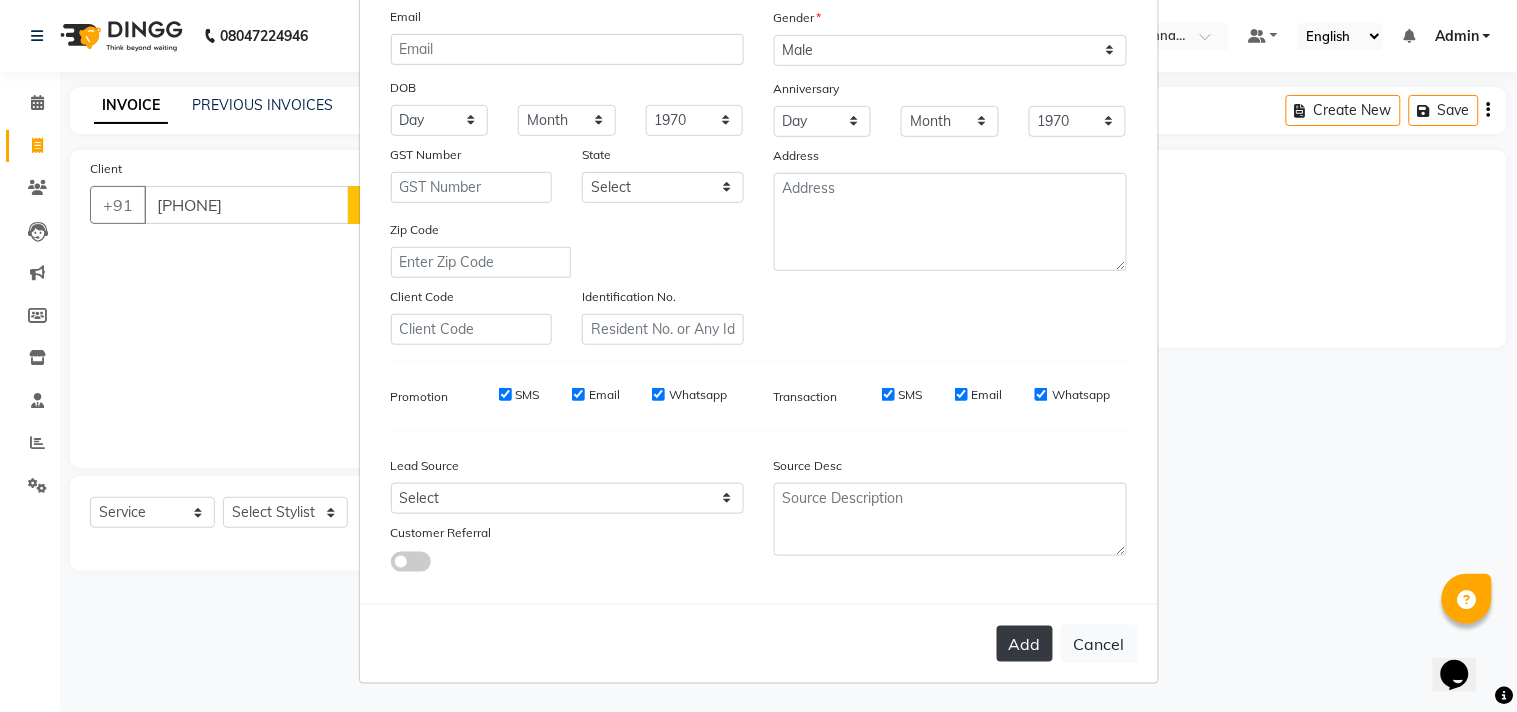 click on "Add" at bounding box center [1025, 644] 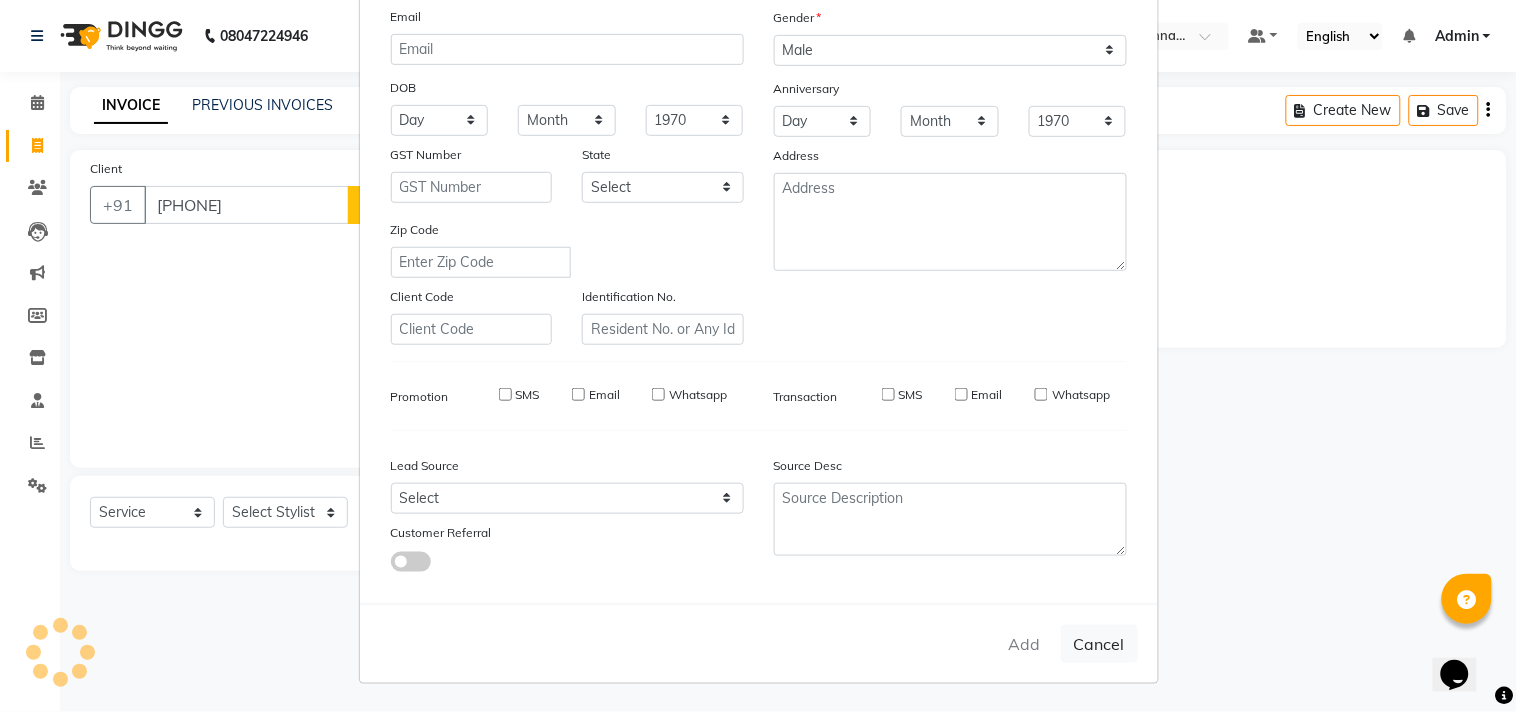 type 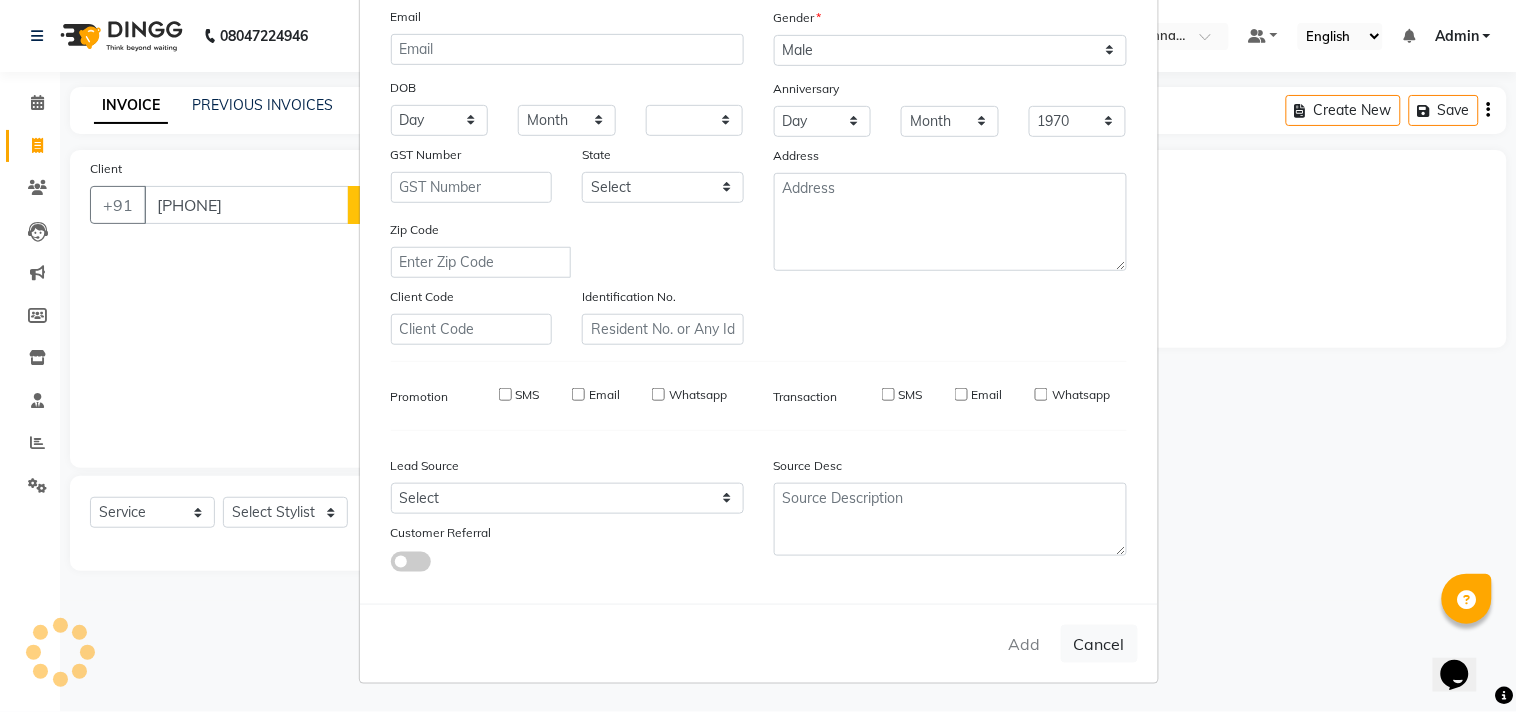 select 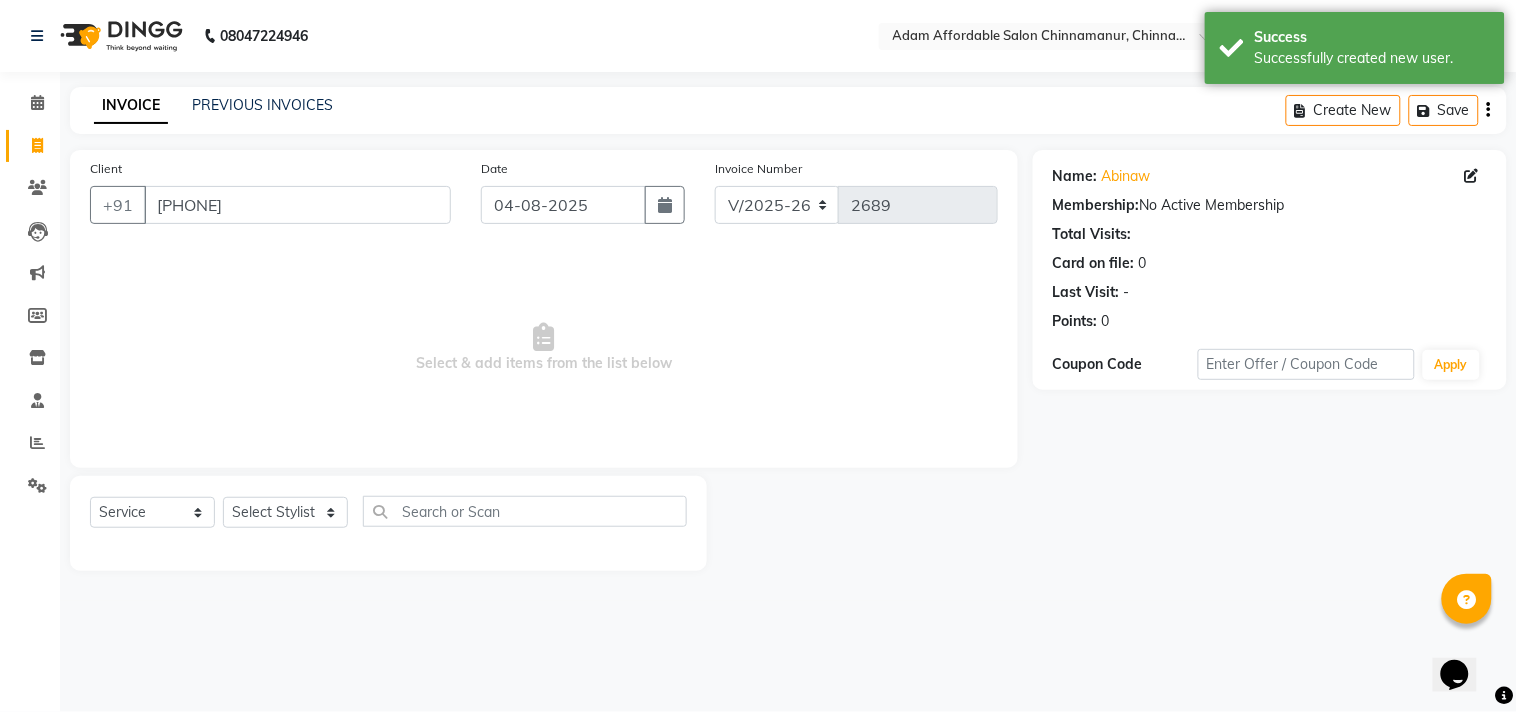 click on "Select  Service  Product  Membership  Package Voucher Prepaid Gift Card  Select Stylist Admin Atif Ali Kaleem Kiran [FIRST] Sameer Shahil Shoaib Sunny Yogesh" 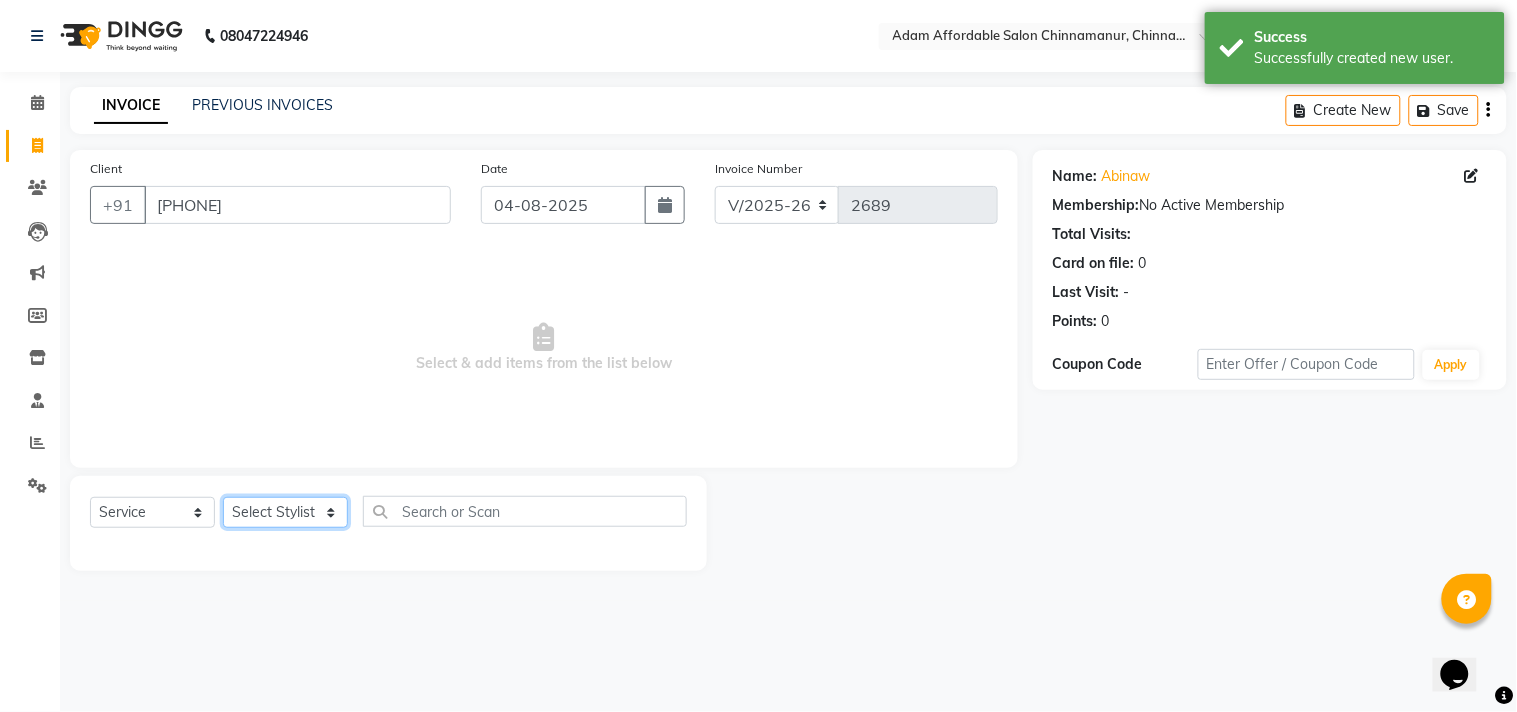 click on "Select Stylist Admin Atif Ali Kaleem Kiran Salim Sameer Shahil Shoaib Sunny Yogesh" 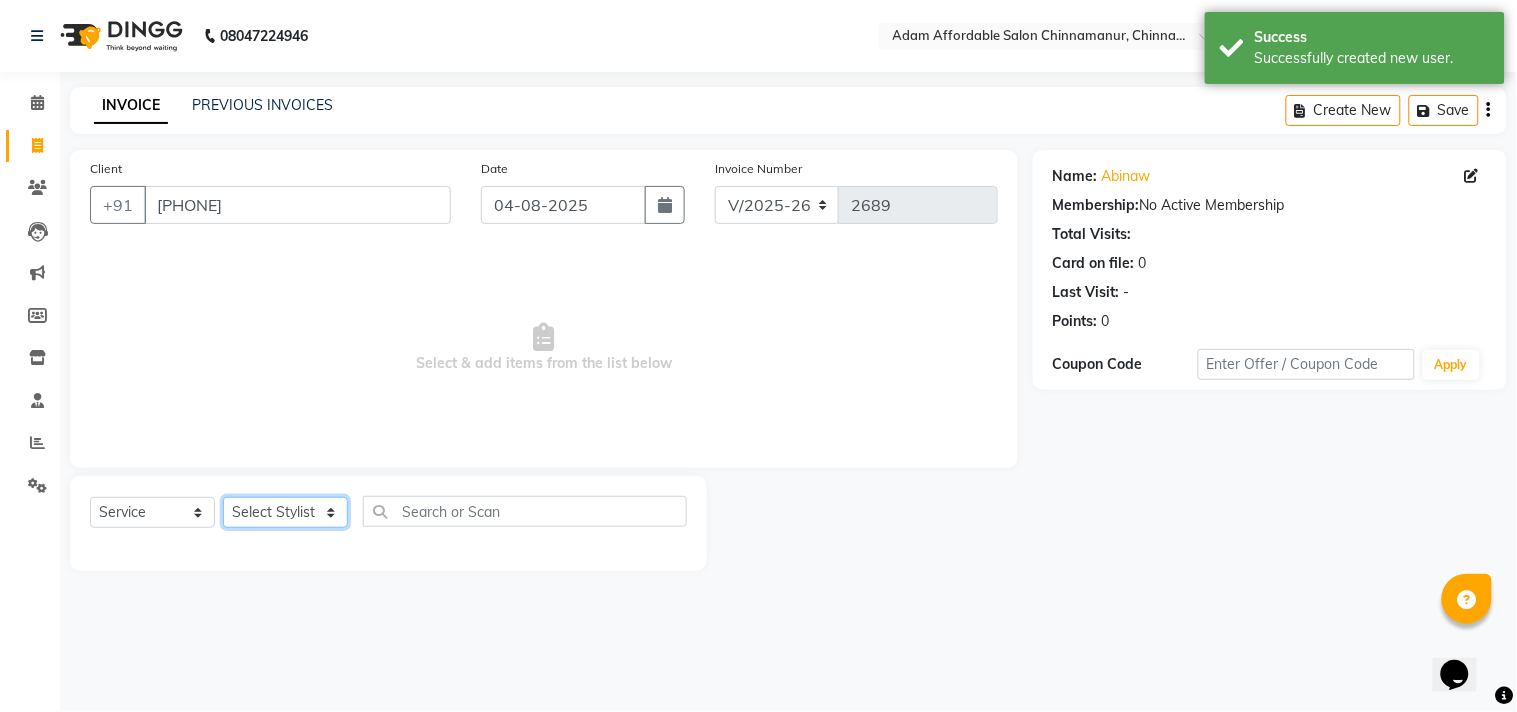 select on "85802" 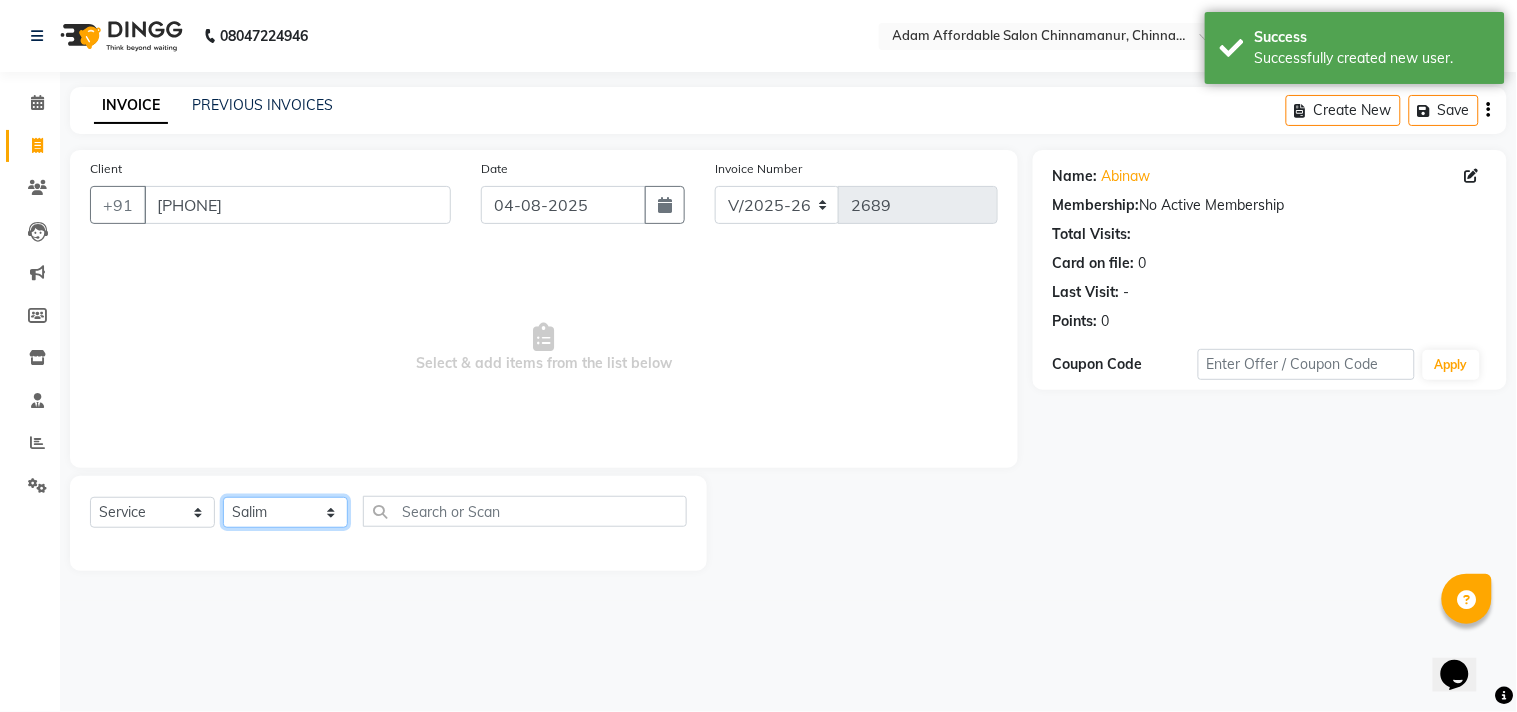 click on "Select Stylist Admin Atif Ali Kaleem Kiran Salim Sameer Shahil Shoaib Sunny Yogesh" 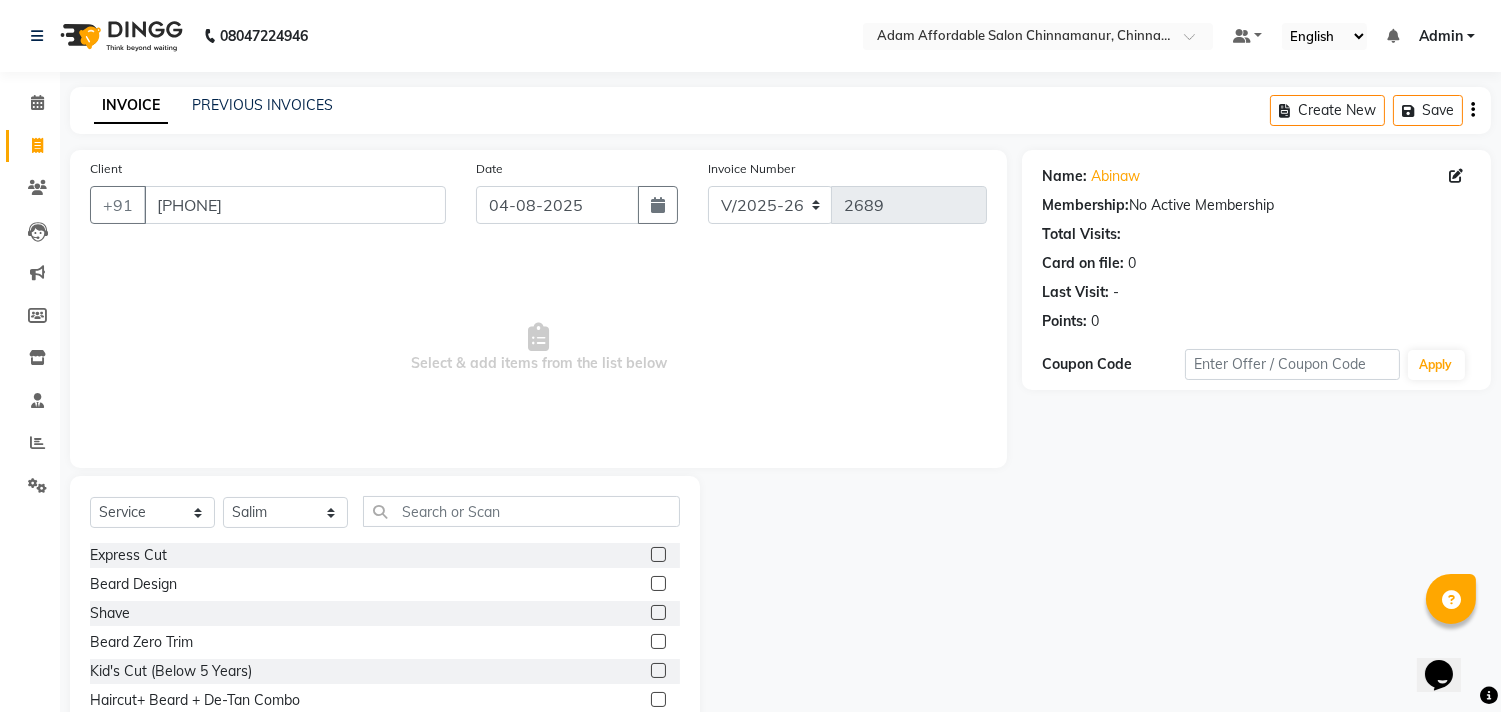 click 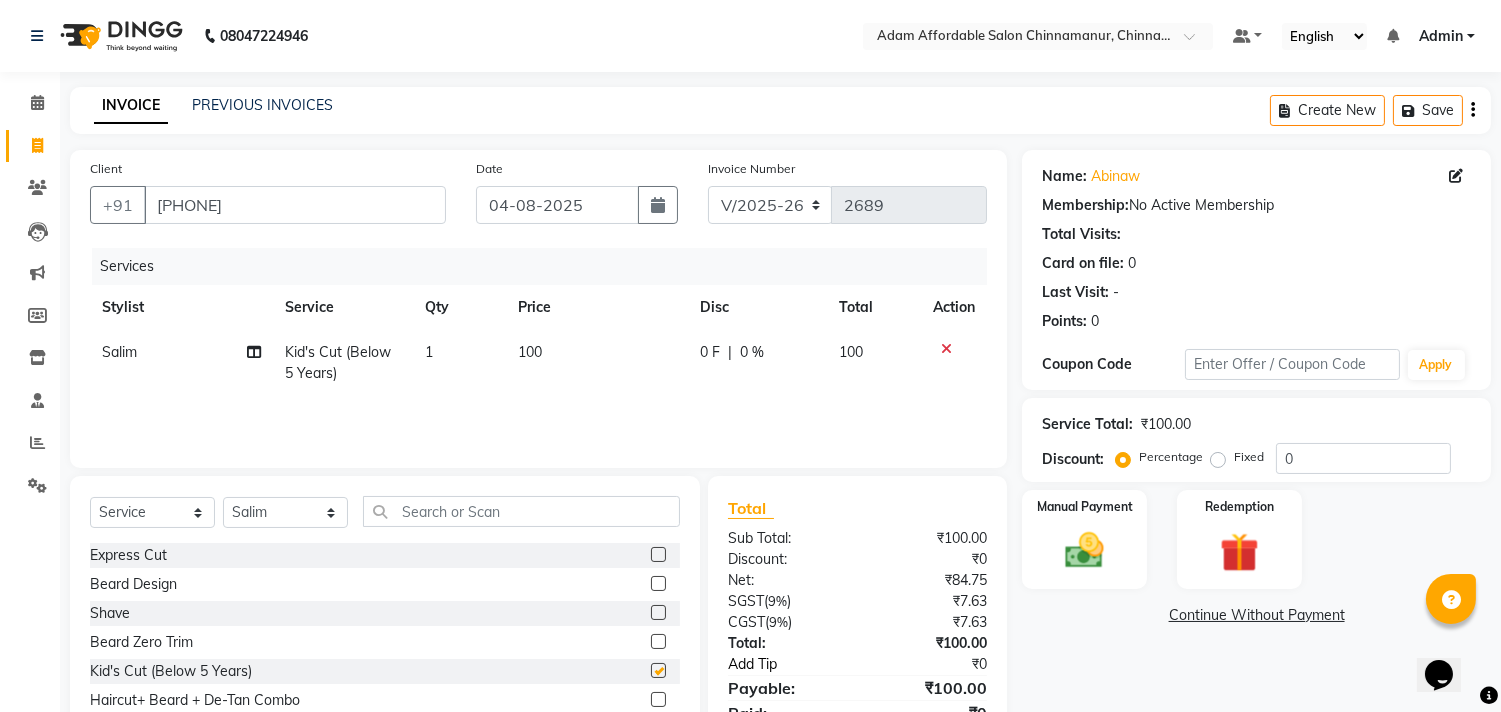 checkbox on "false" 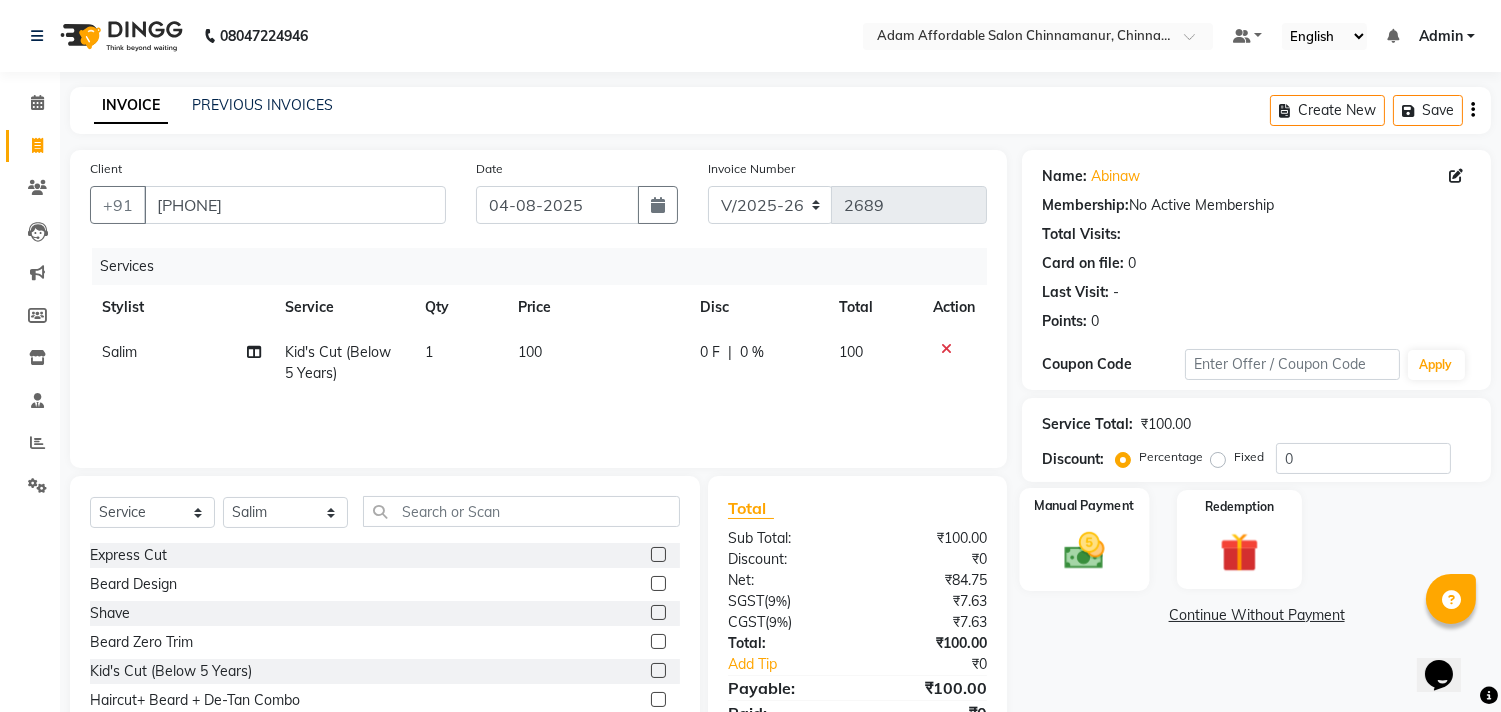 click 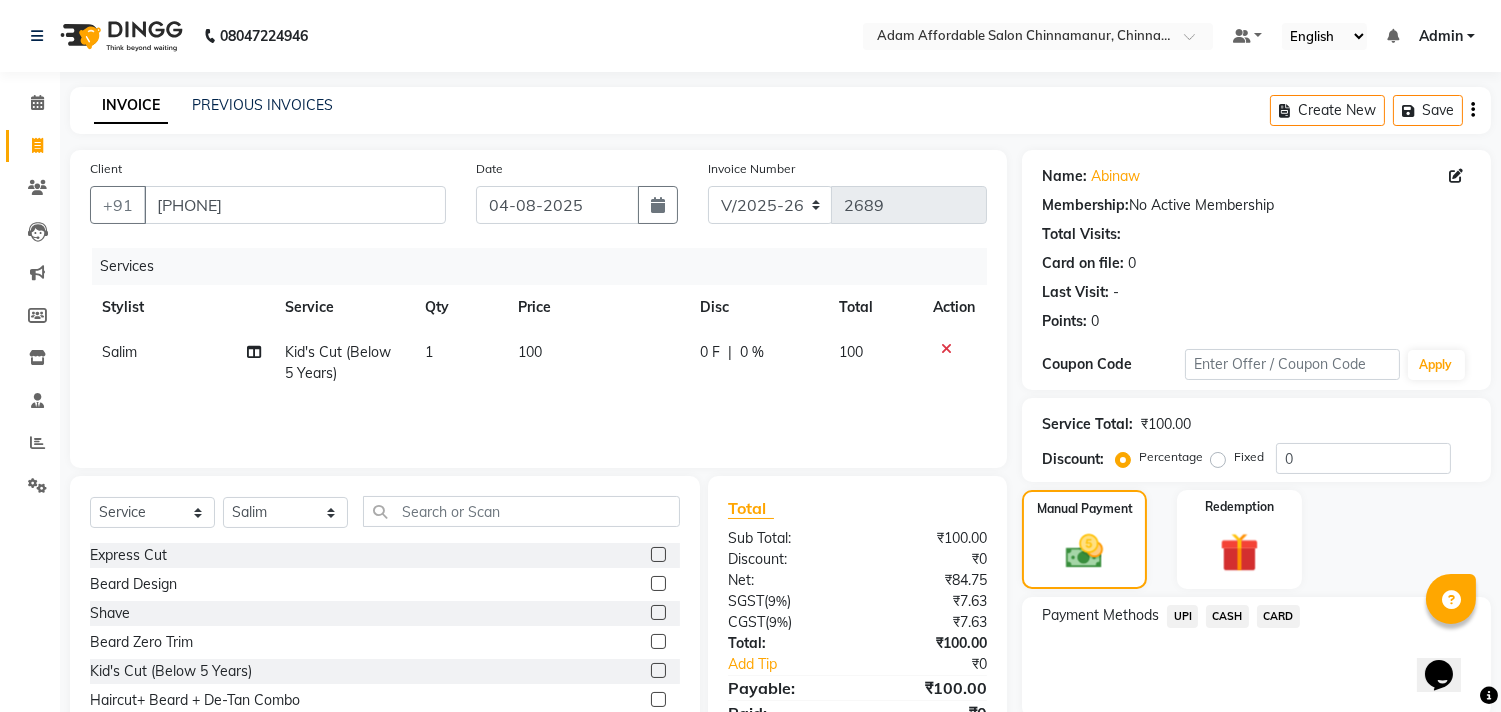 click on "UPI" 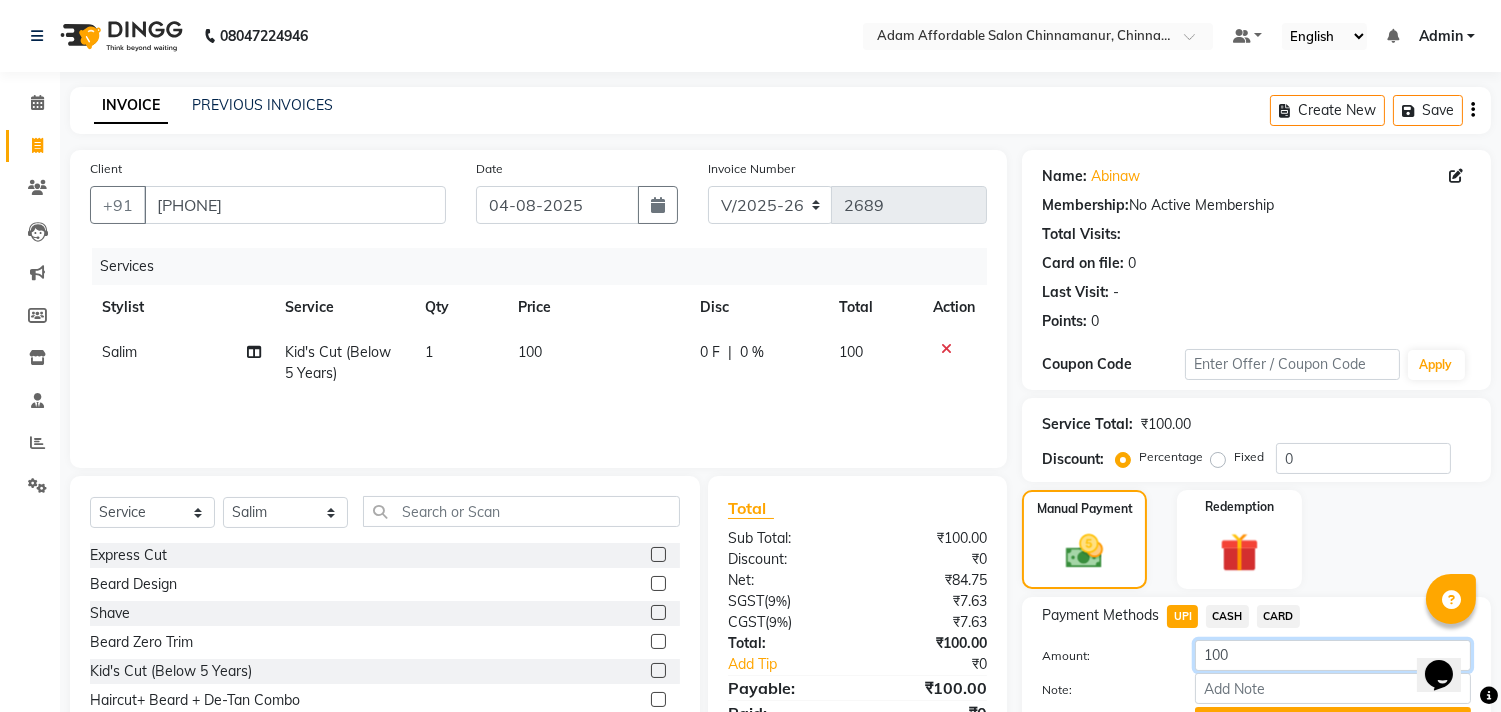drag, startPoint x: 1243, startPoint y: 646, endPoint x: 1165, endPoint y: 634, distance: 78.91768 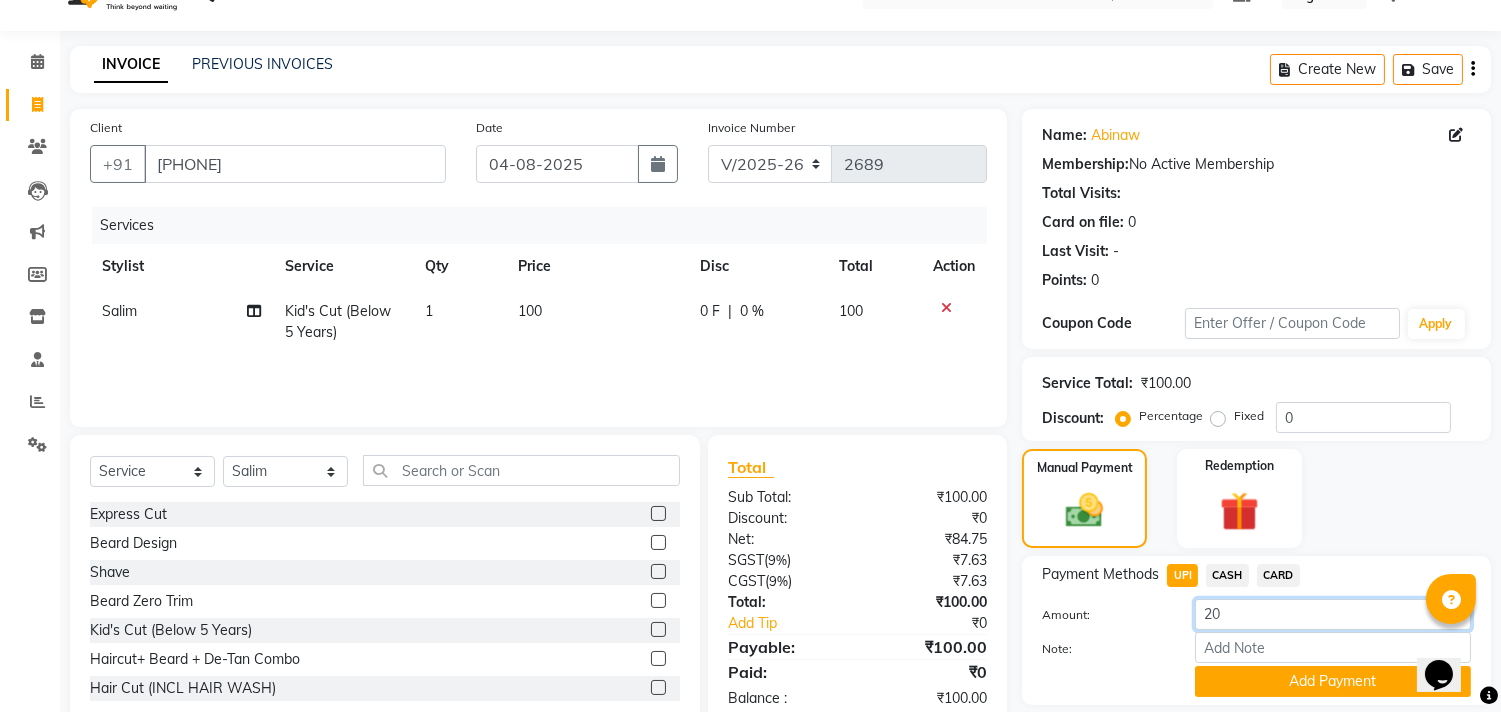 scroll, scrollTop: 104, scrollLeft: 0, axis: vertical 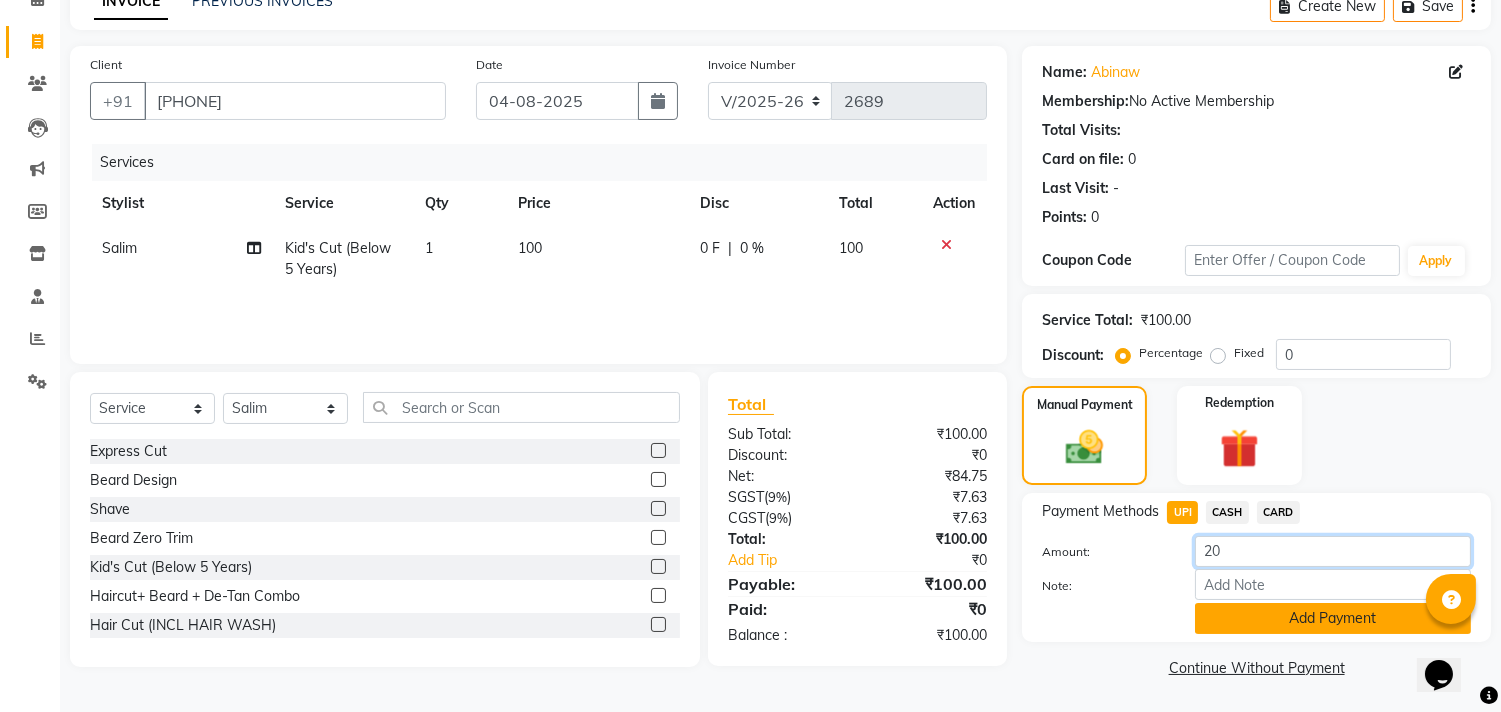 type on "20" 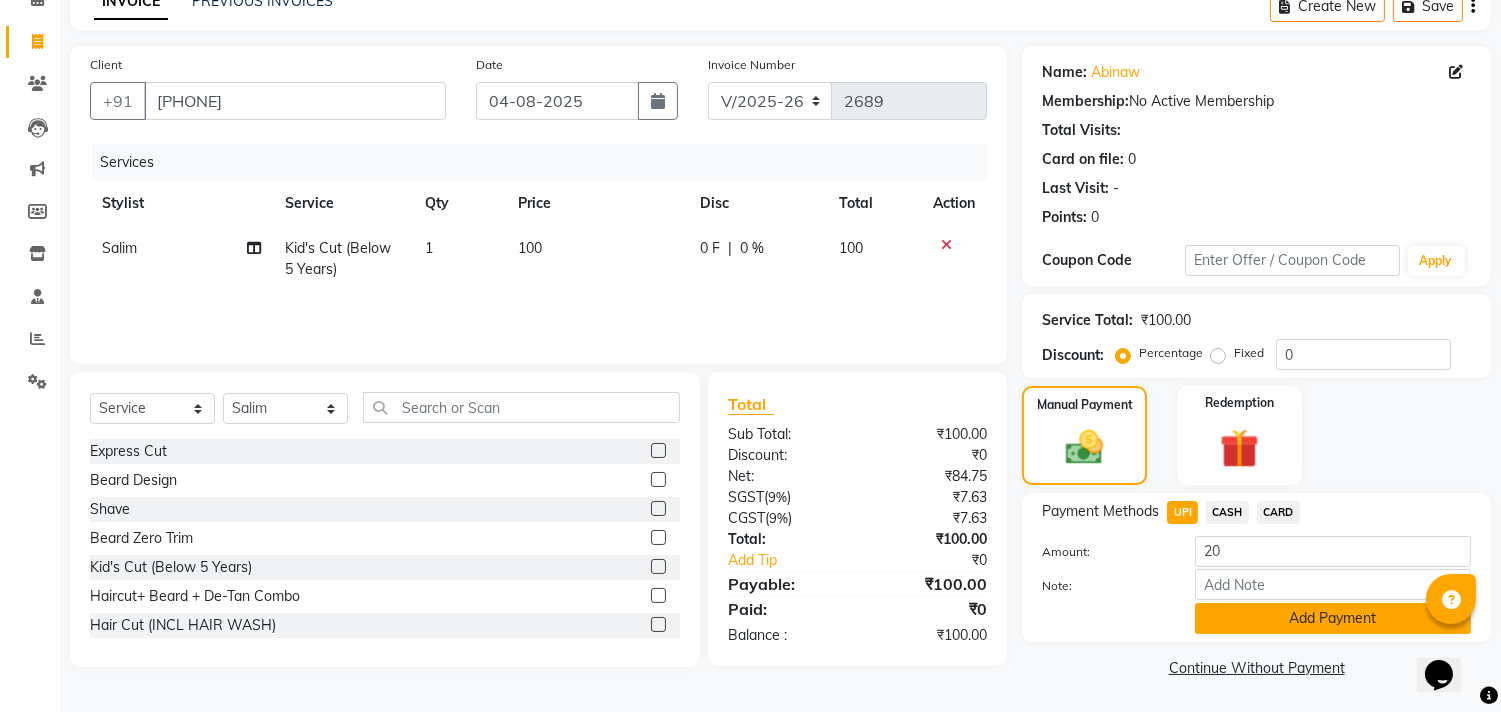 click on "Add Payment" 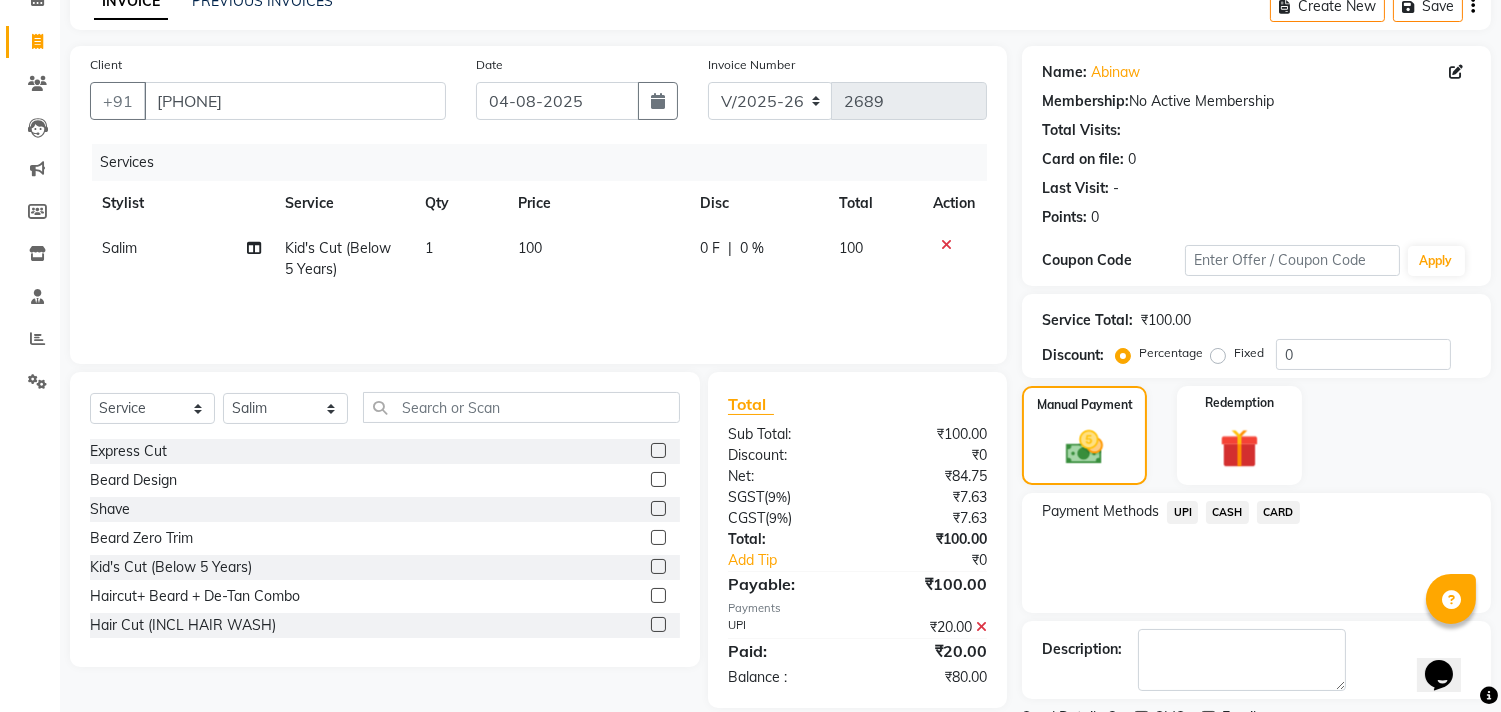 click on "CASH" 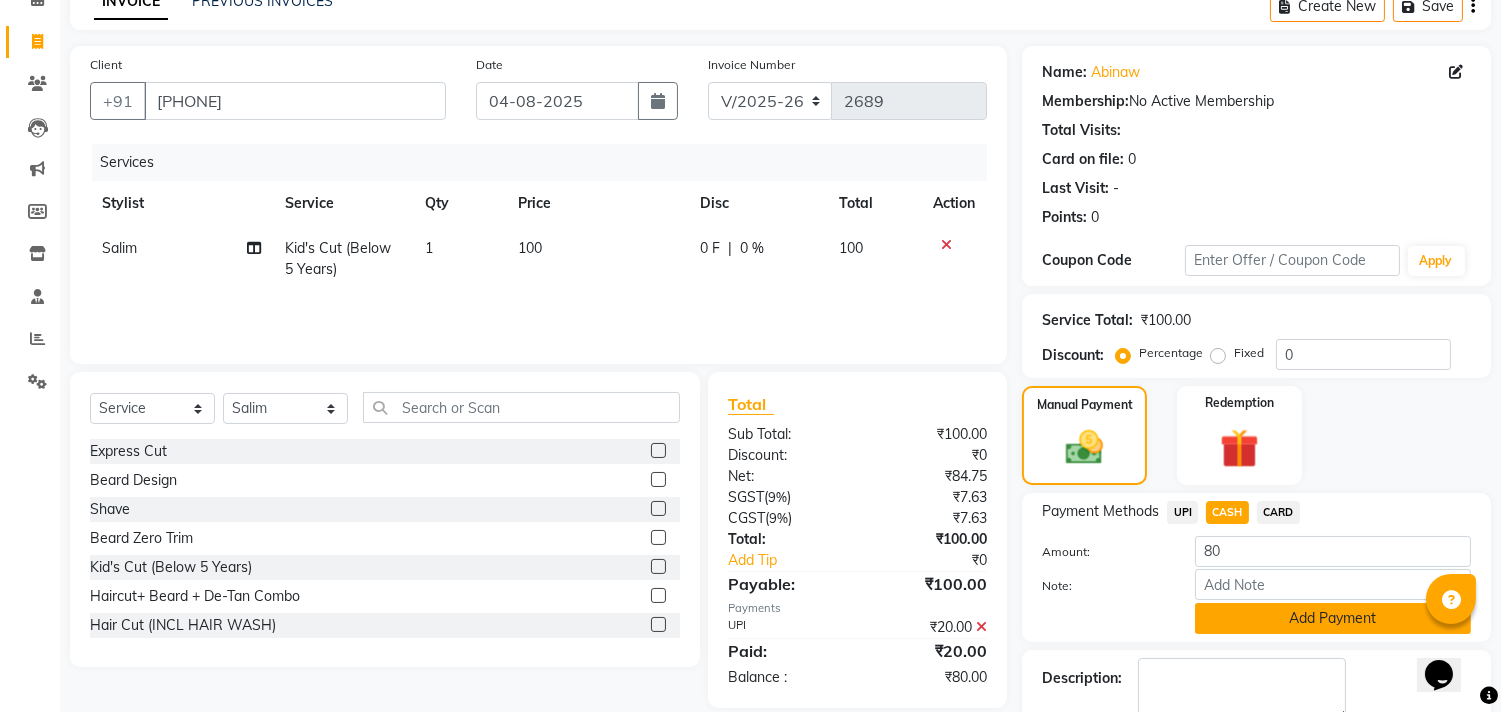 click on "Add Payment" 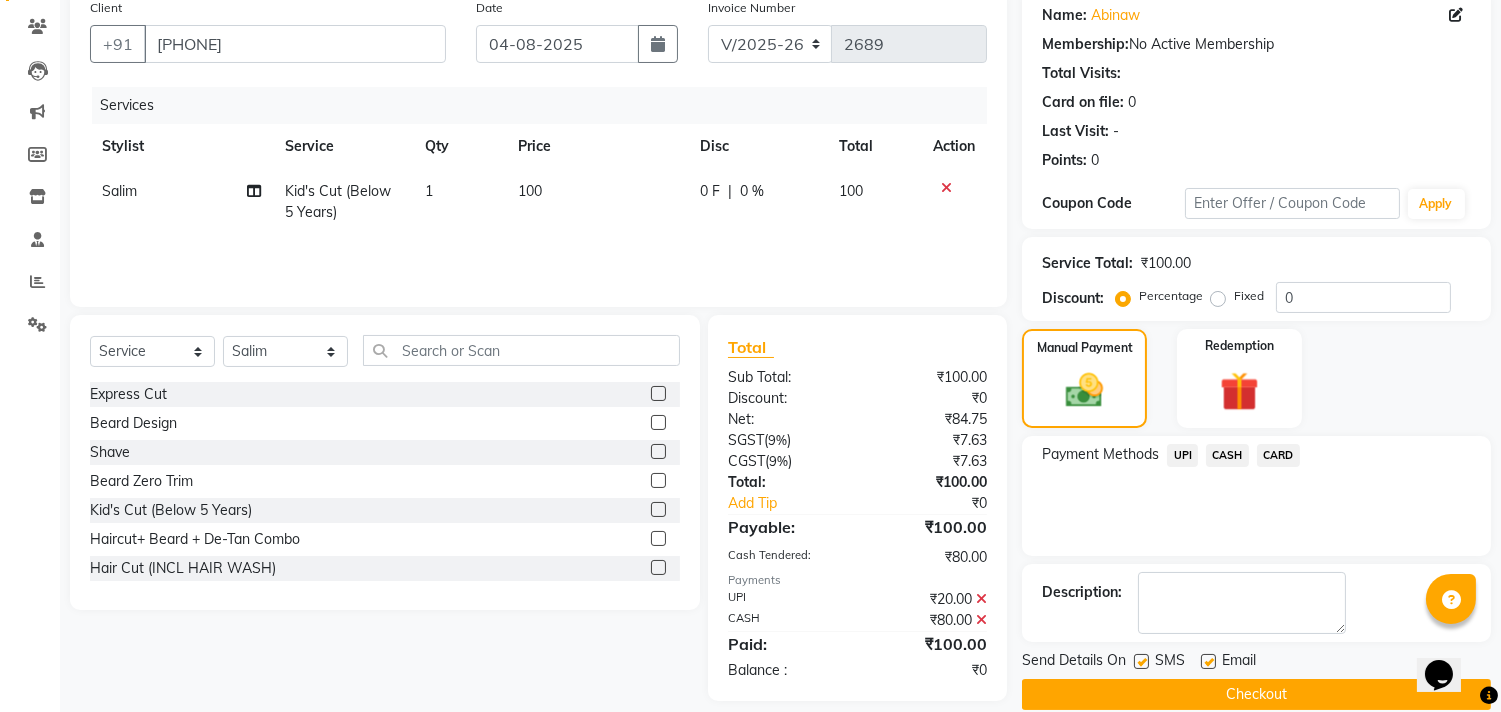 scroll, scrollTop: 187, scrollLeft: 0, axis: vertical 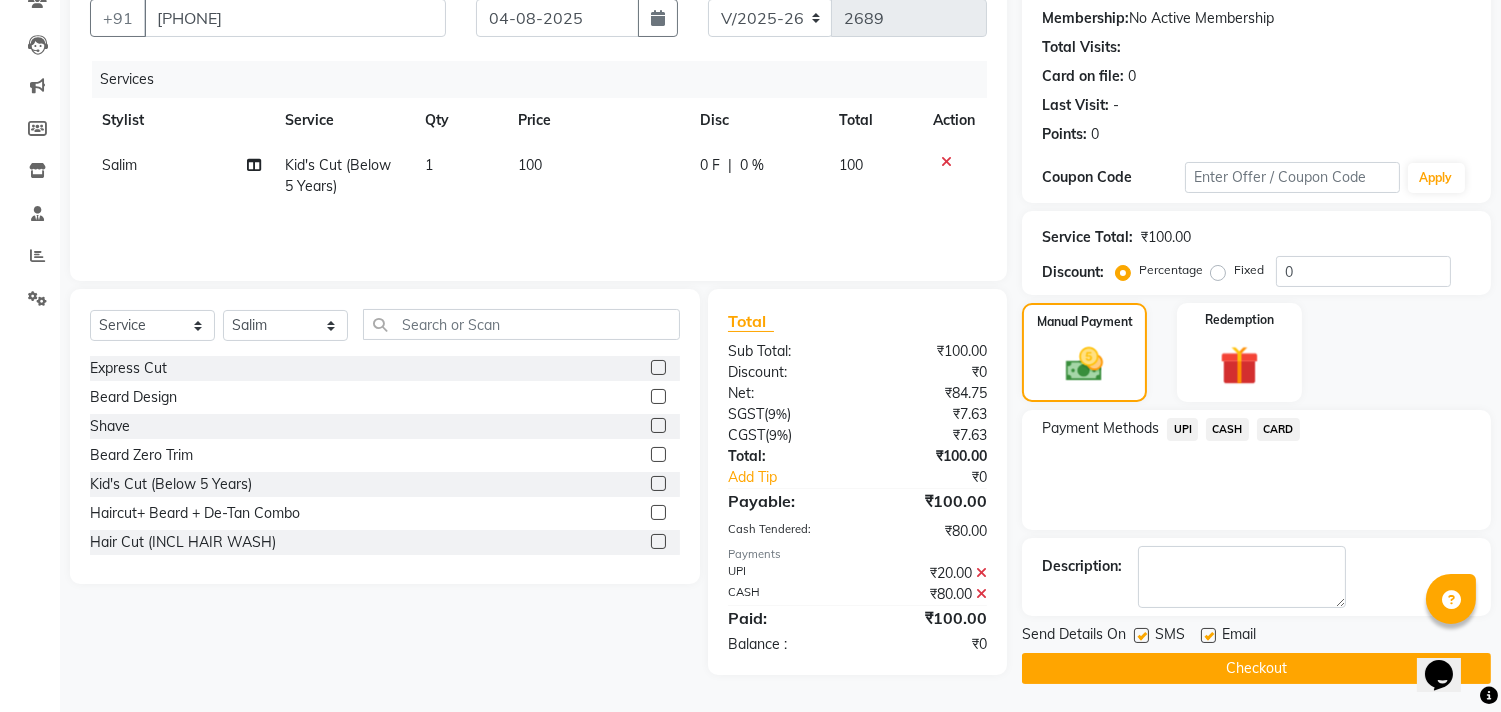 click on "Checkout" 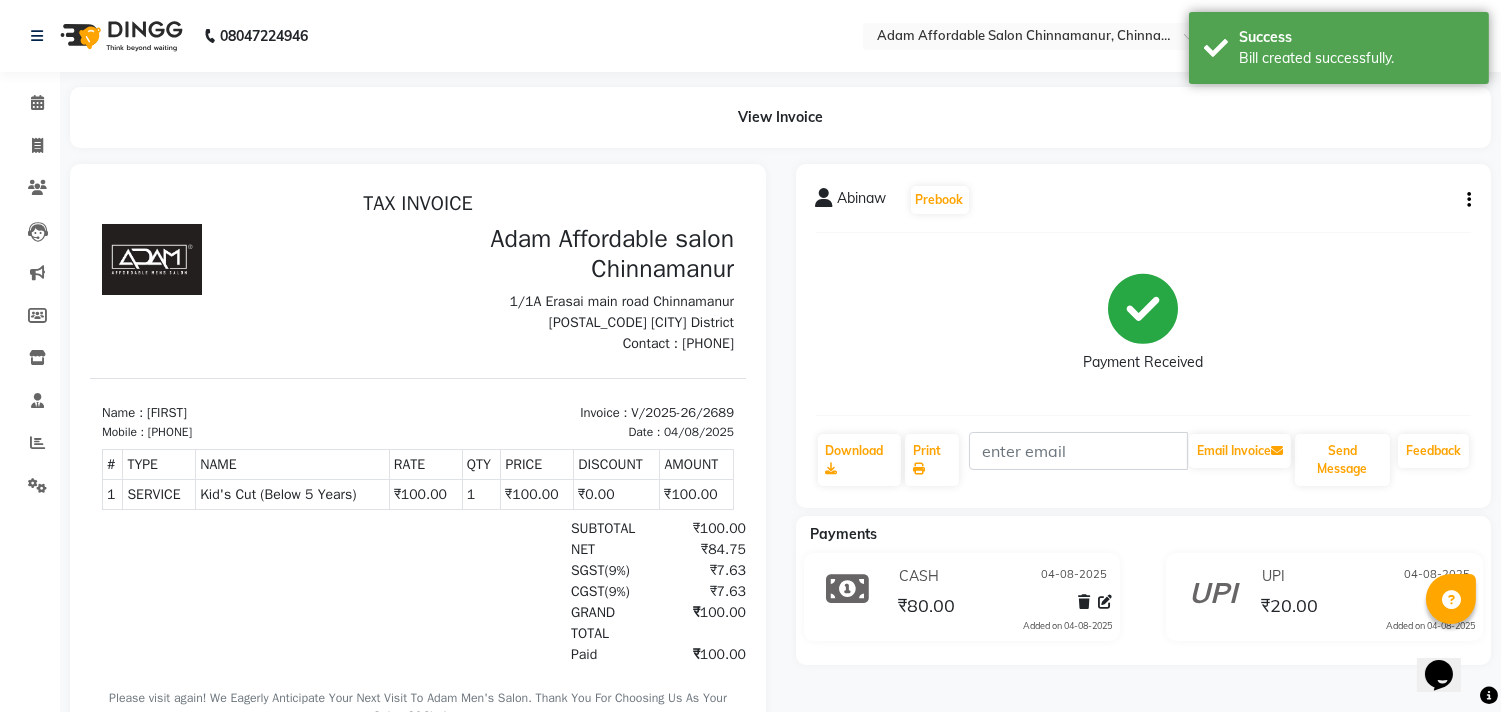 scroll, scrollTop: 0, scrollLeft: 0, axis: both 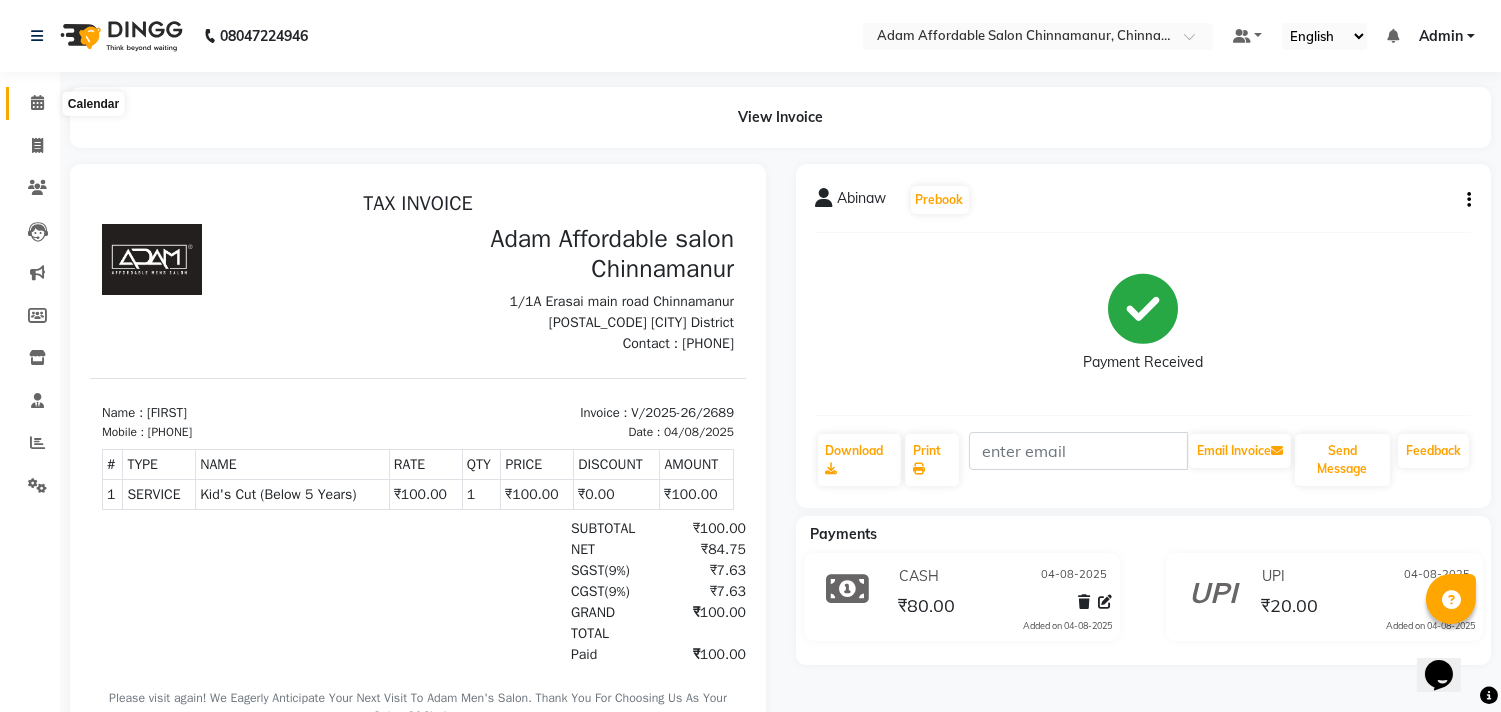 click 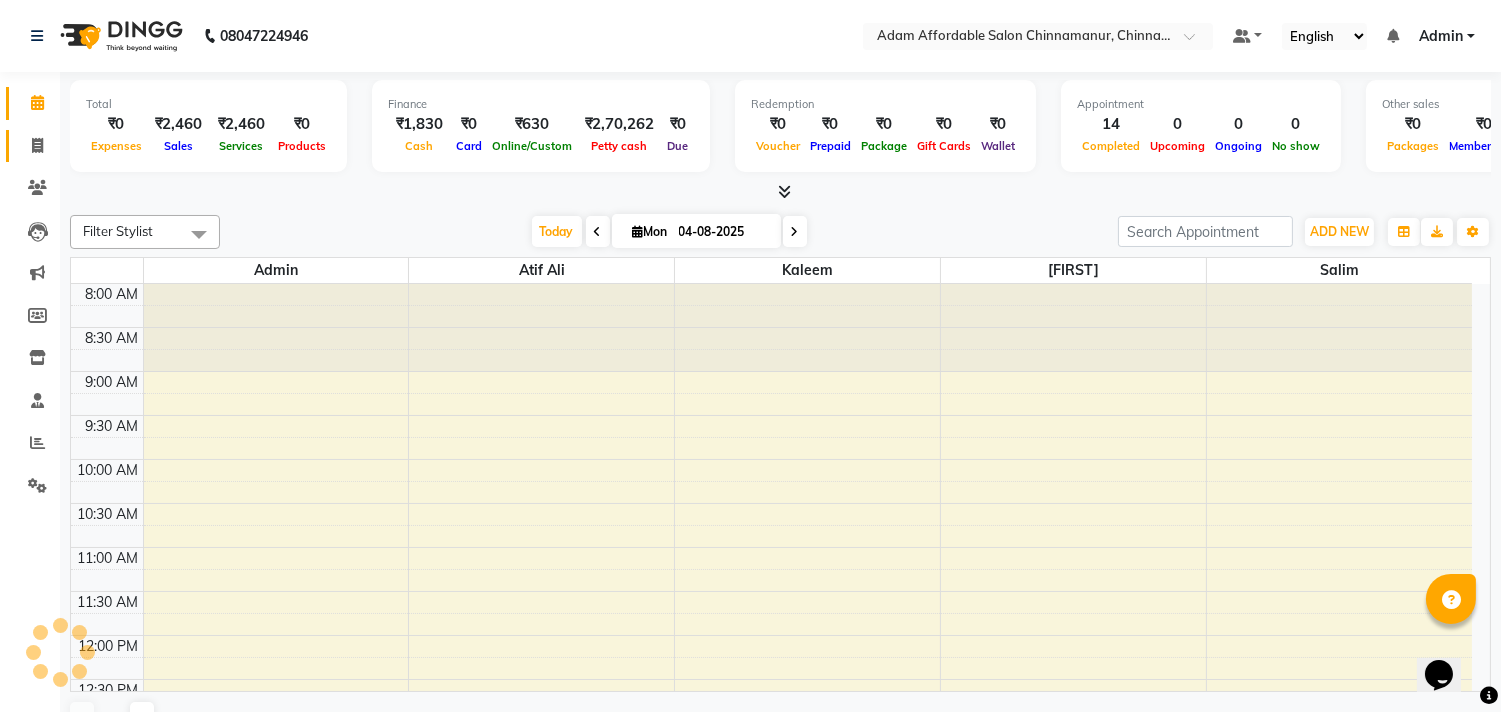 click on "Invoice" 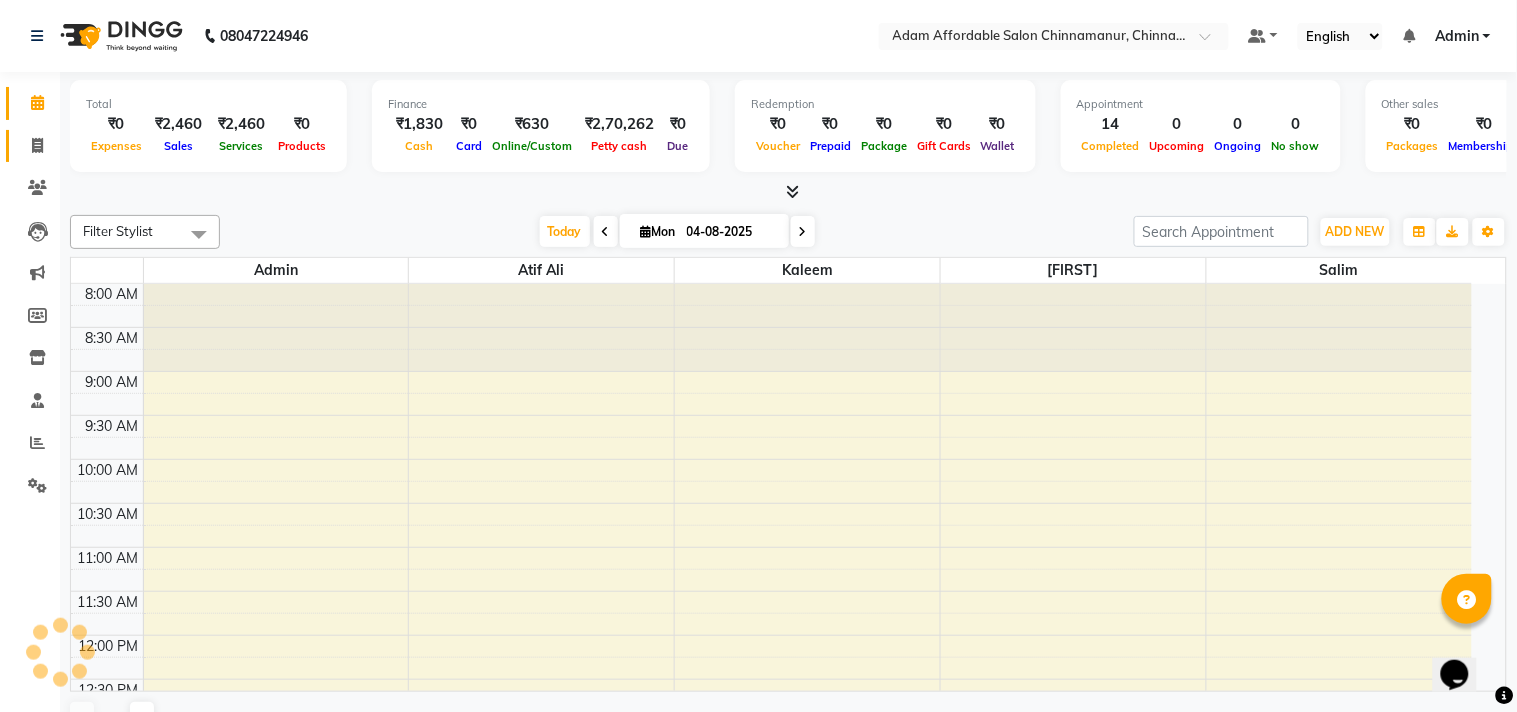 select on "service" 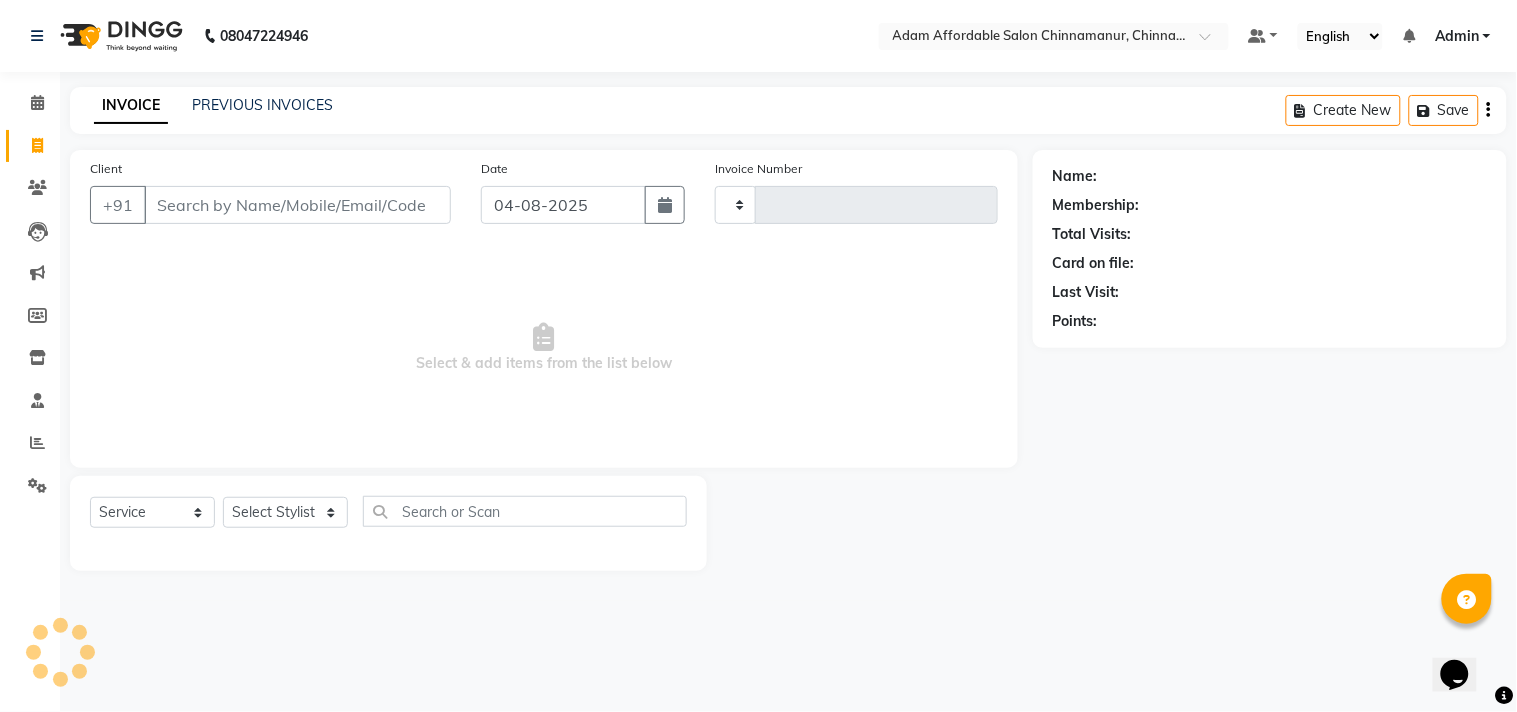 type on "2690" 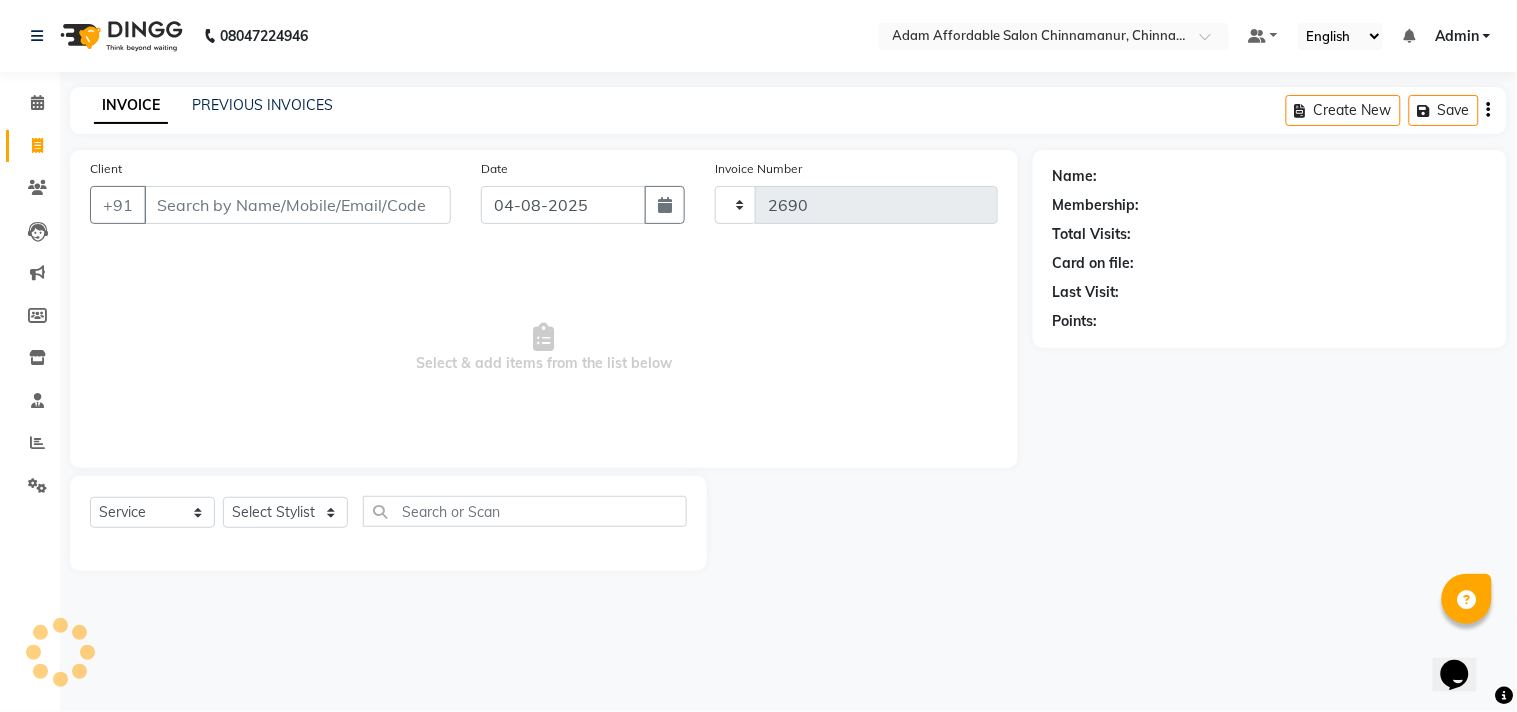 select on "8329" 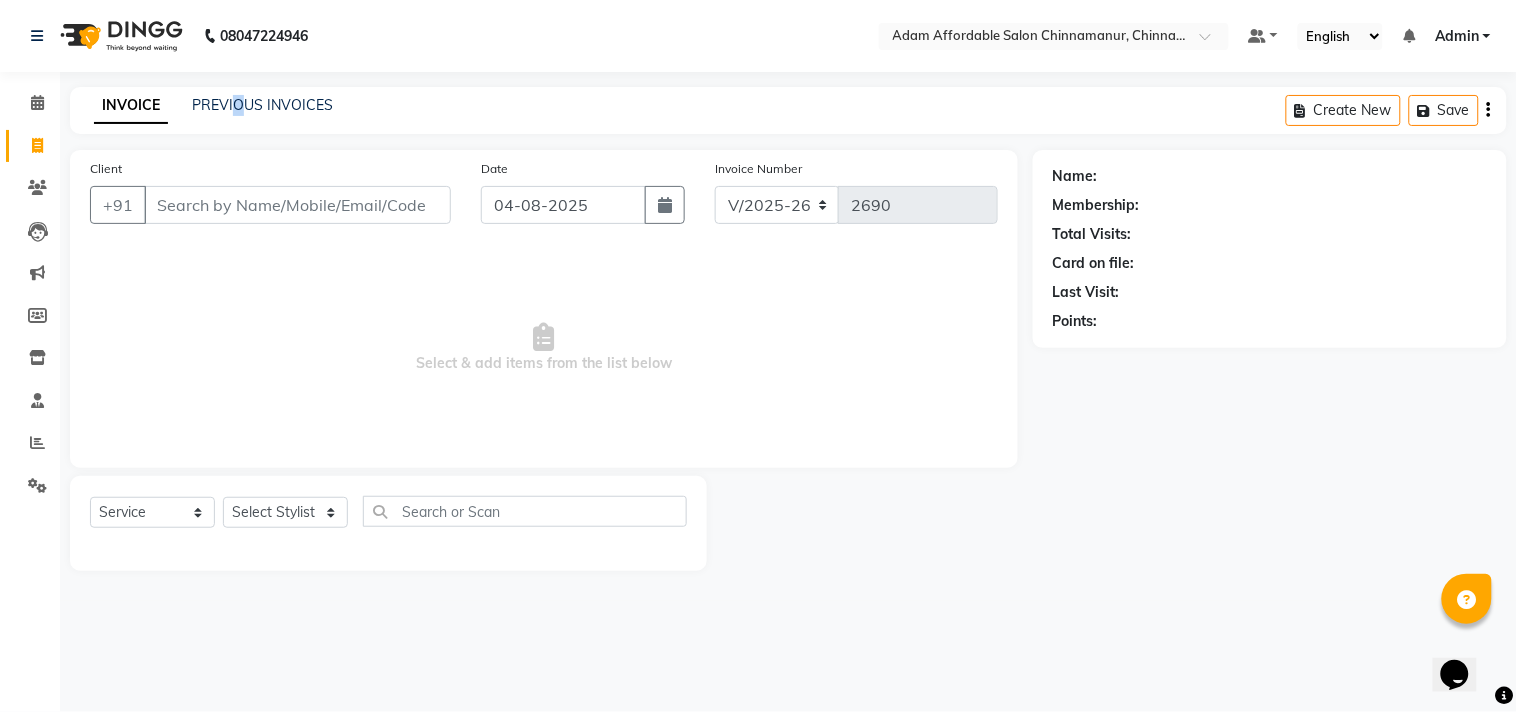 click on "INVOICE PREVIOUS INVOICES Create New   Save" 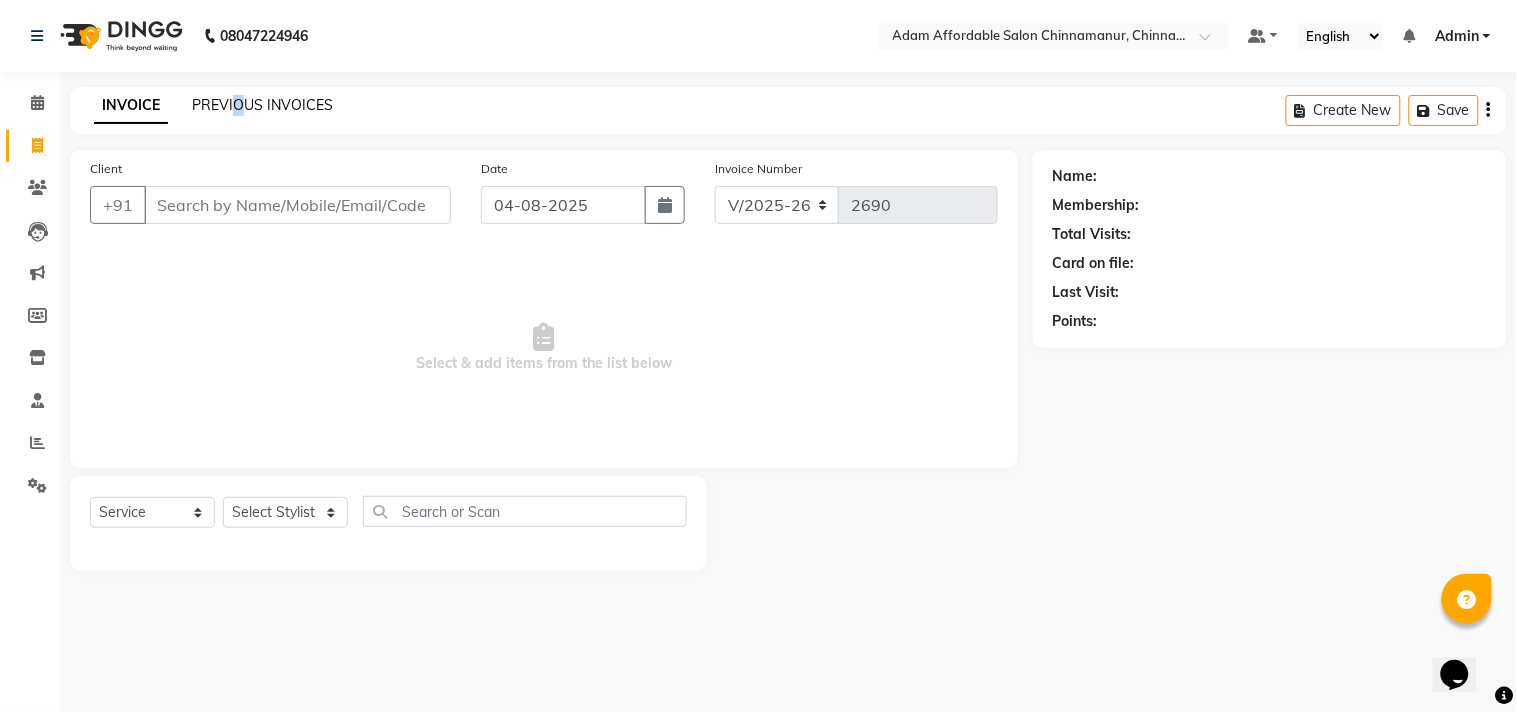 click on "PREVIOUS INVOICES" 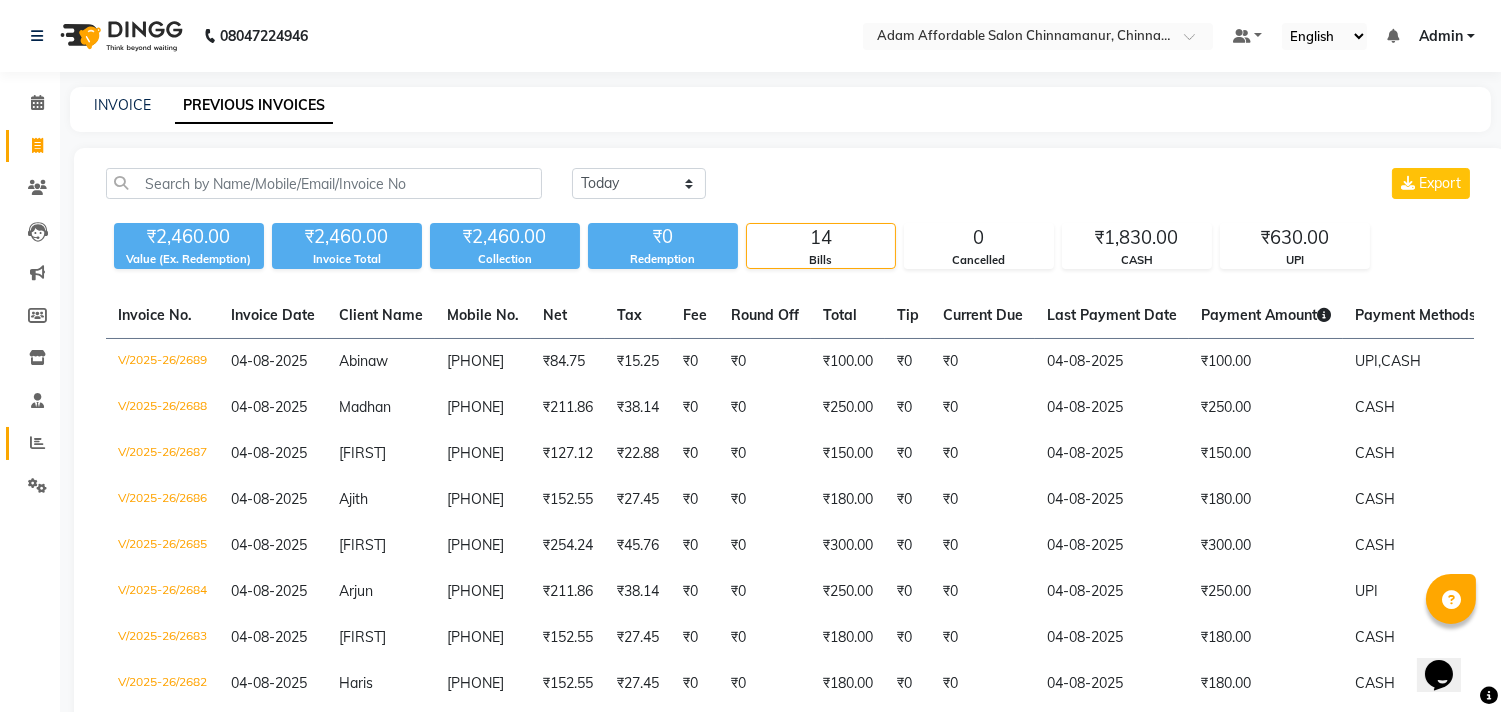 click on "Reports" 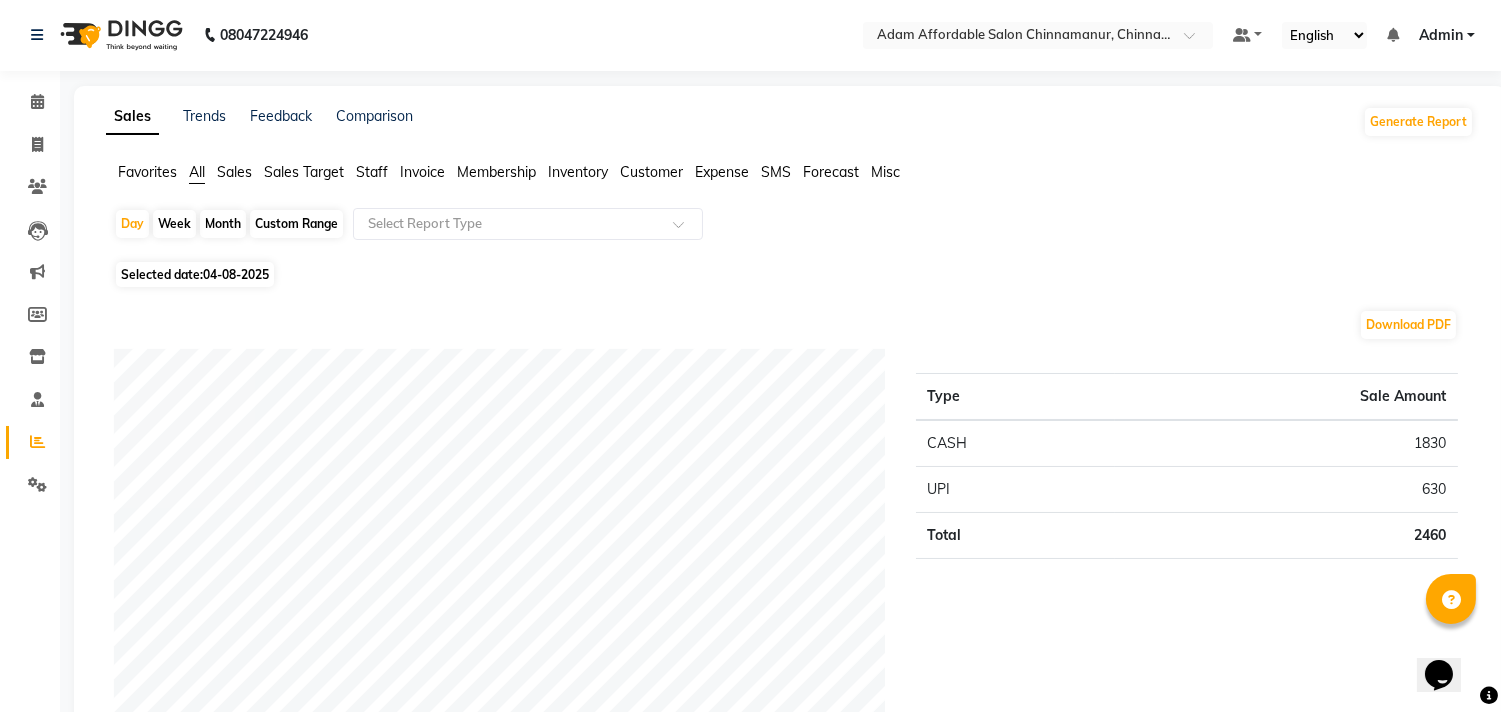 scroll, scrollTop: 0, scrollLeft: 0, axis: both 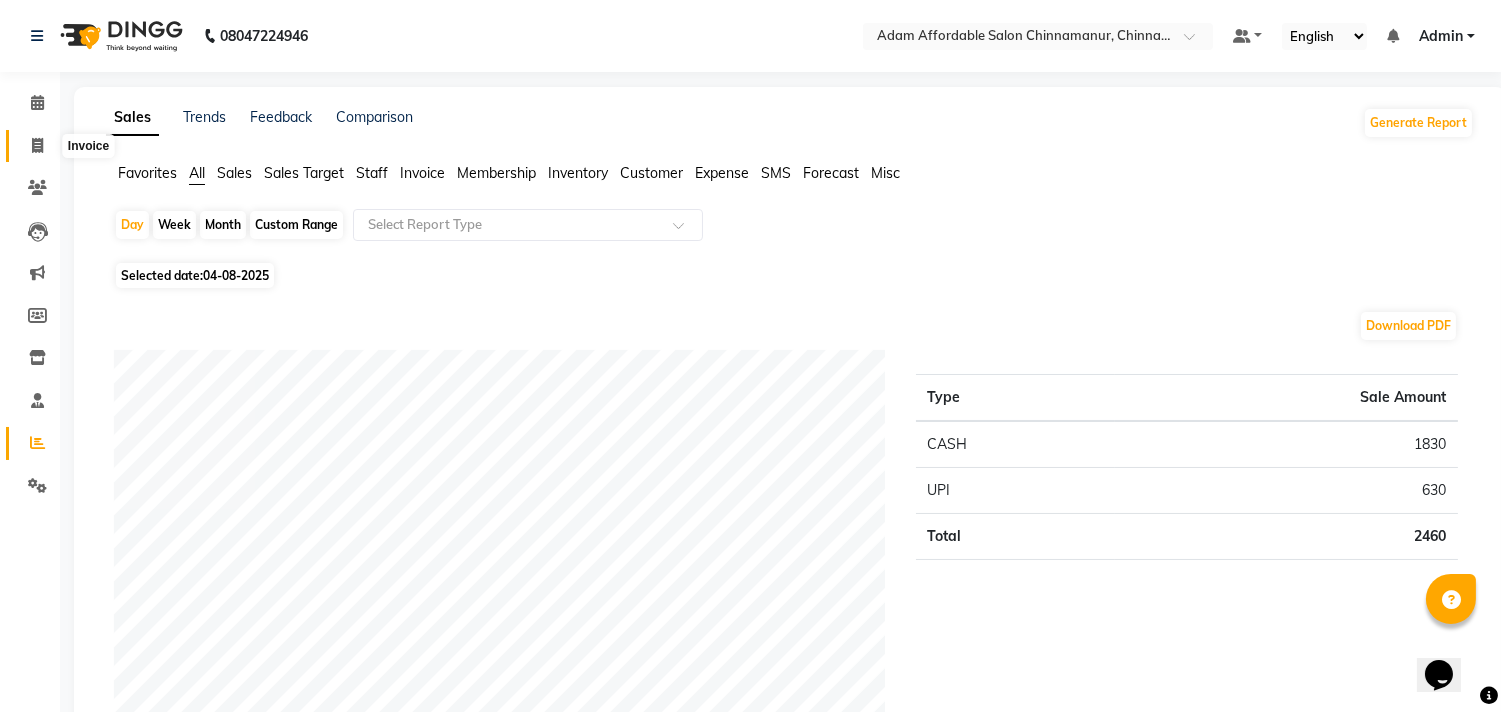 click 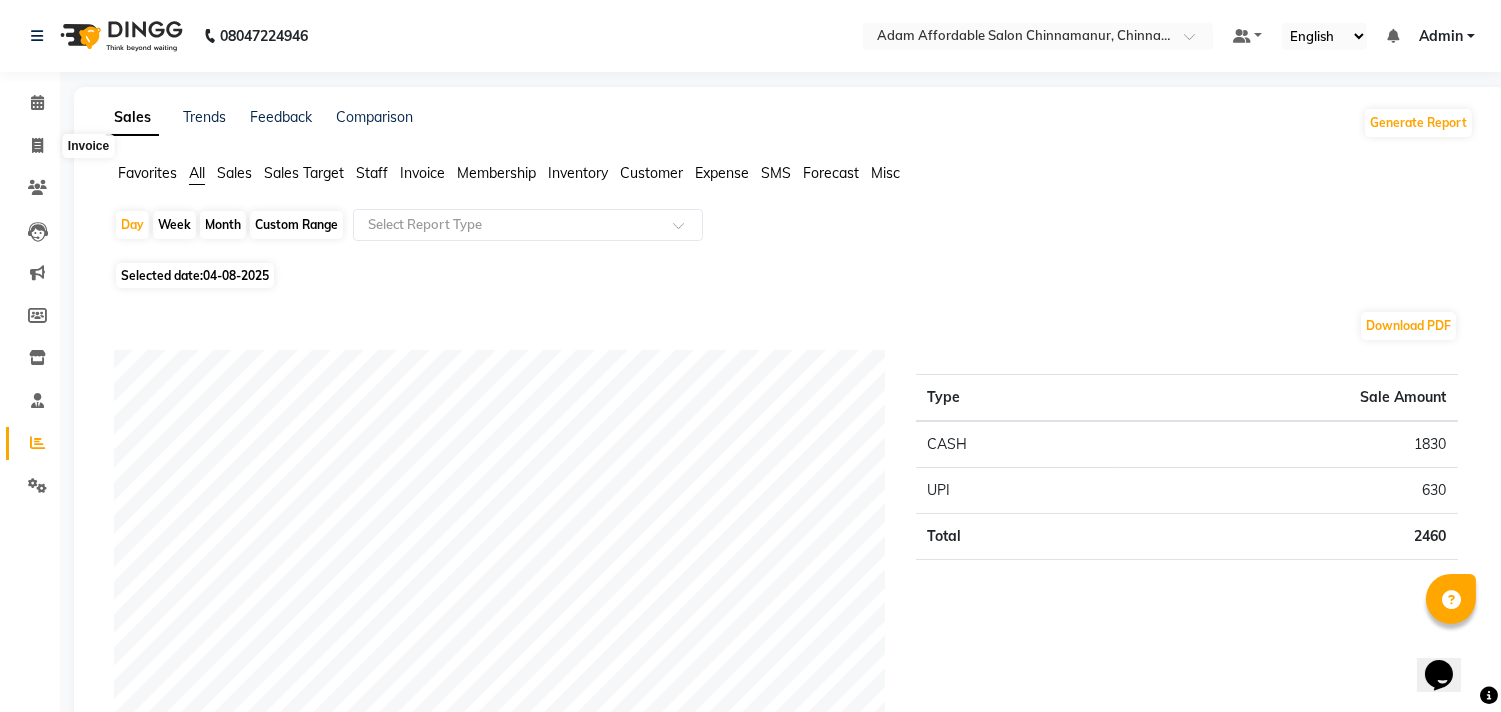 select on "service" 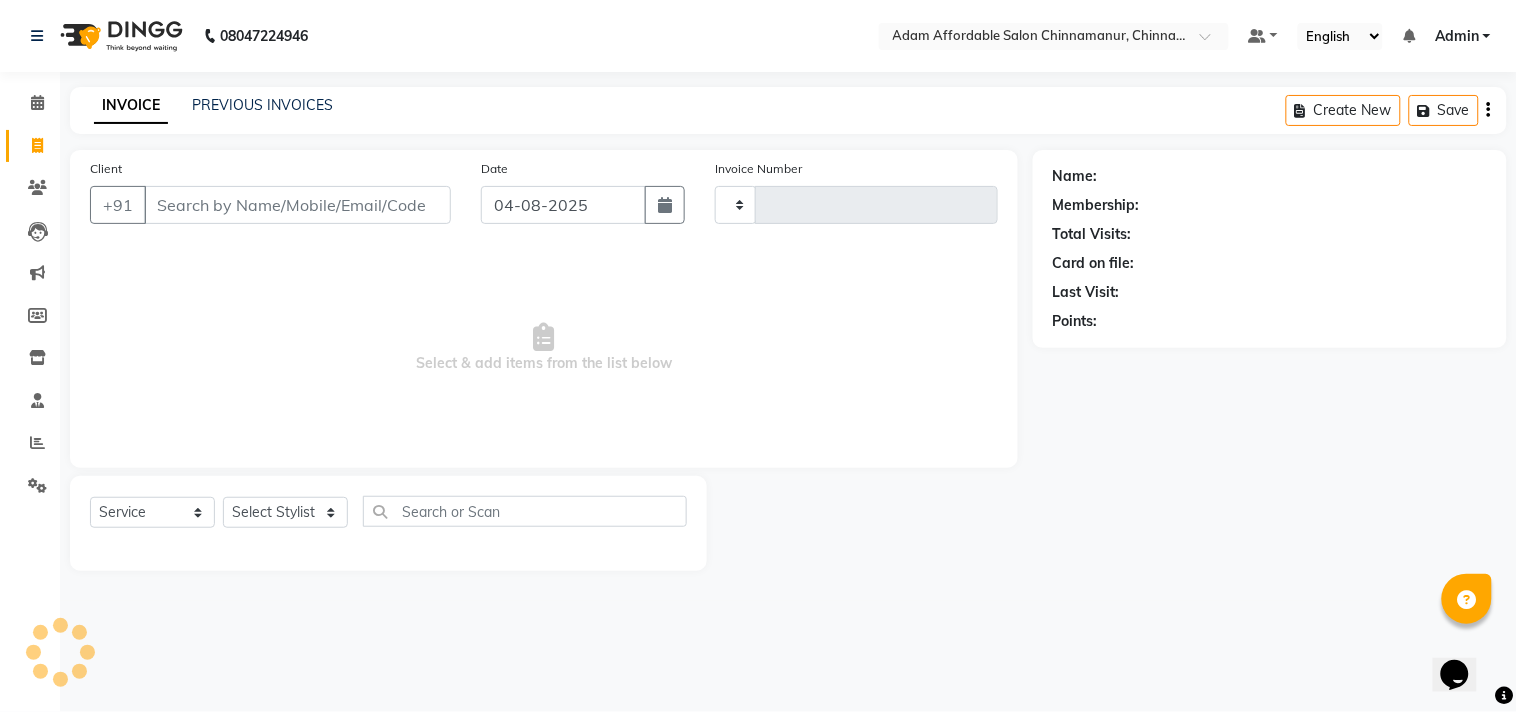 type on "2690" 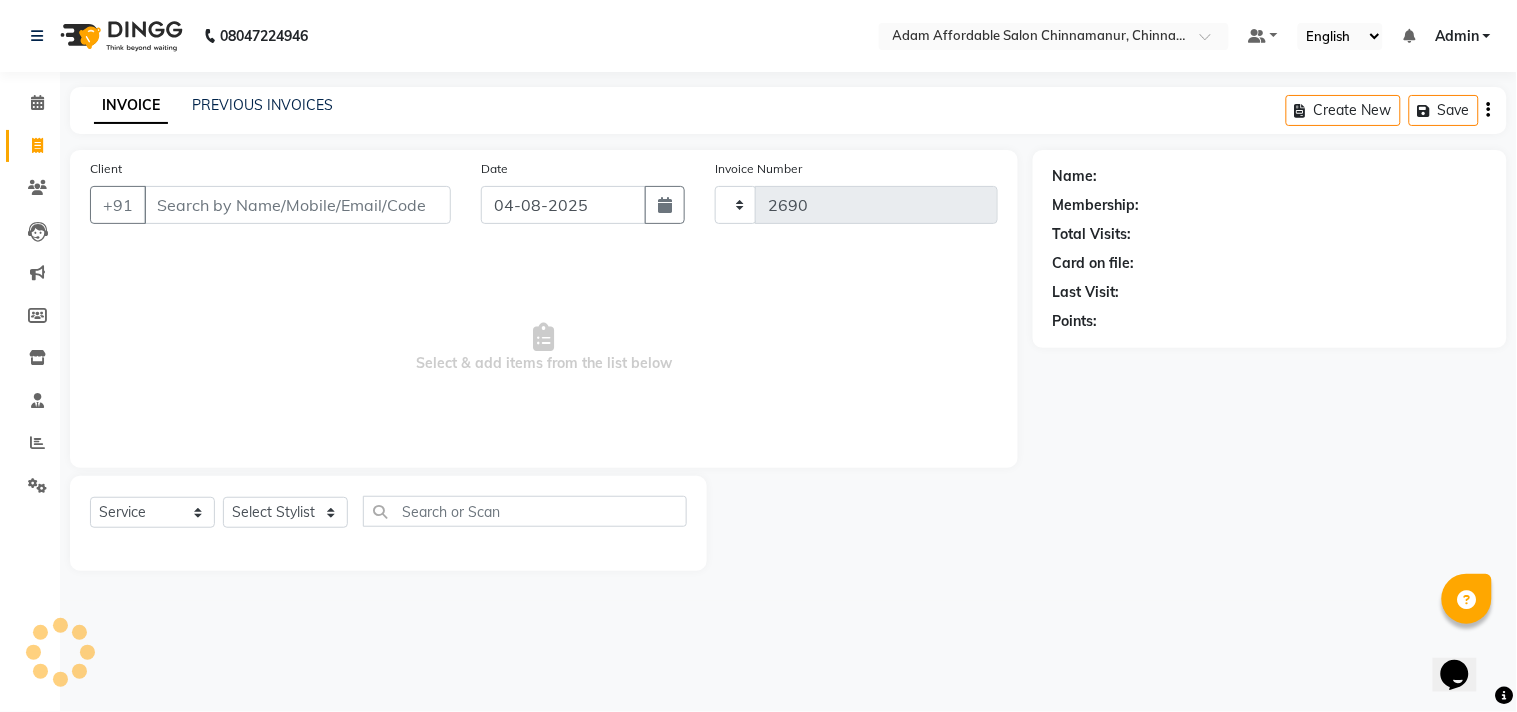 select on "8329" 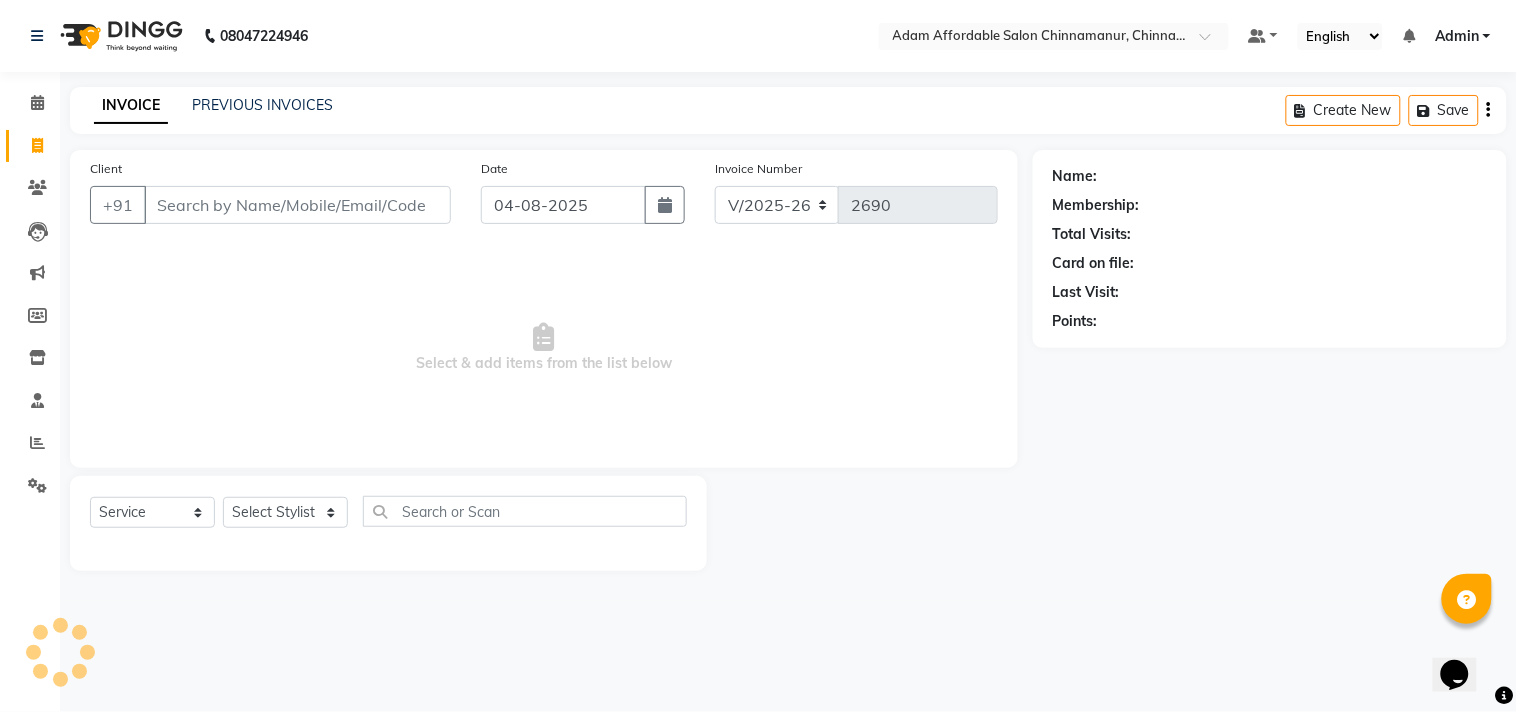 click on "INVOICE PREVIOUS INVOICES Create New   Save" 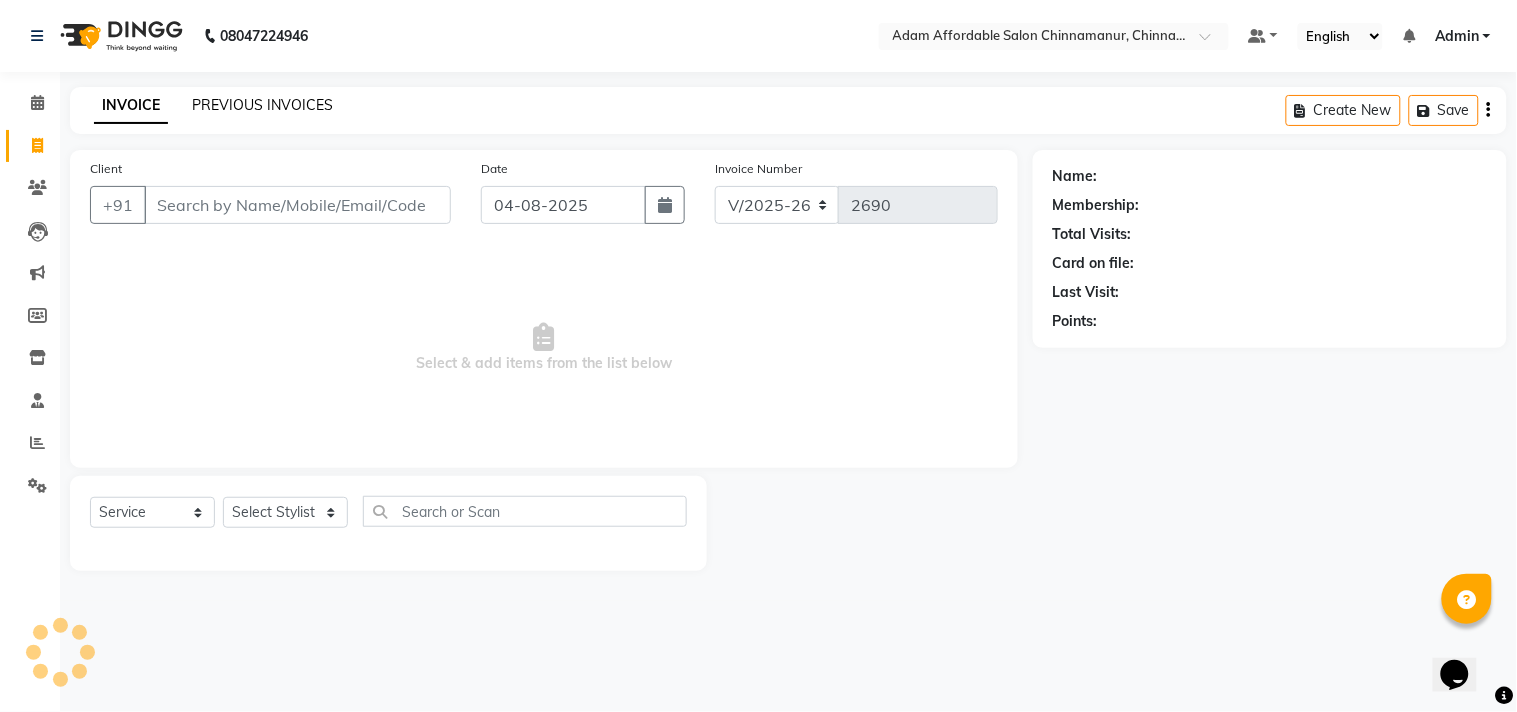 click on "PREVIOUS INVOICES" 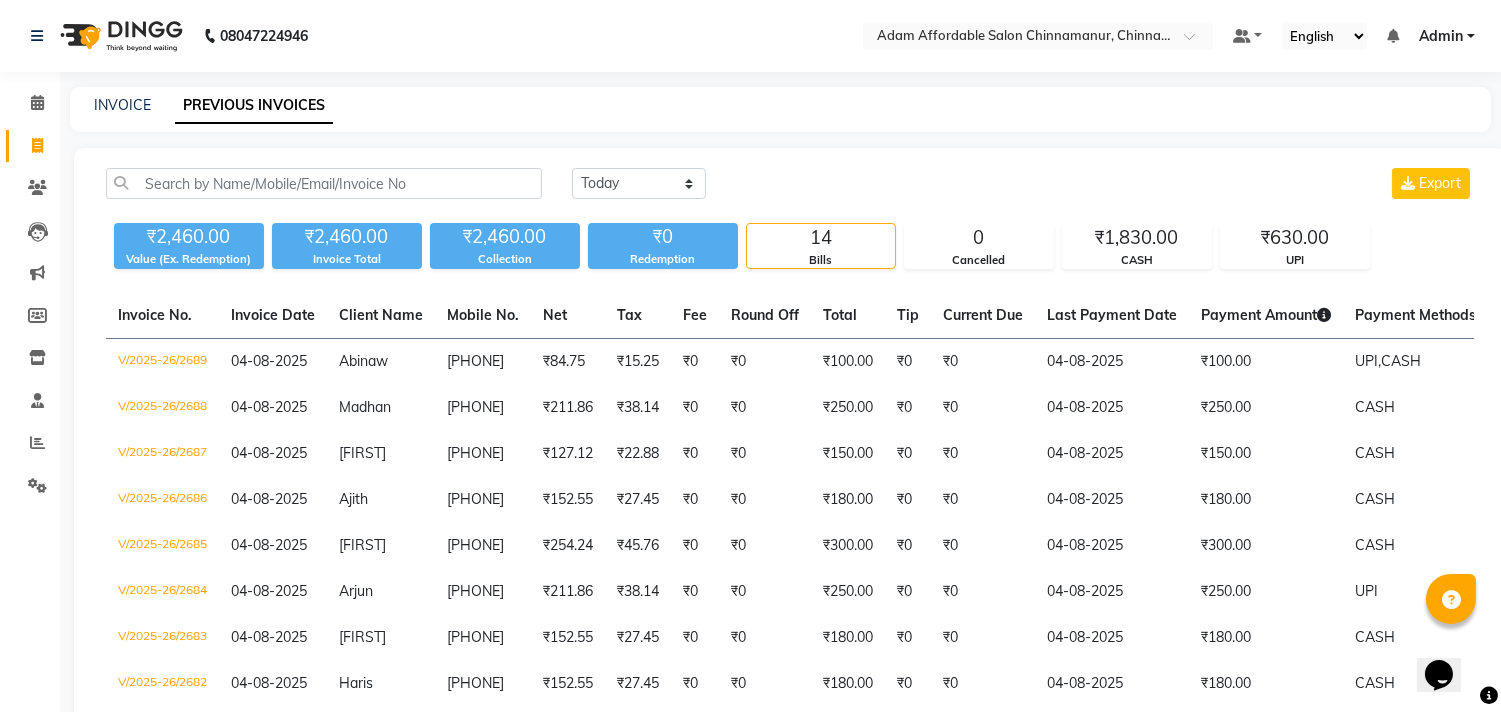 click 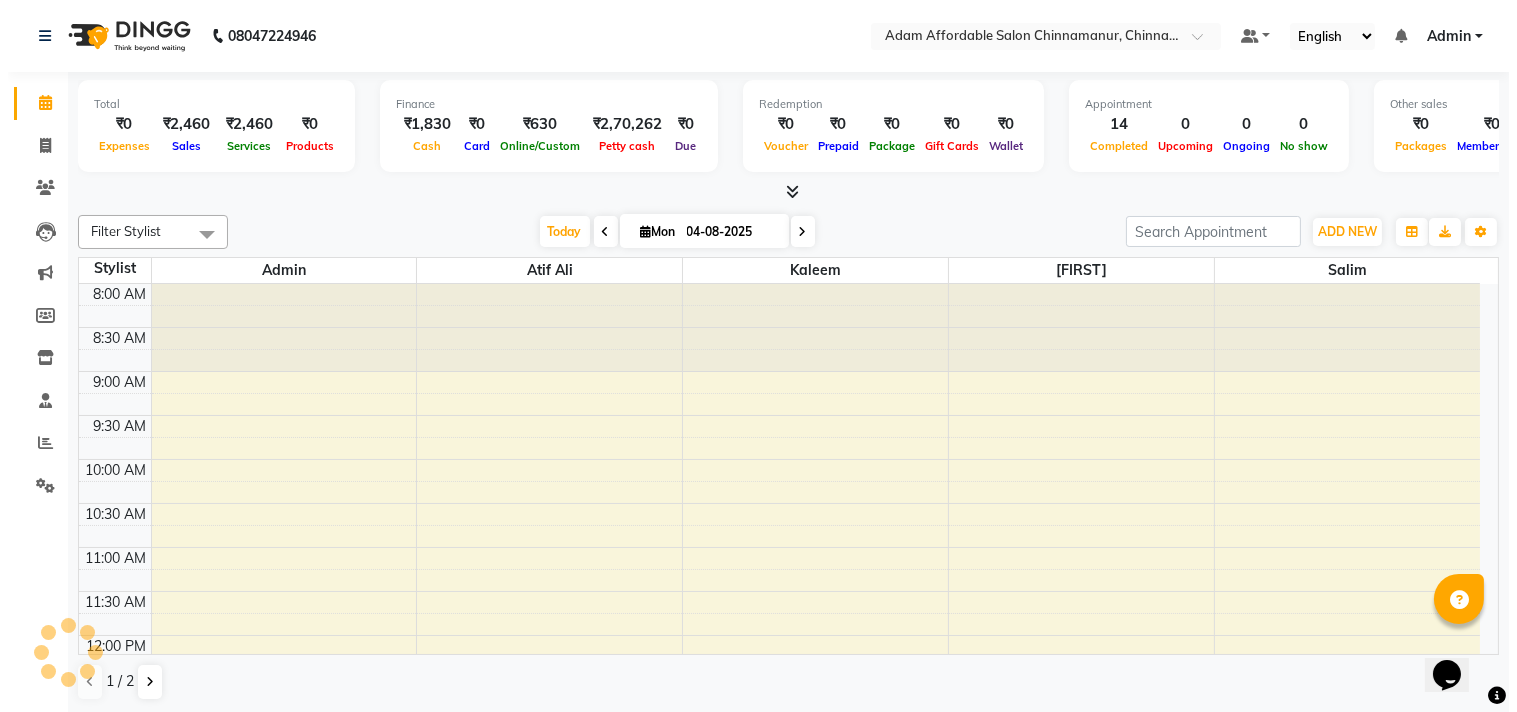 scroll, scrollTop: 0, scrollLeft: 0, axis: both 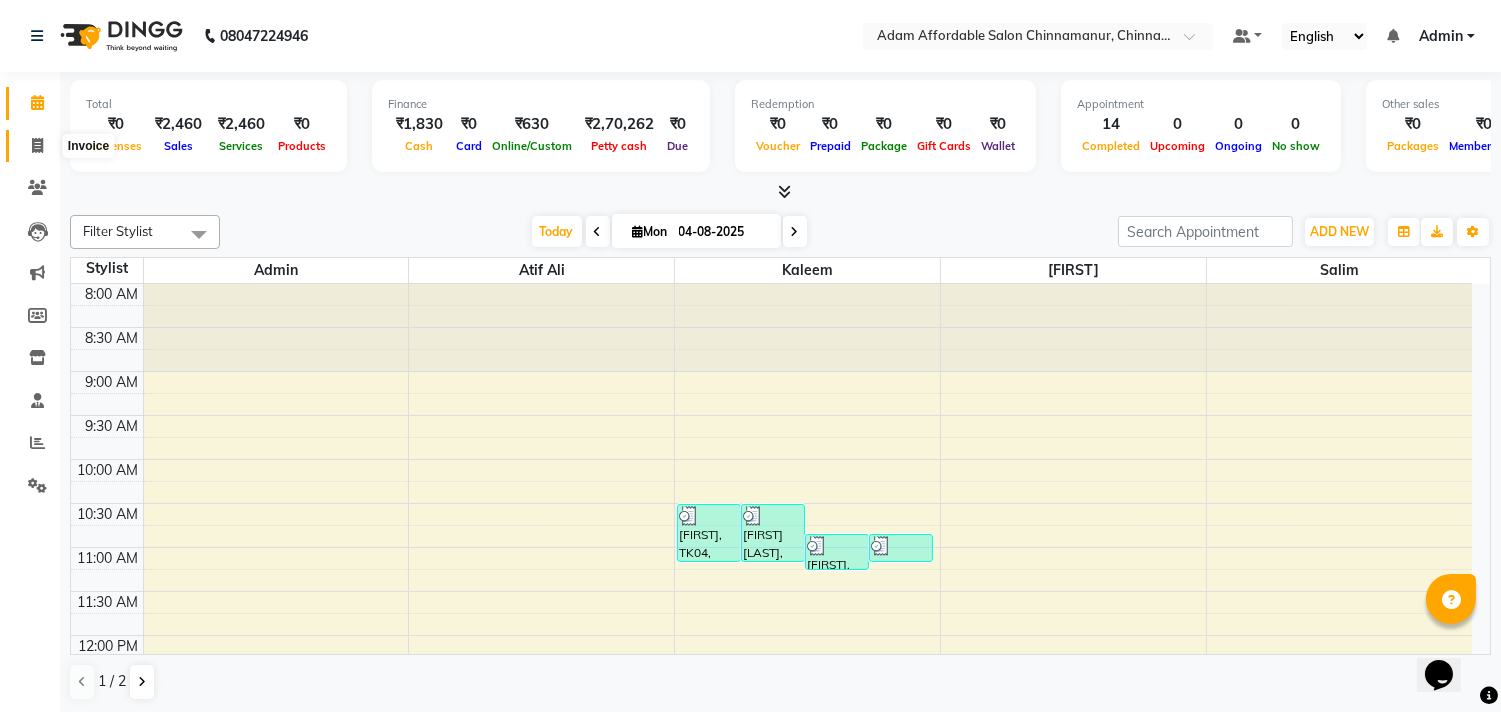 click 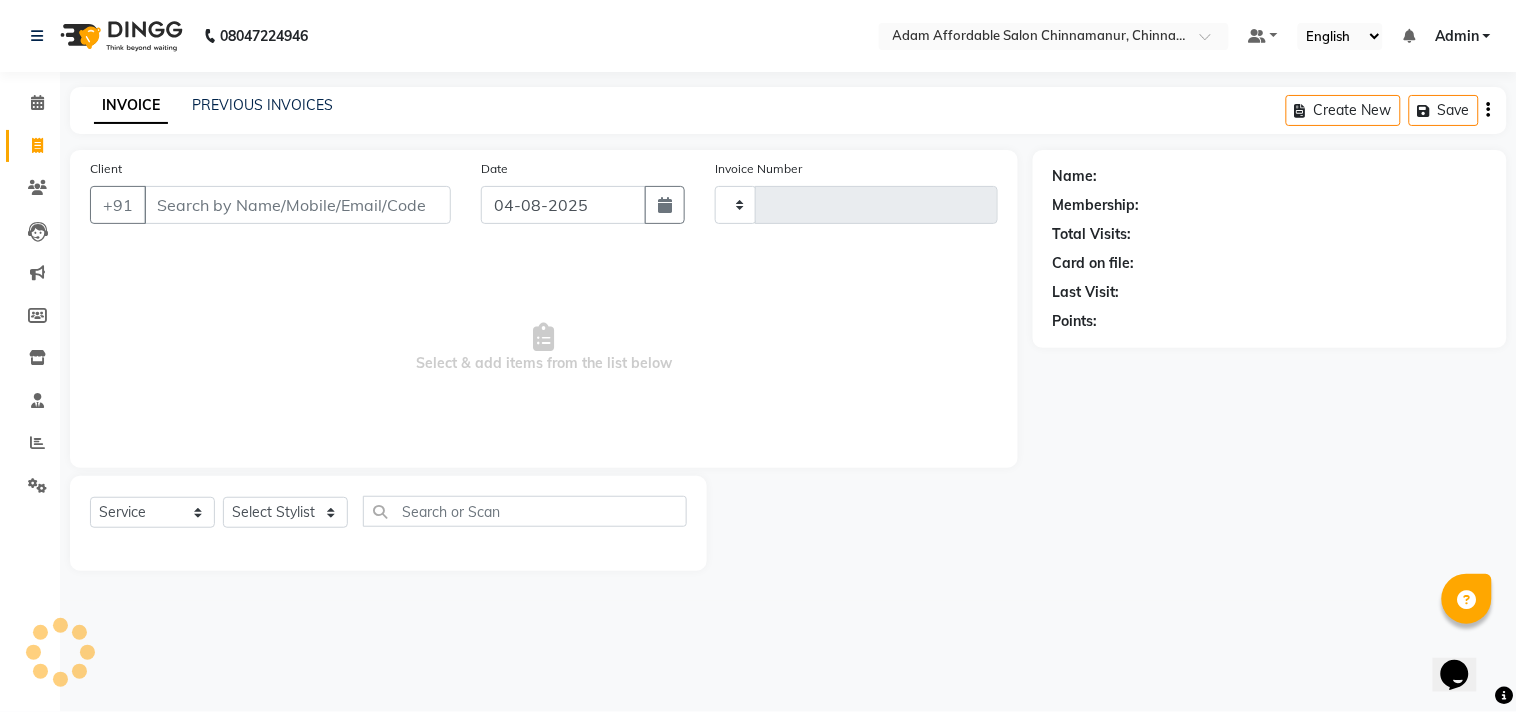 type on "2690" 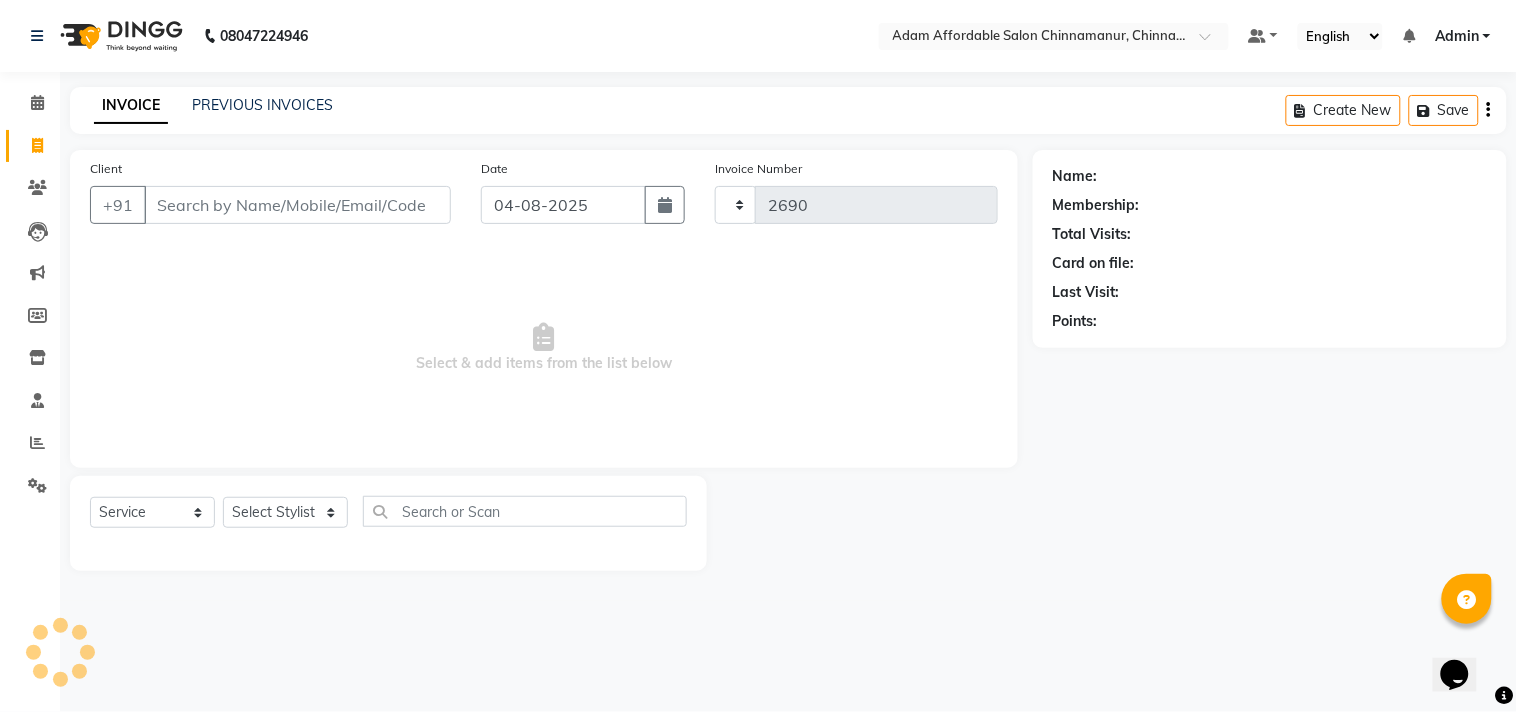 select on "8329" 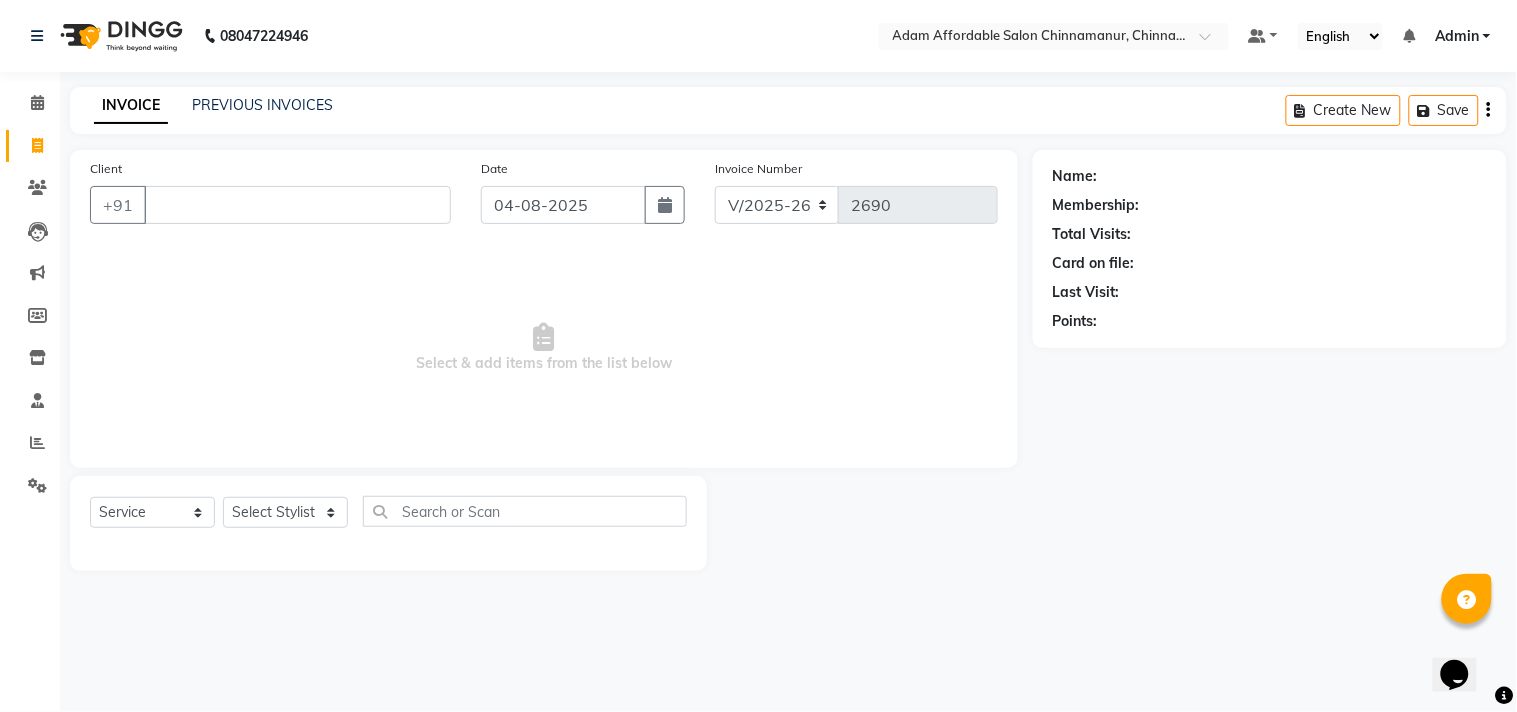 type 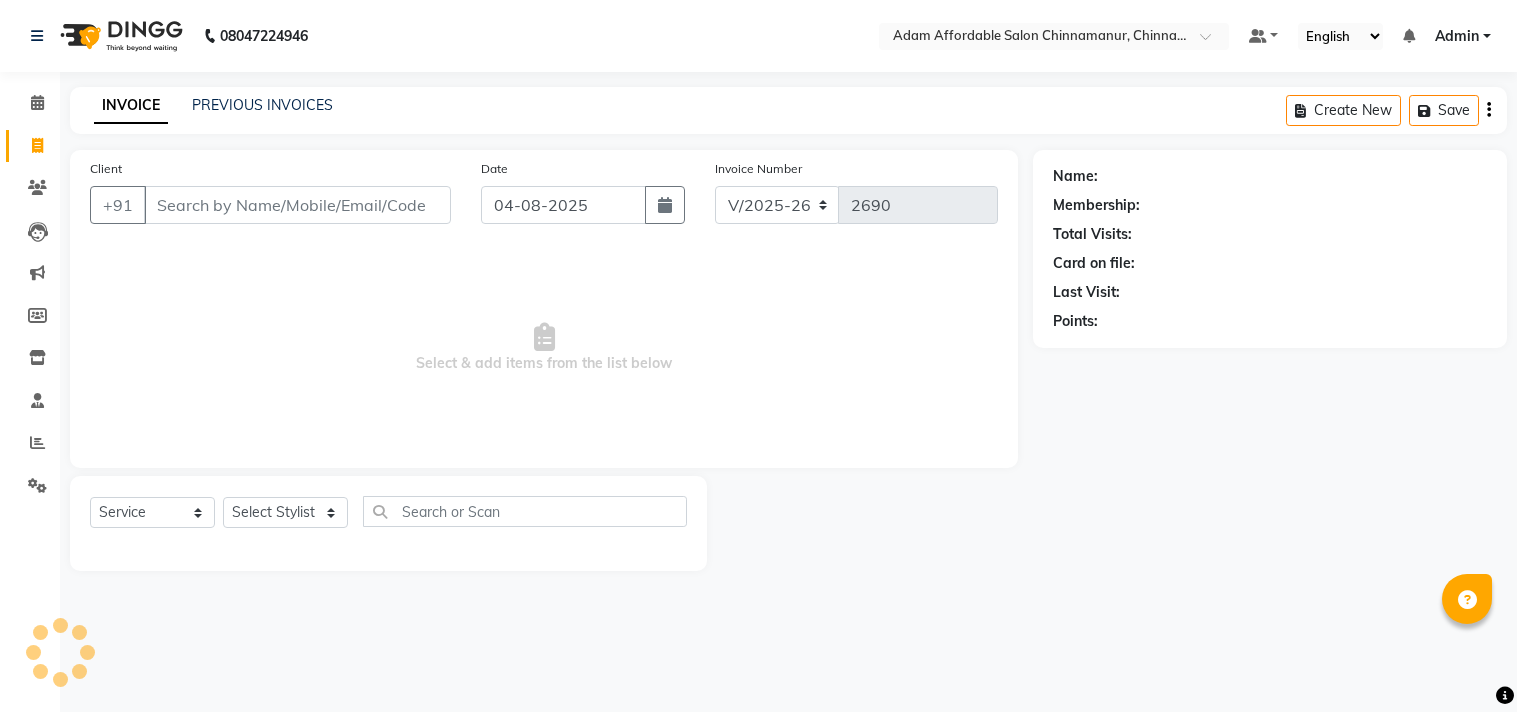 select on "8329" 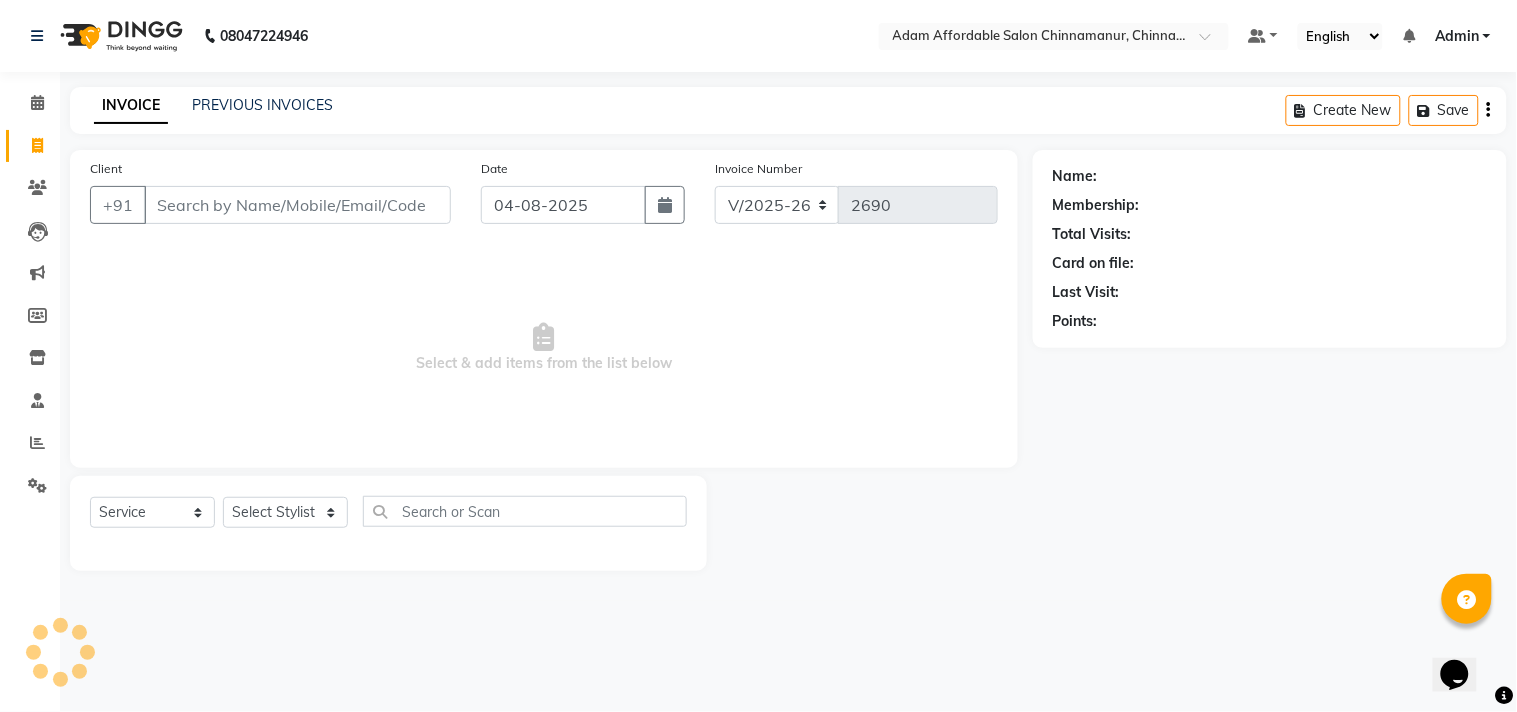 scroll, scrollTop: 0, scrollLeft: 0, axis: both 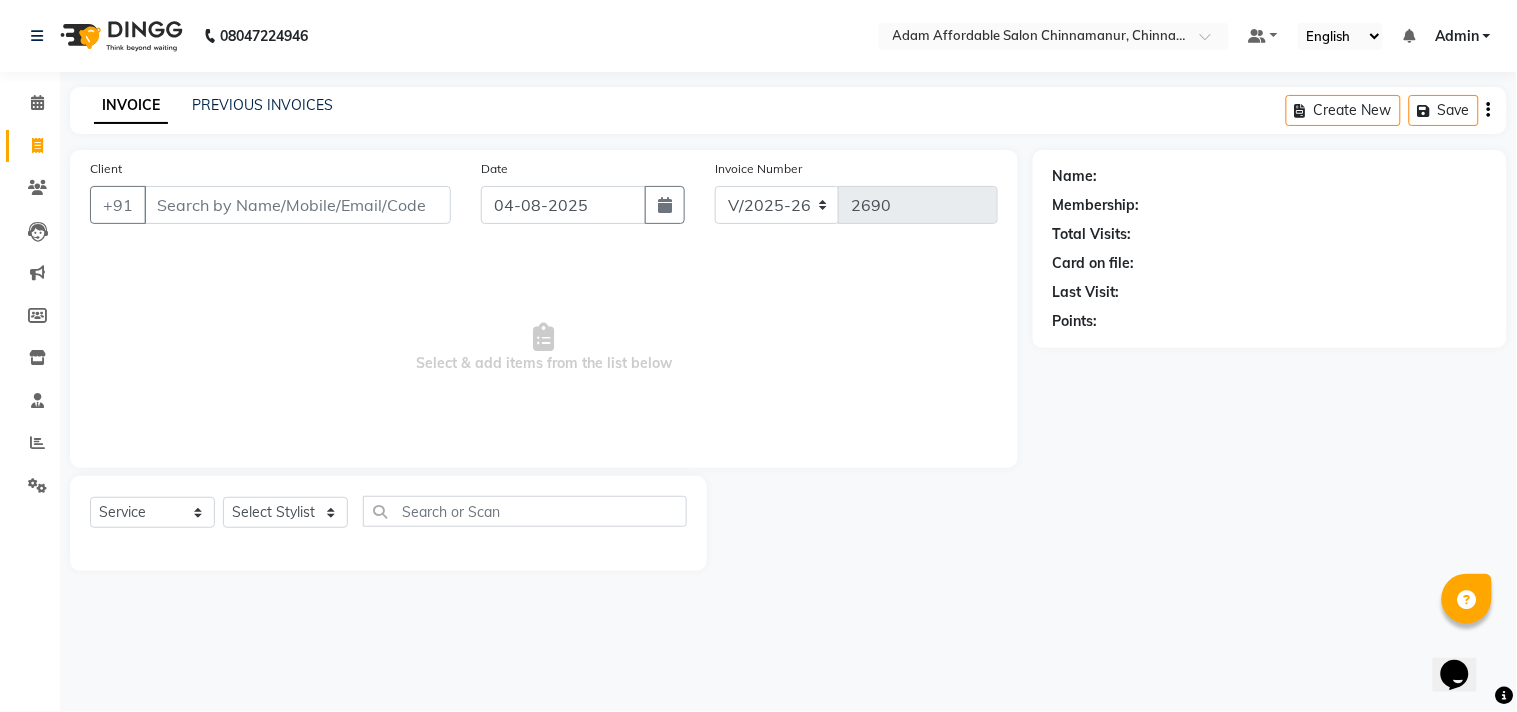 click on "Client" at bounding box center (297, 205) 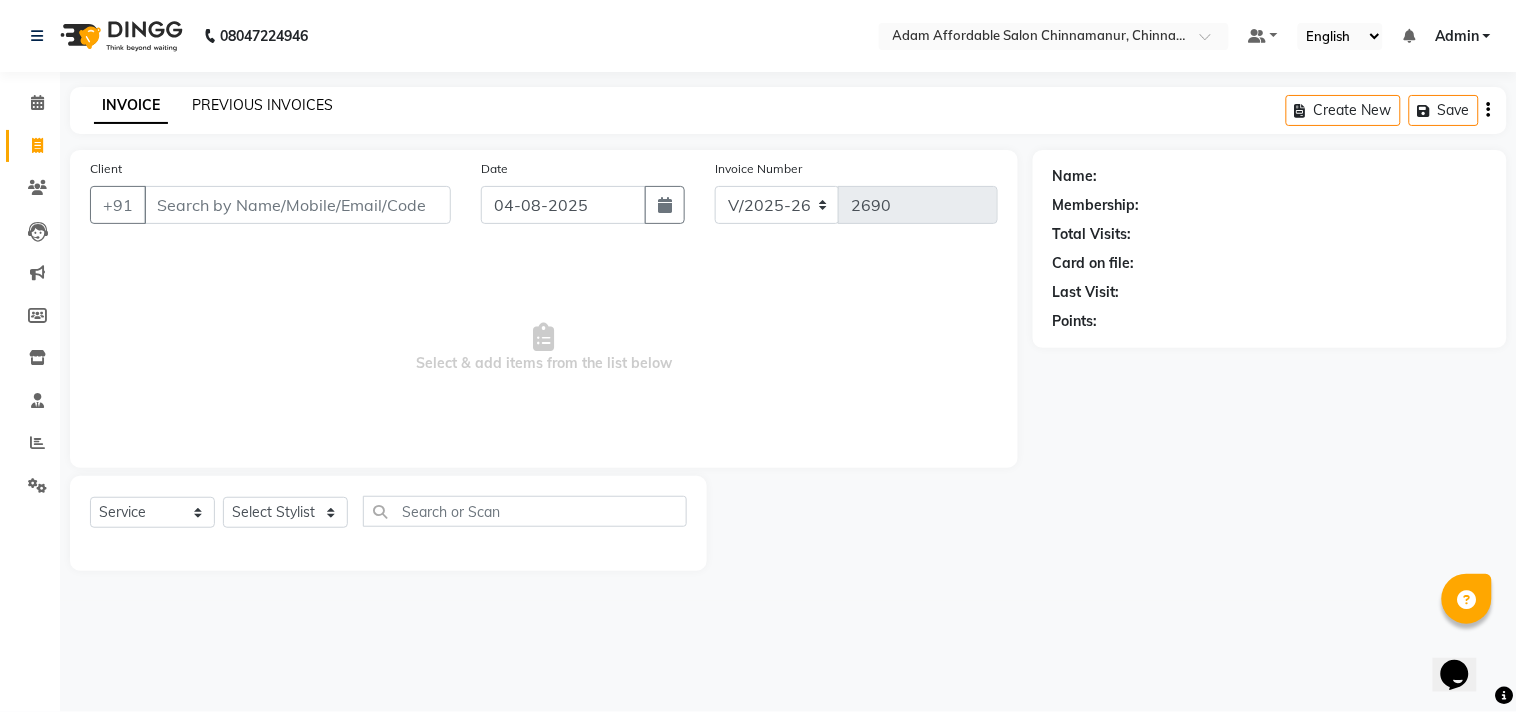 click on "PREVIOUS INVOICES" 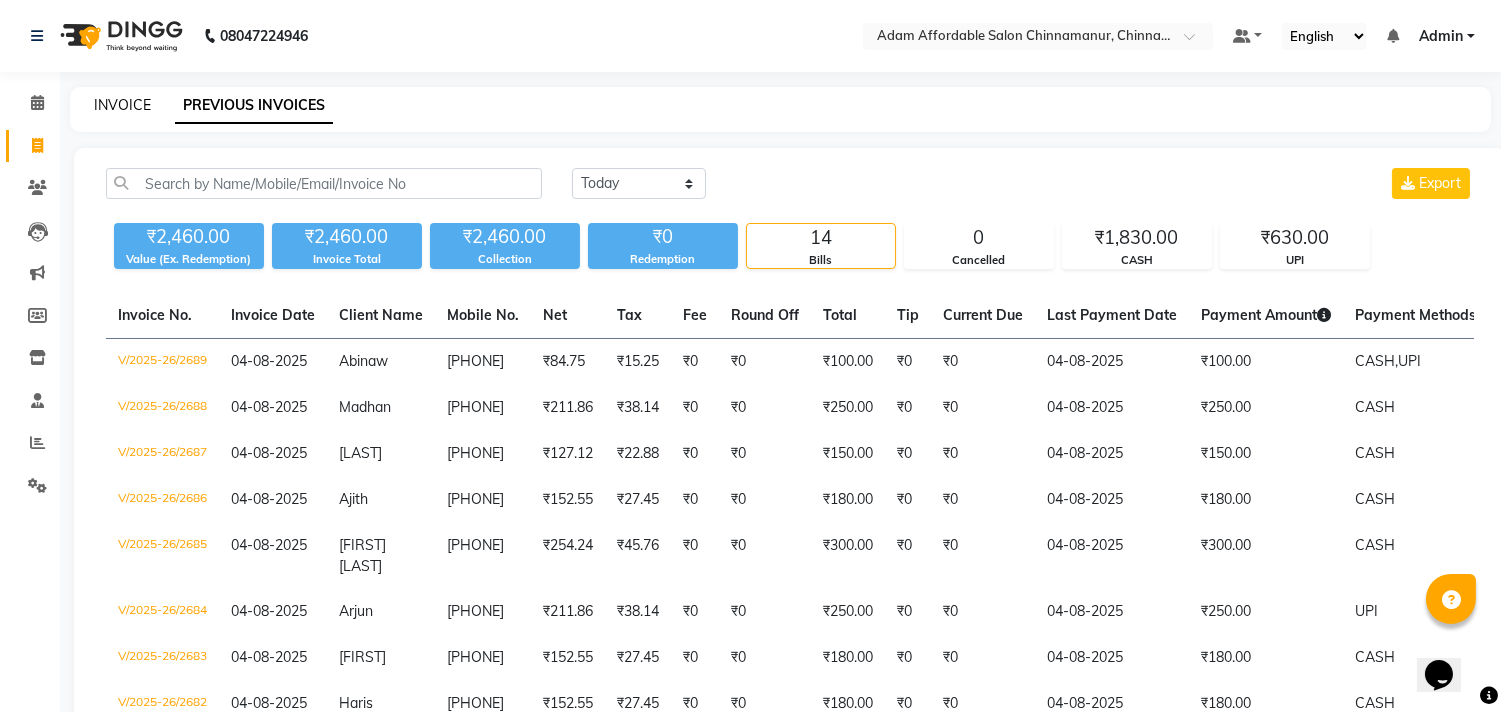 click on "INVOICE" 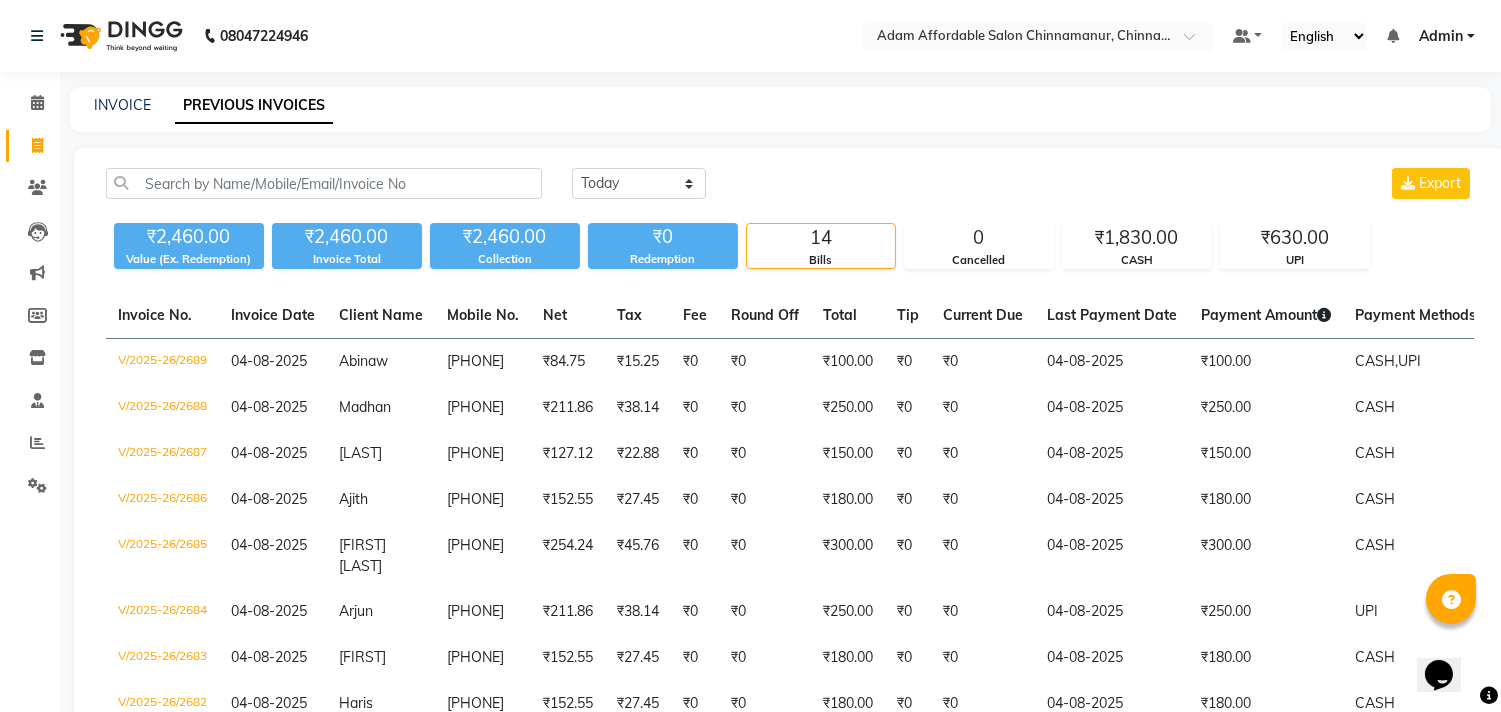 select on "service" 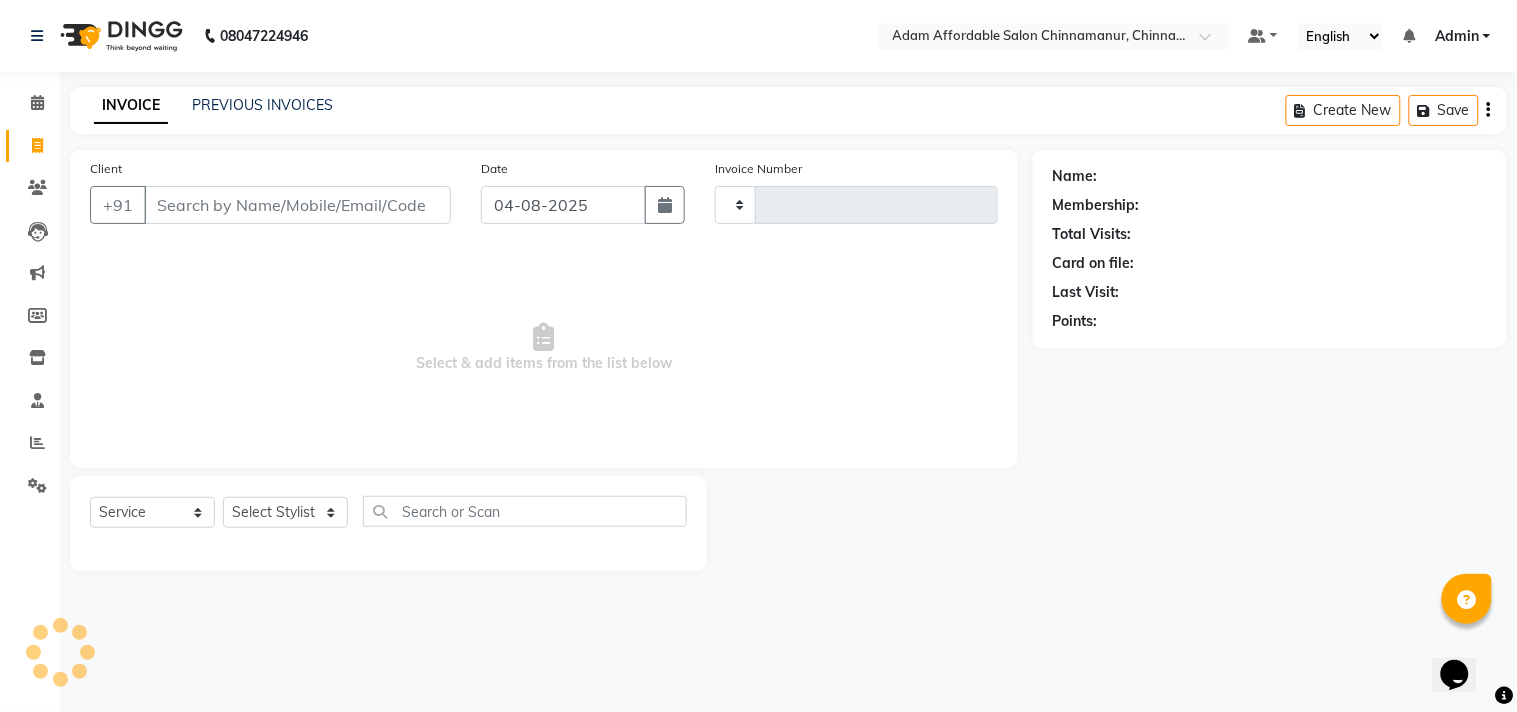 type on "2690" 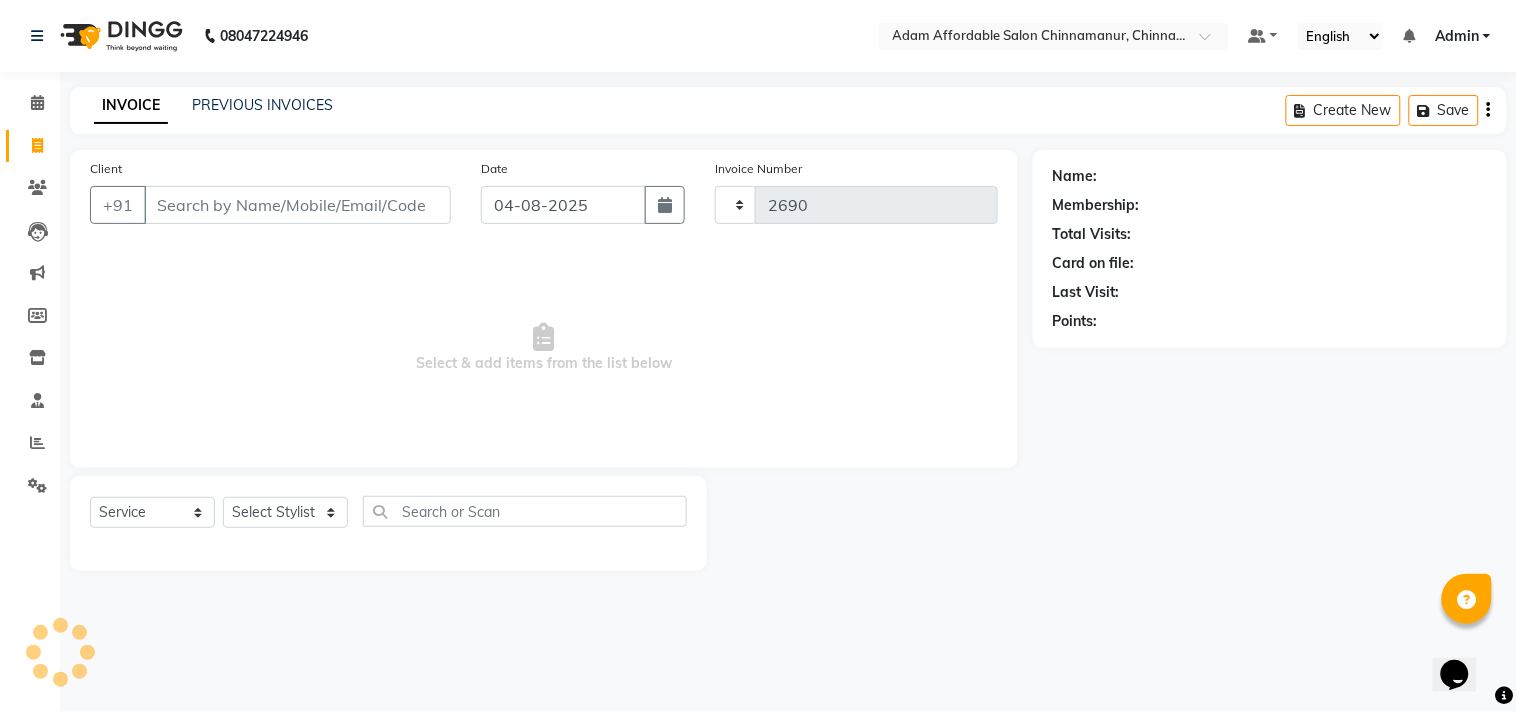 select on "8329" 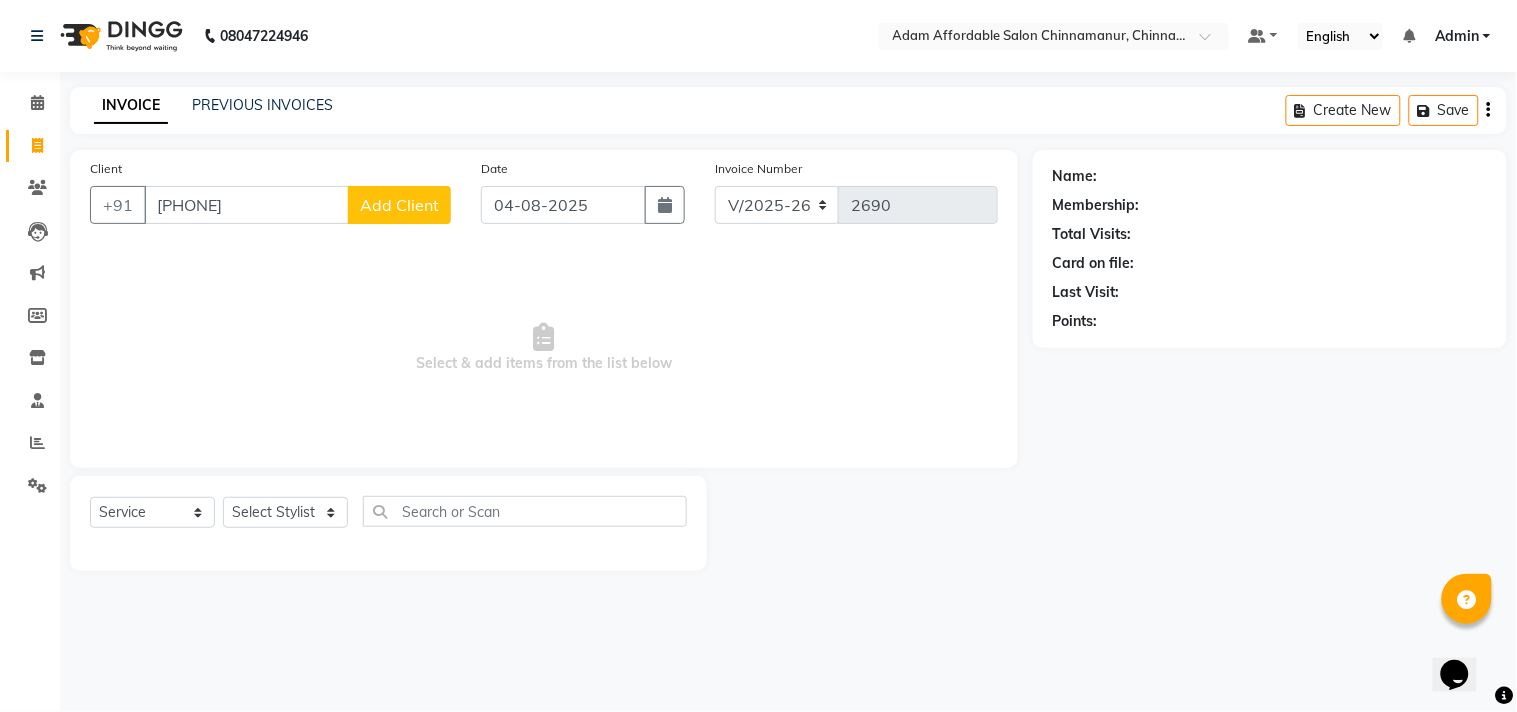 type on "7339562678" 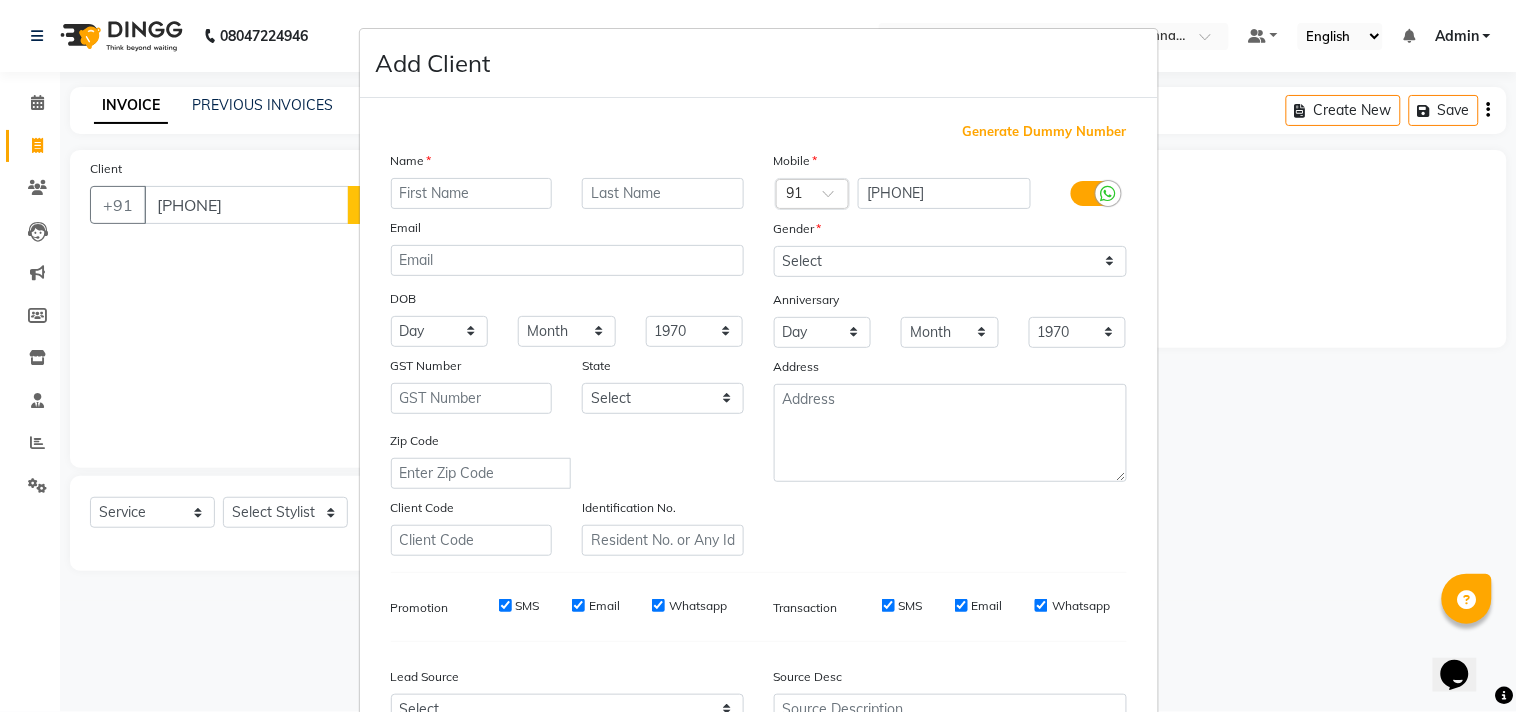 click at bounding box center (472, 193) 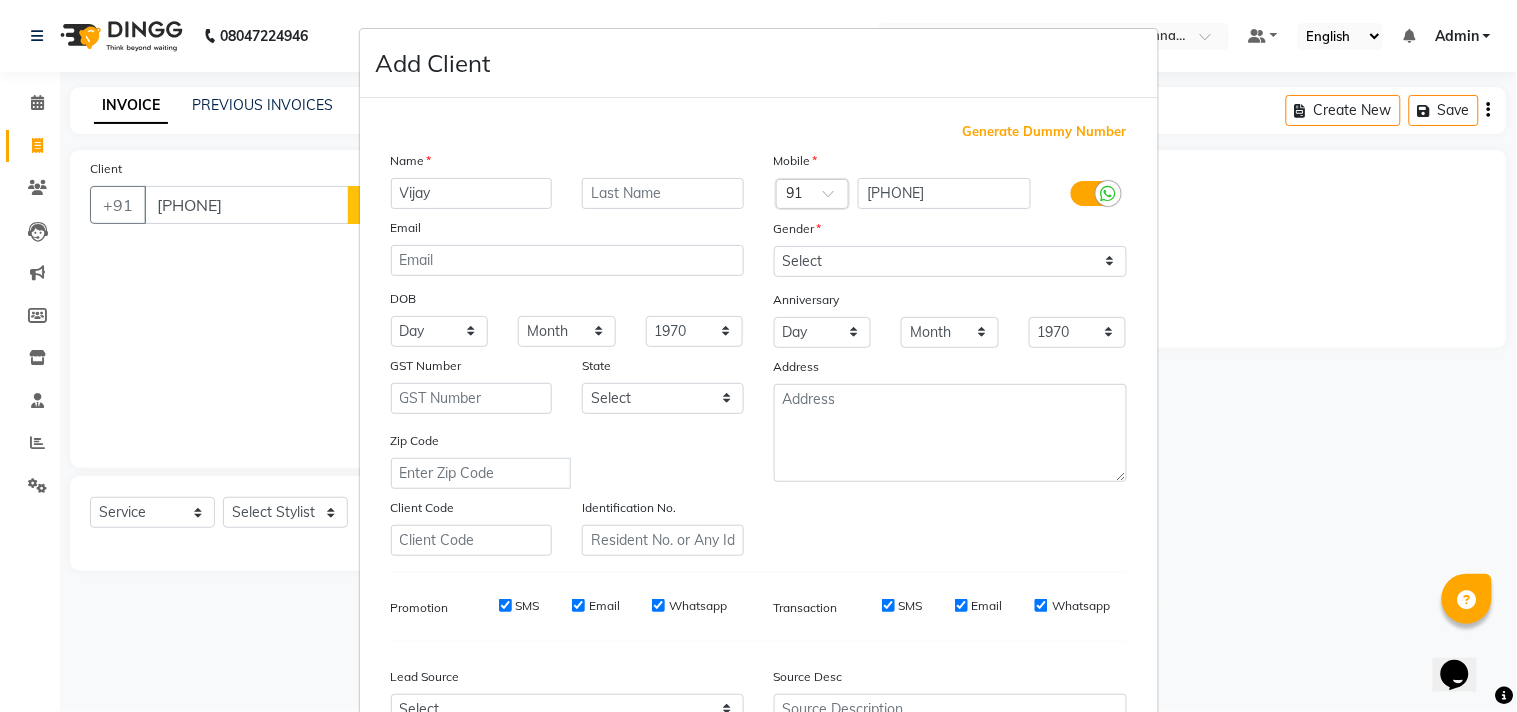 type on "Vijay" 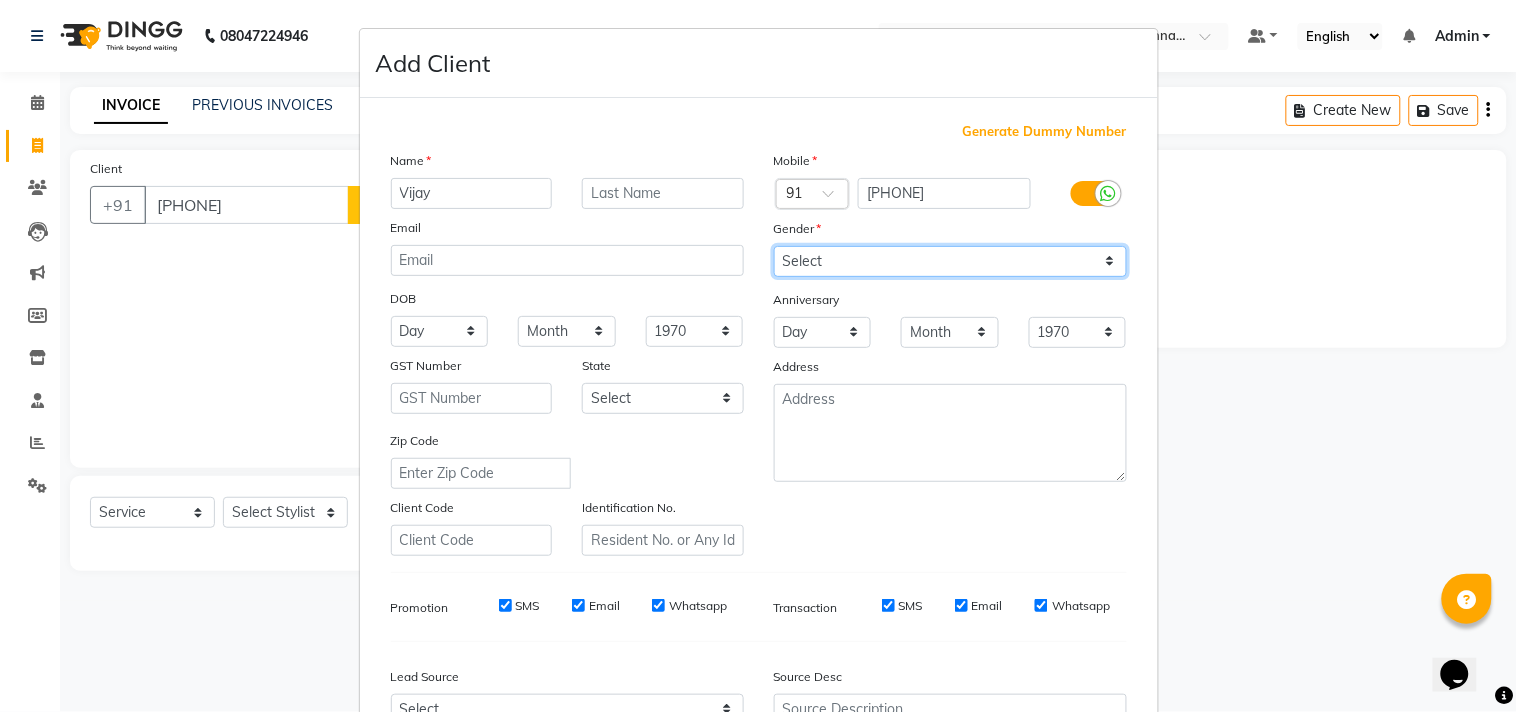 click on "Select Male Female Other Prefer Not To Say" at bounding box center [950, 261] 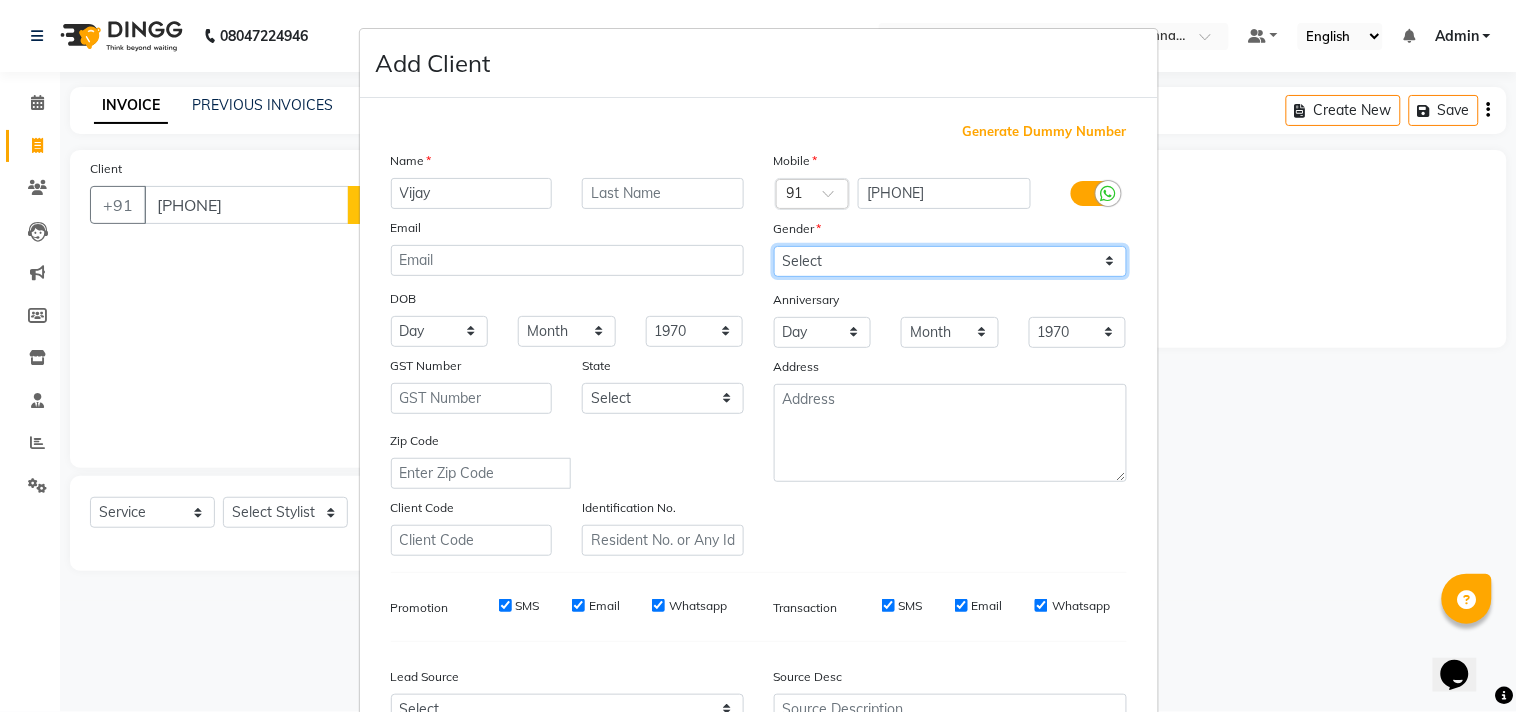 select on "male" 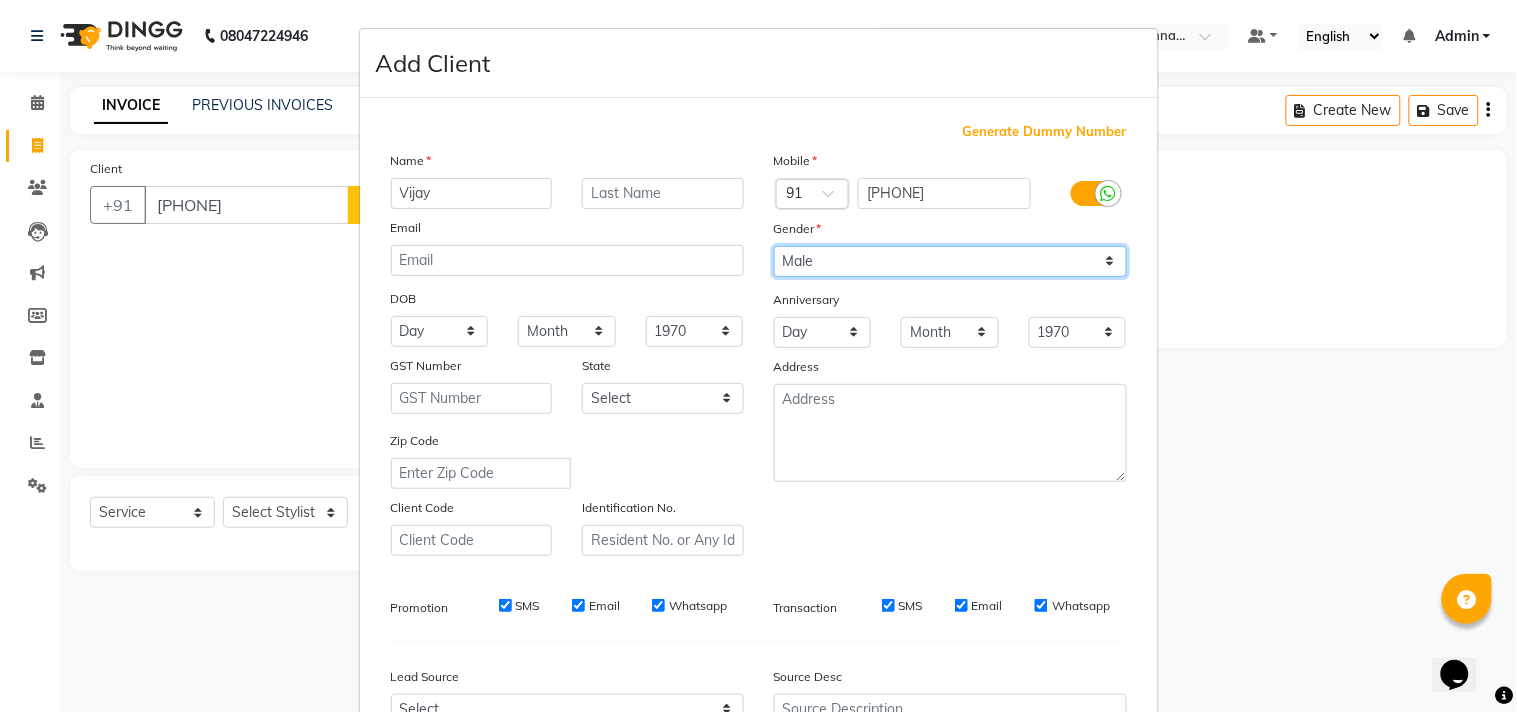 click on "Select Male Female Other Prefer Not To Say" at bounding box center [950, 261] 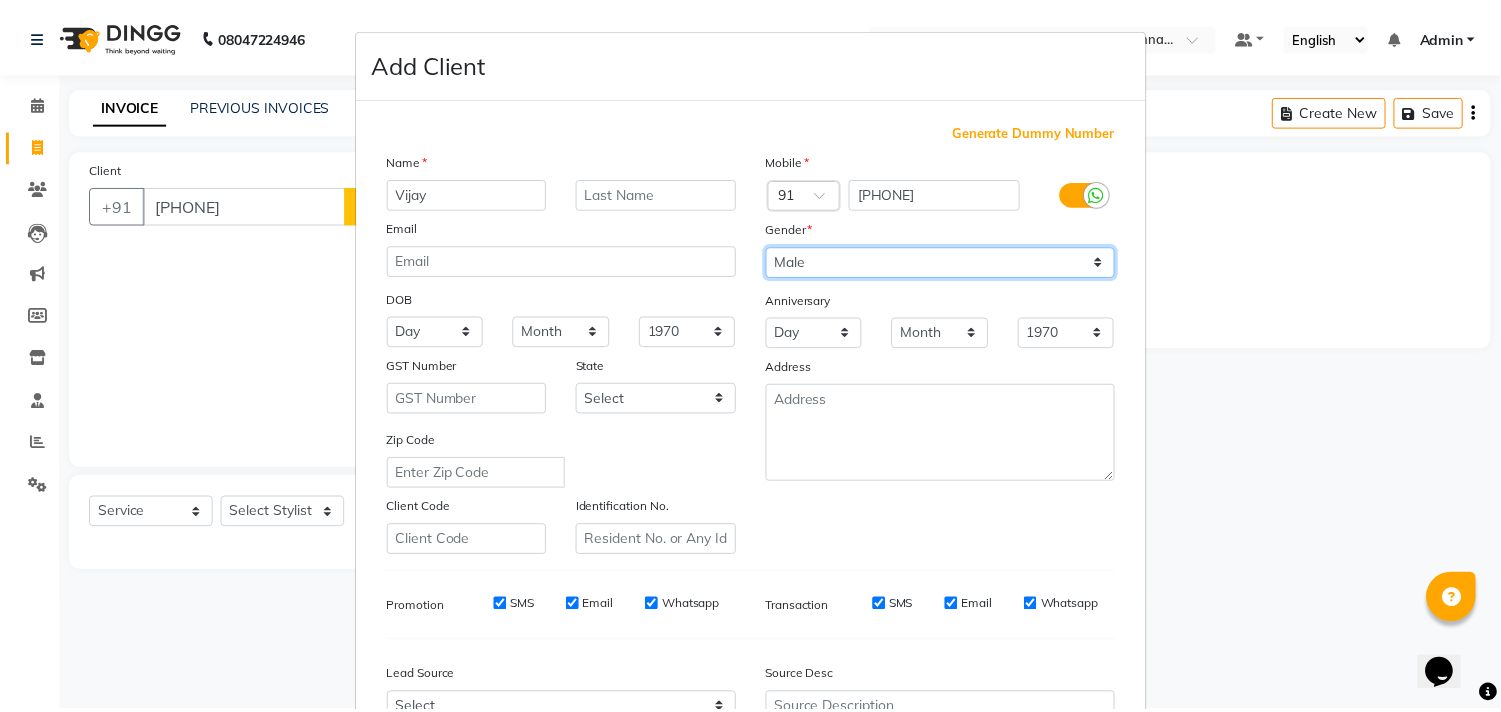 scroll, scrollTop: 212, scrollLeft: 0, axis: vertical 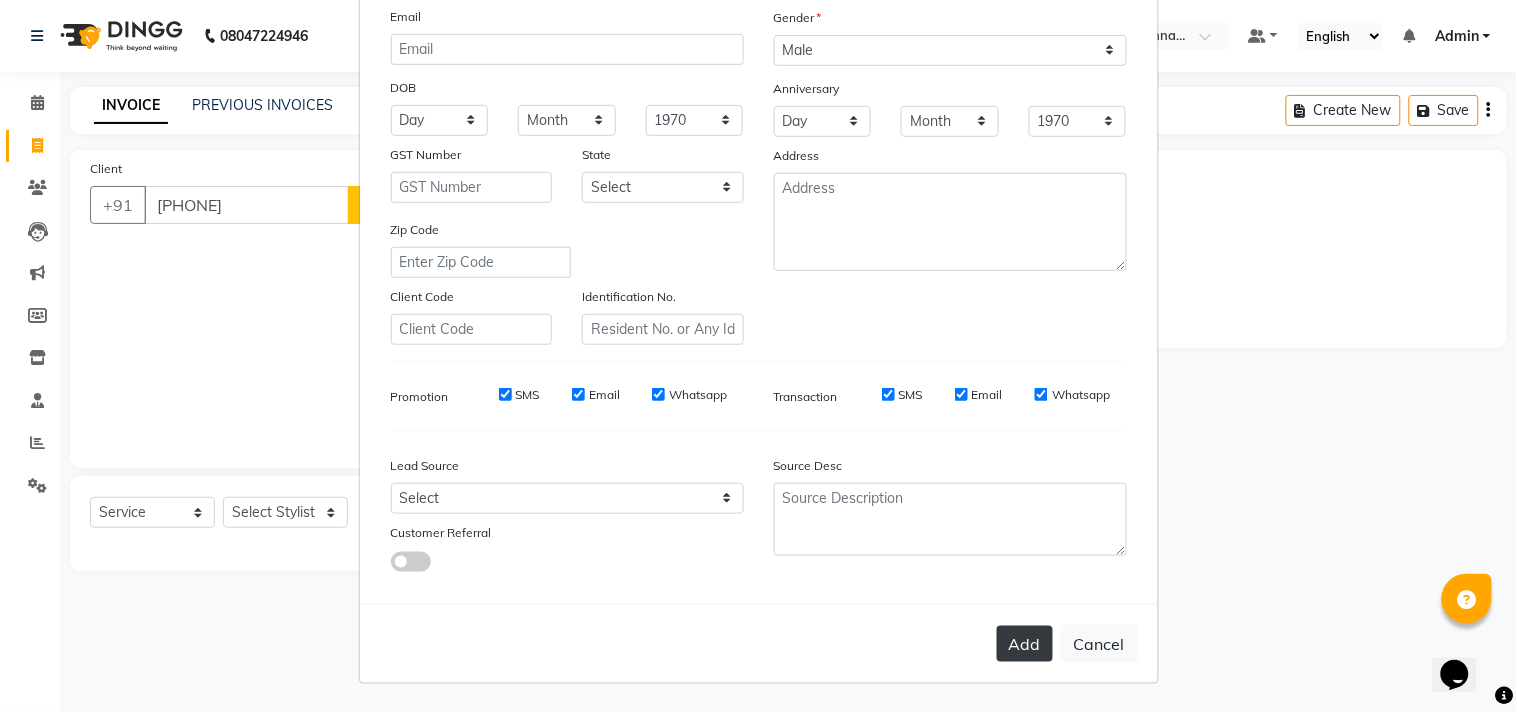 click on "Add" at bounding box center (1025, 644) 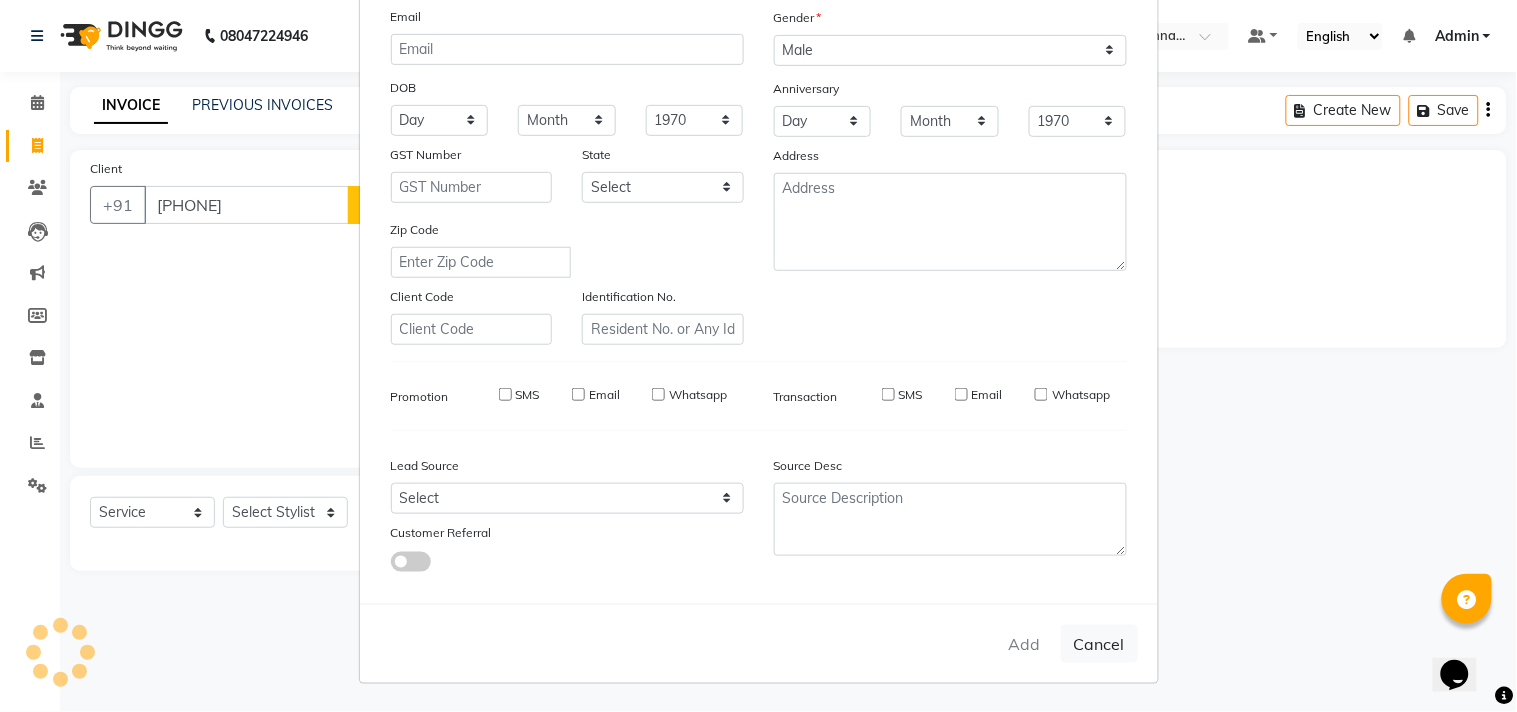 type 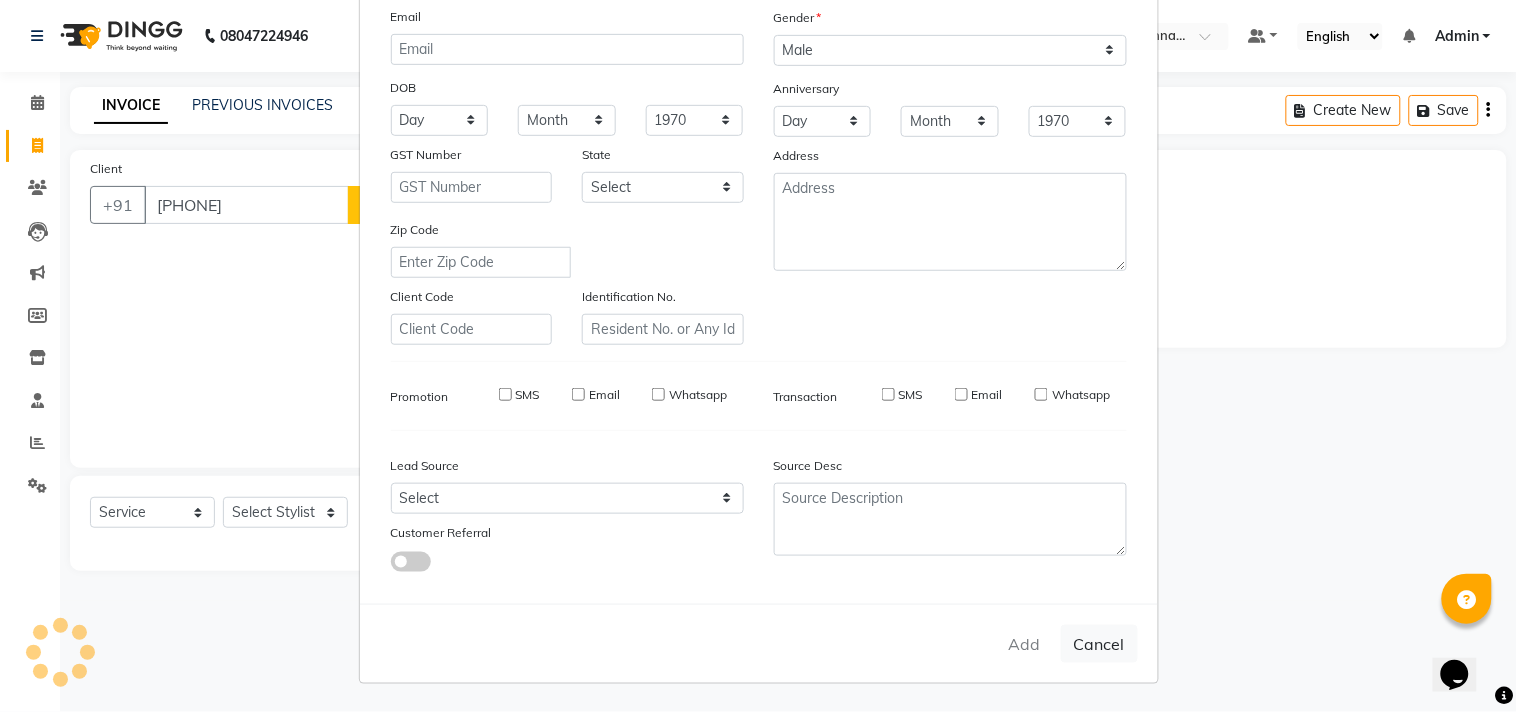 select 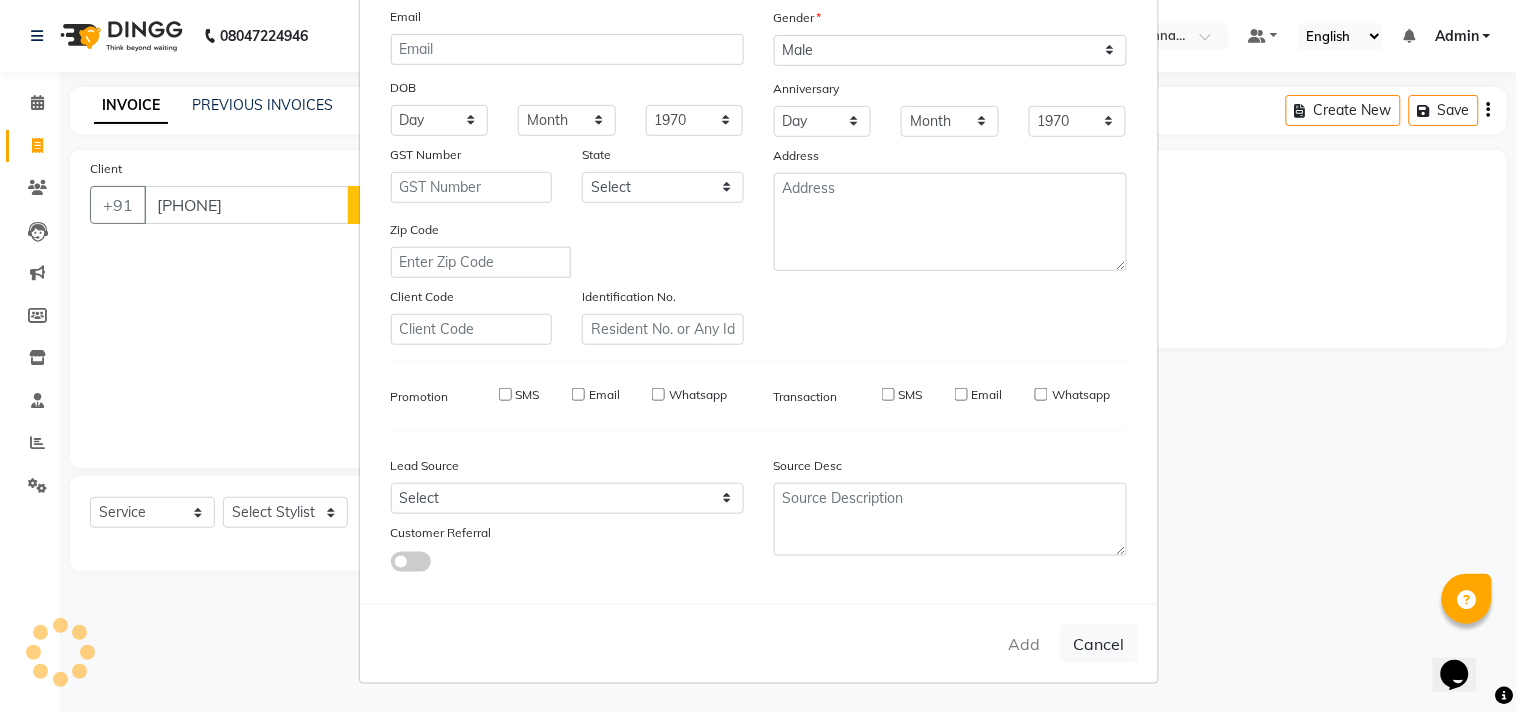 type 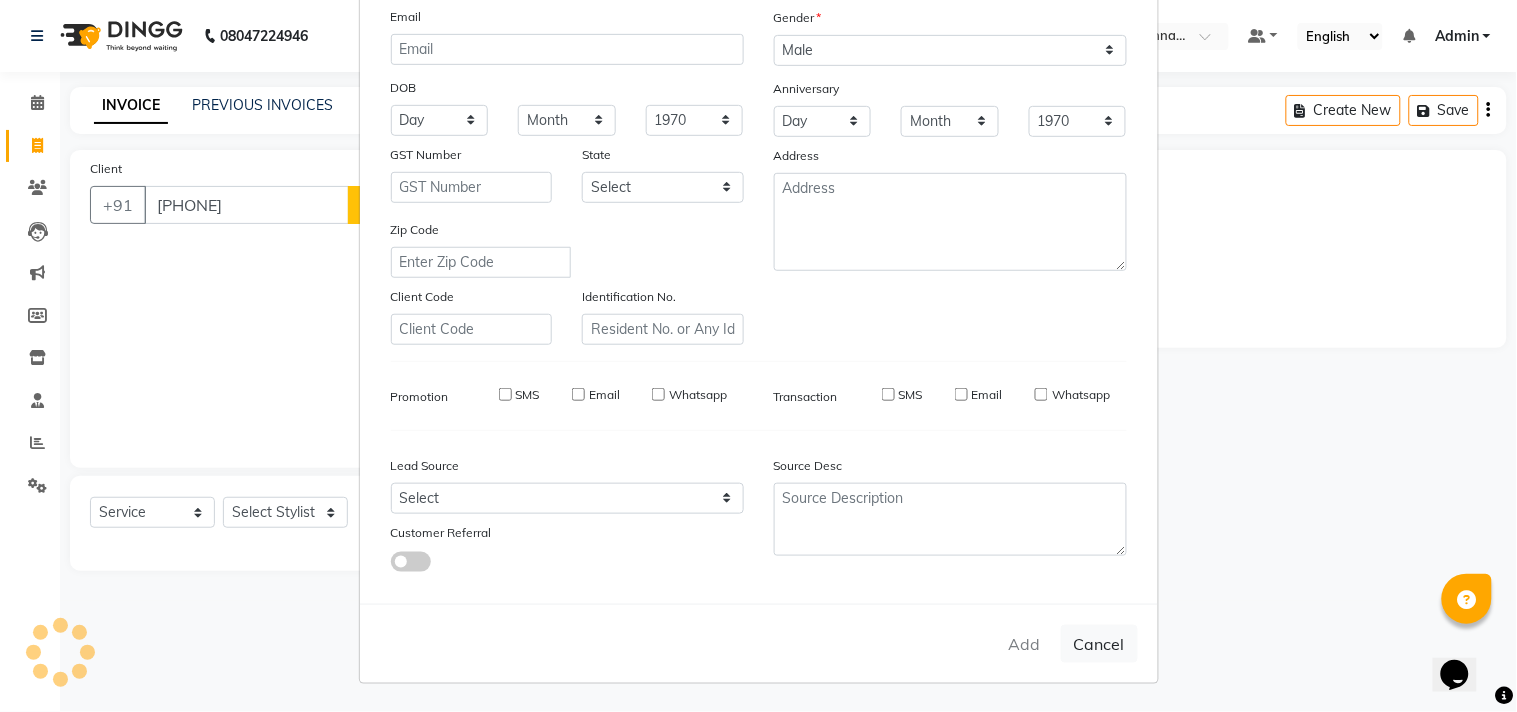 select 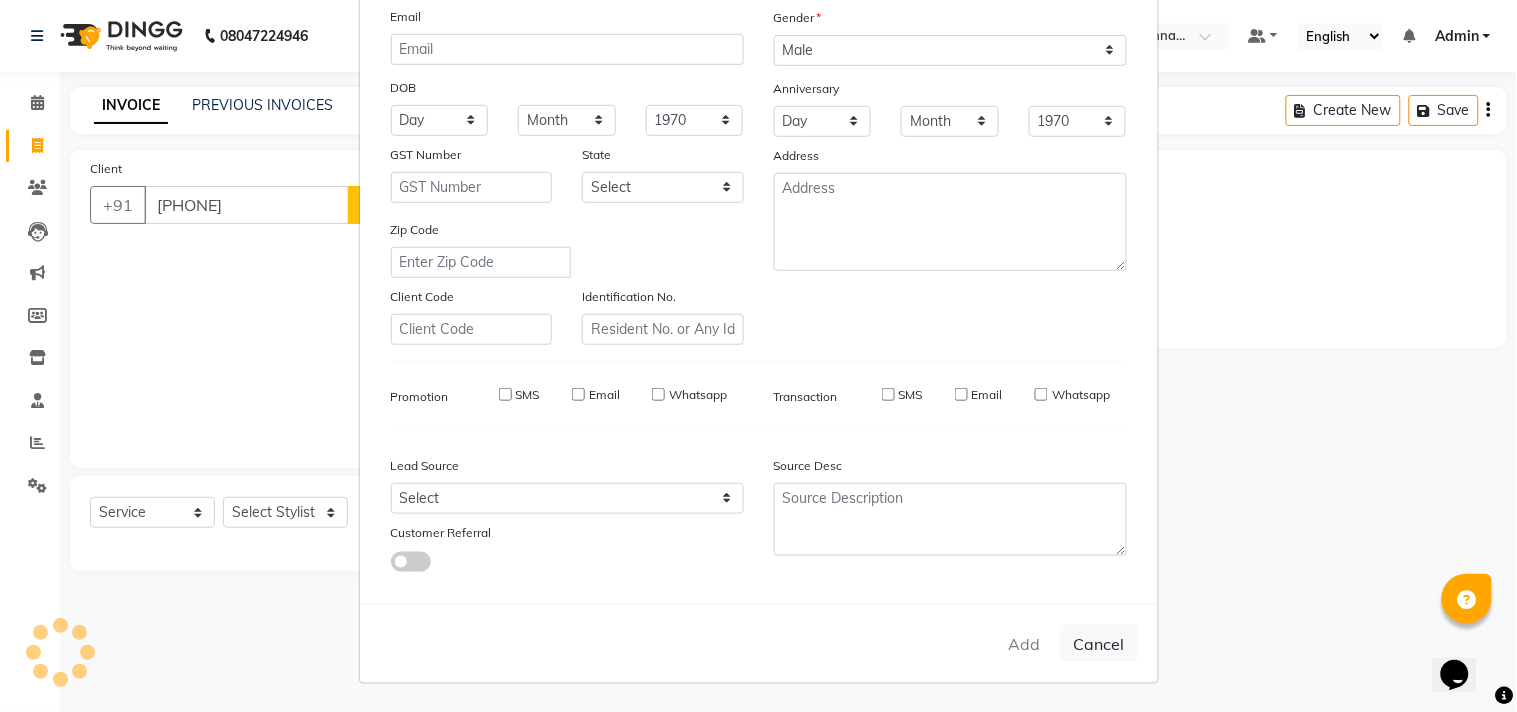 select 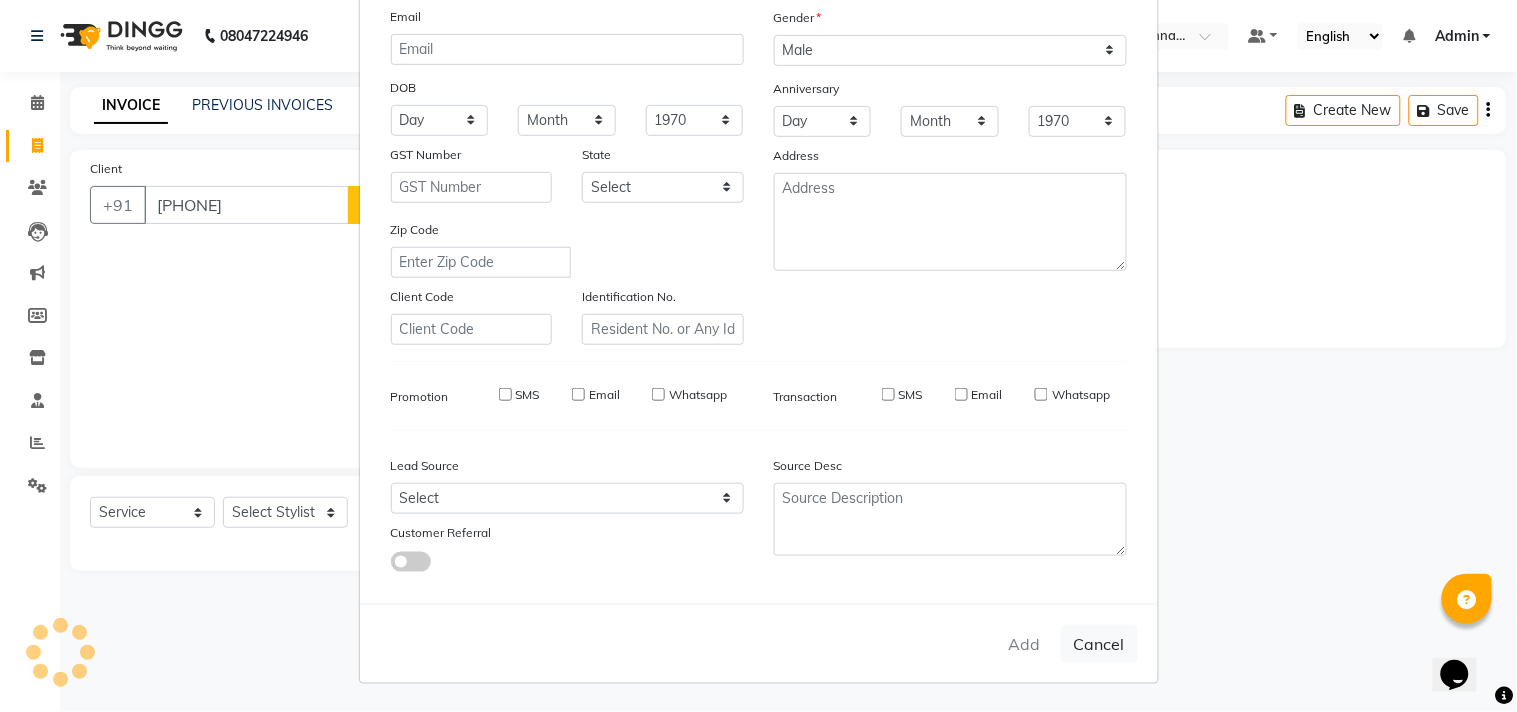 select 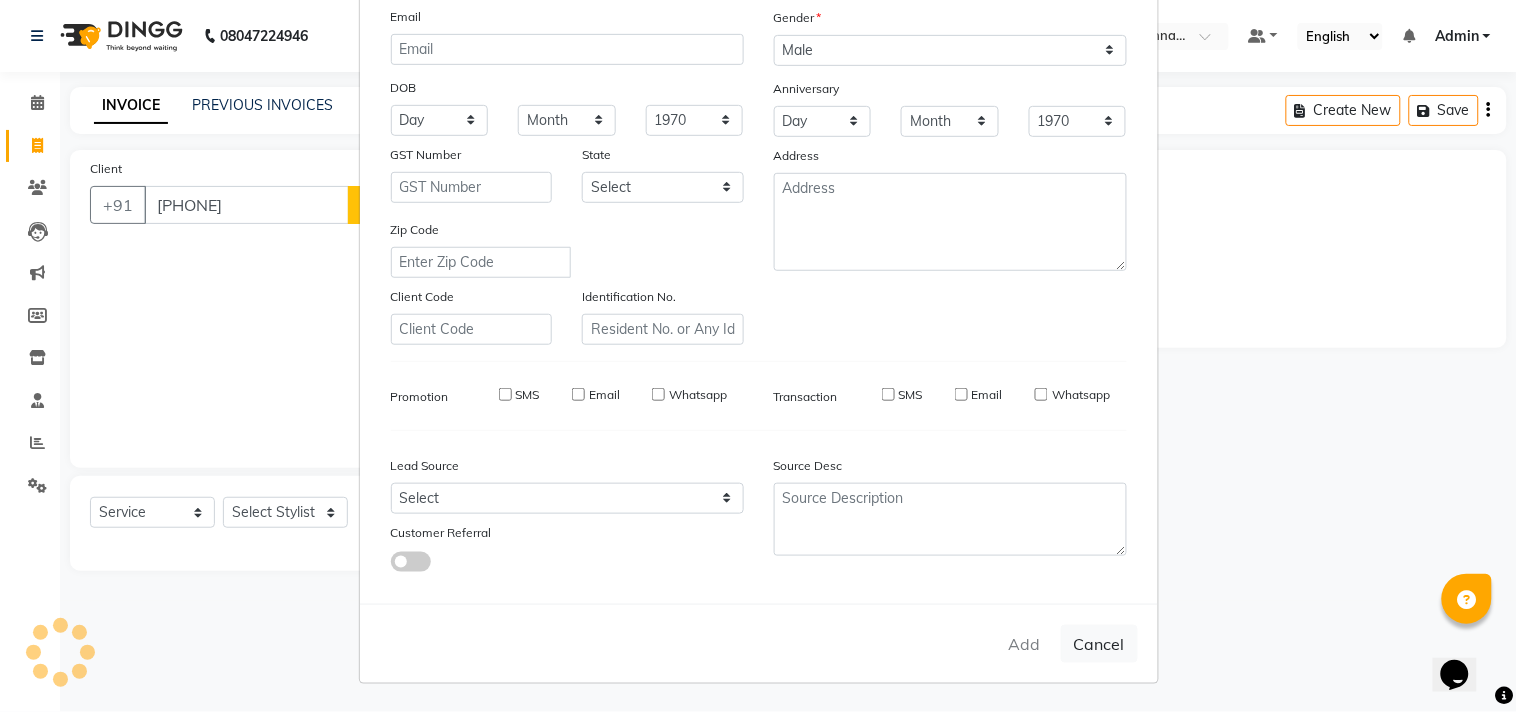 select 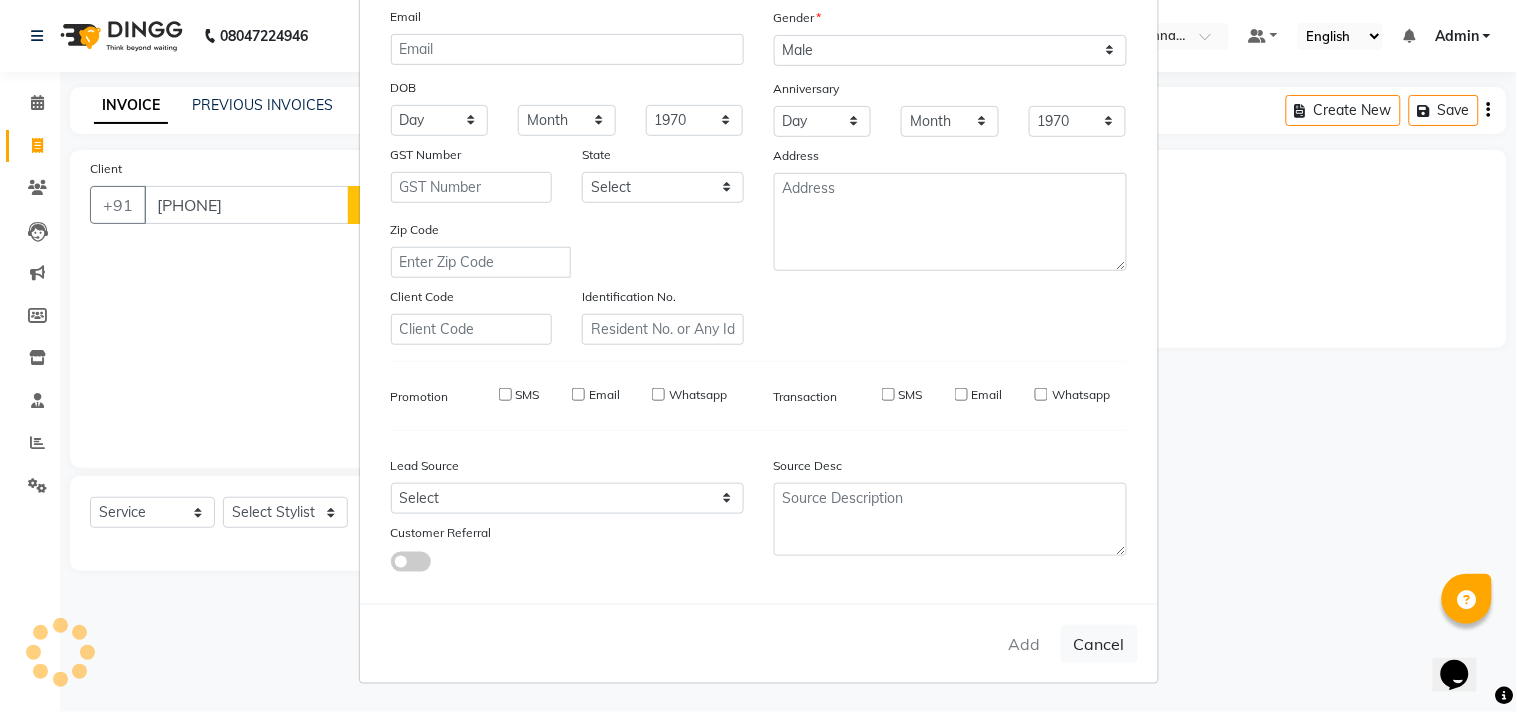 checkbox on "false" 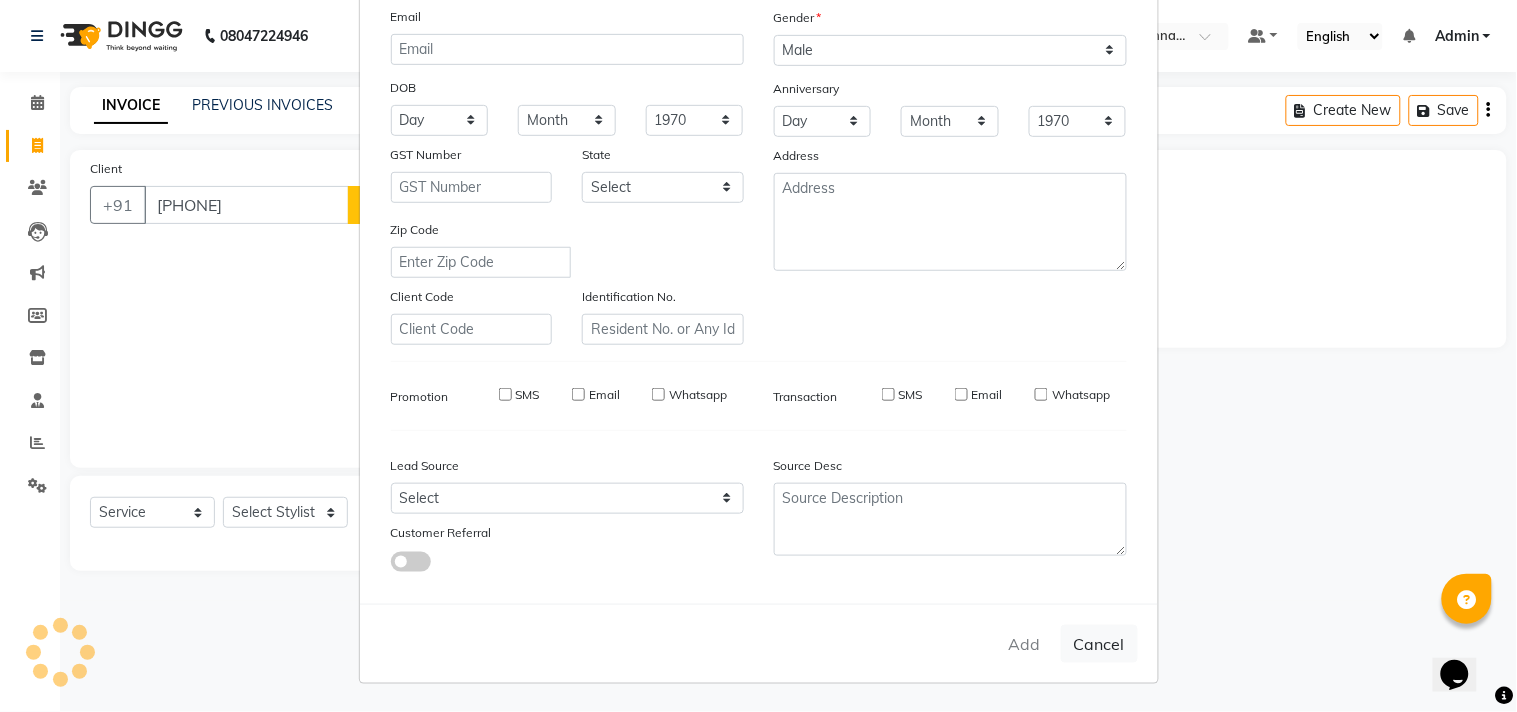 checkbox on "false" 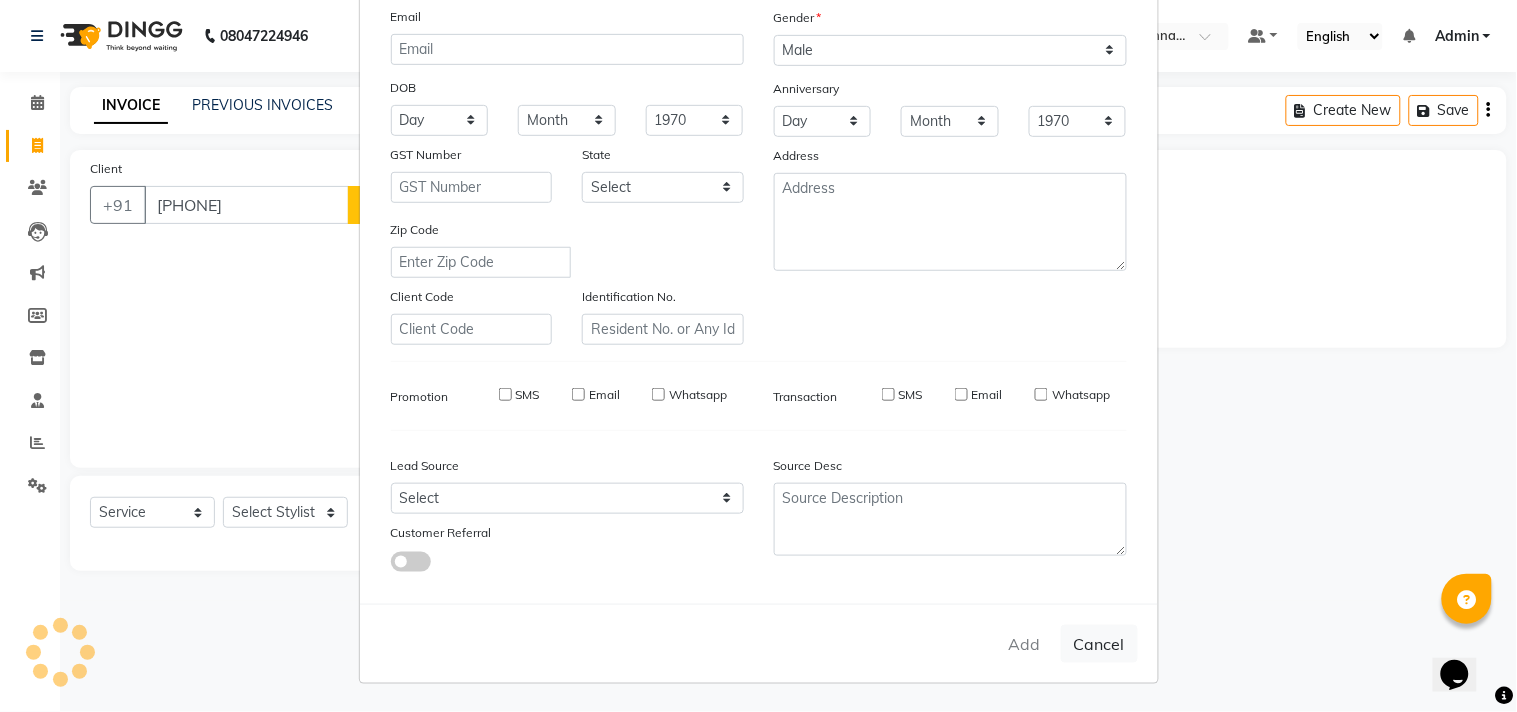 checkbox on "false" 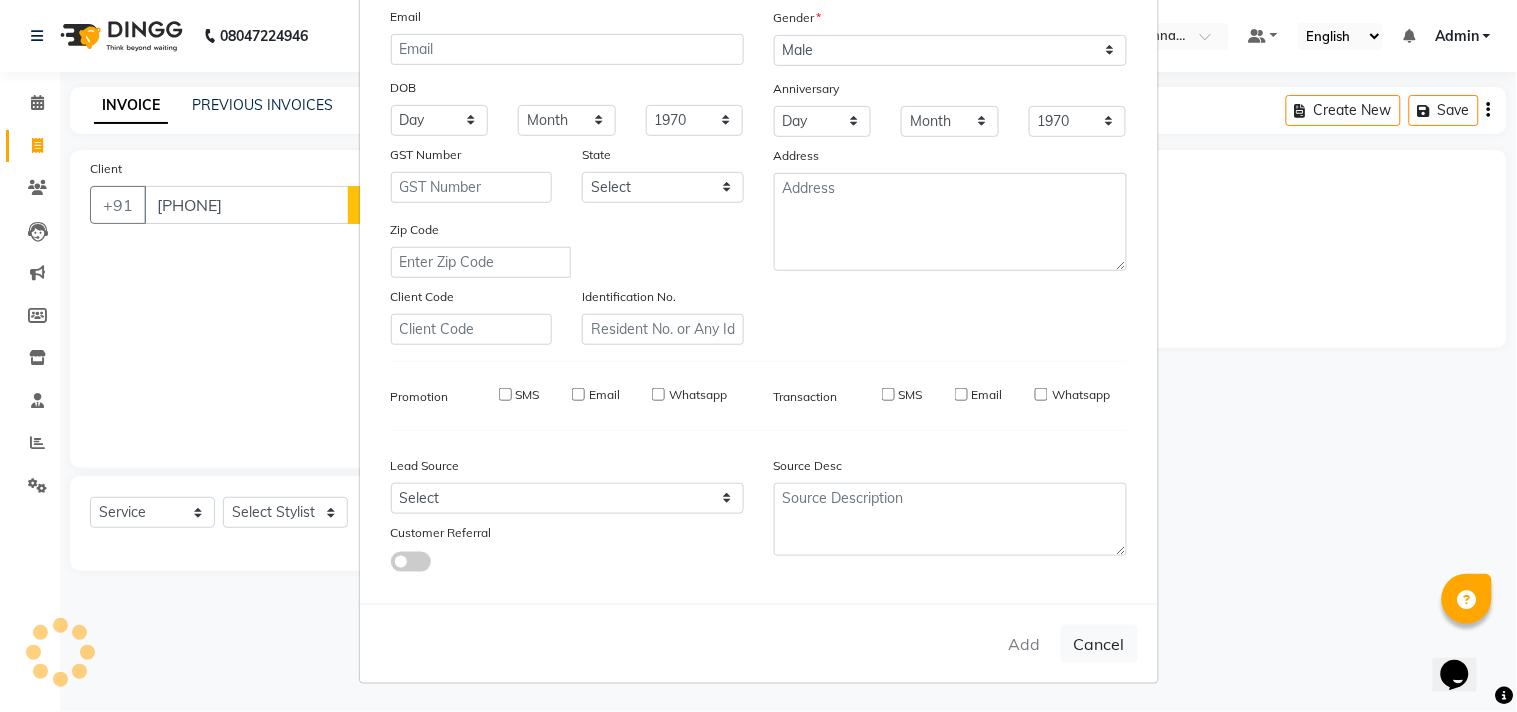 checkbox on "false" 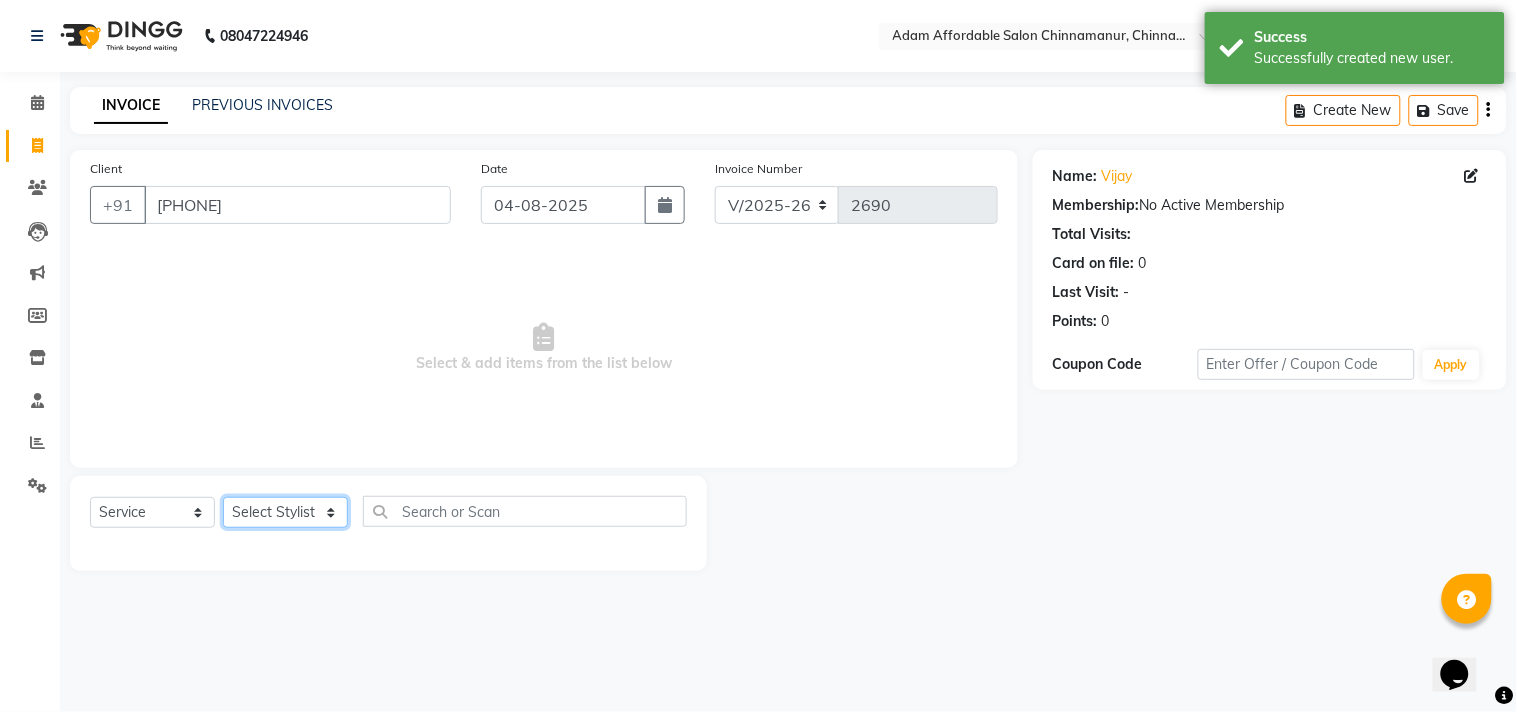 click on "Select Stylist Admin Atif Ali Kaleem Kiran Salim Sameer Shahil Shoaib Sunny Yogesh" 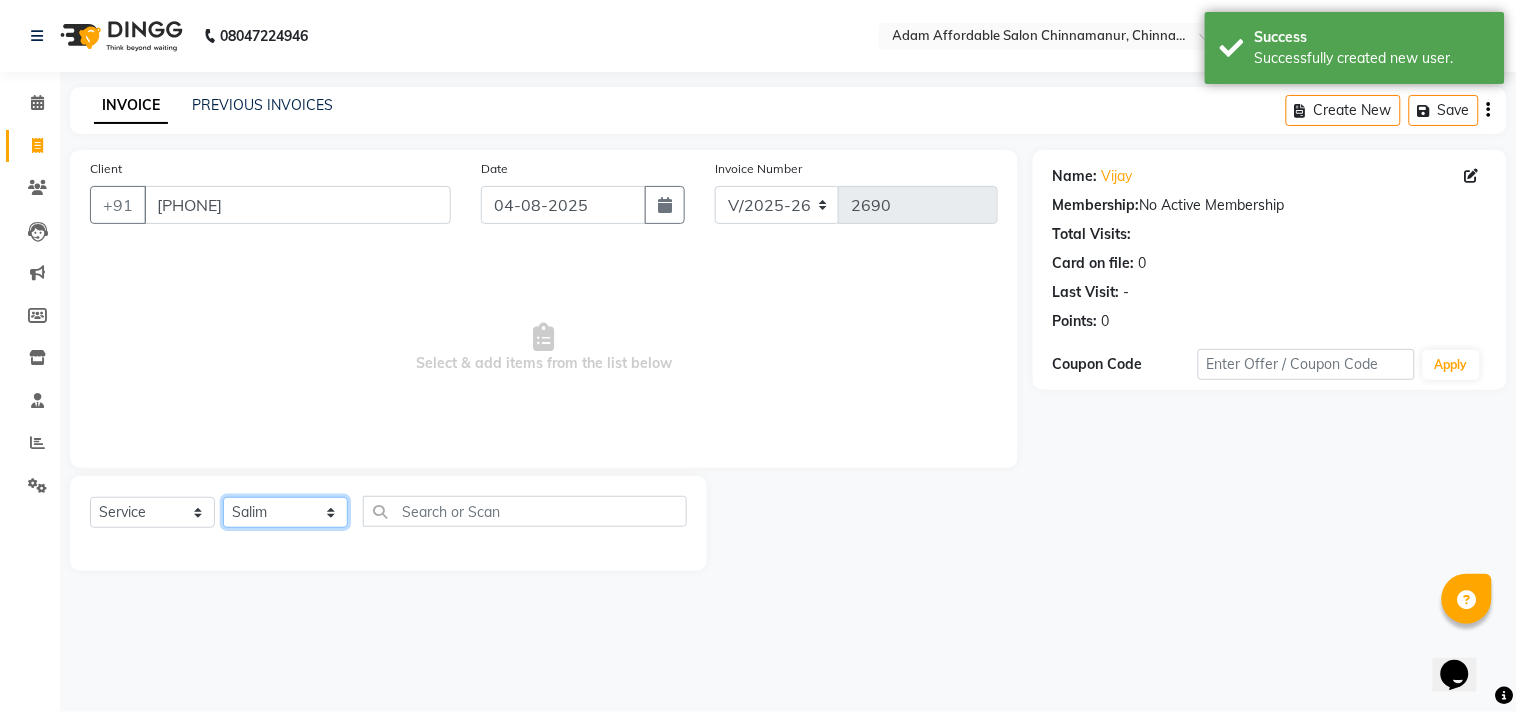 click on "Select Stylist Admin Atif Ali Kaleem Kiran Salim Sameer Shahil Shoaib Sunny Yogesh" 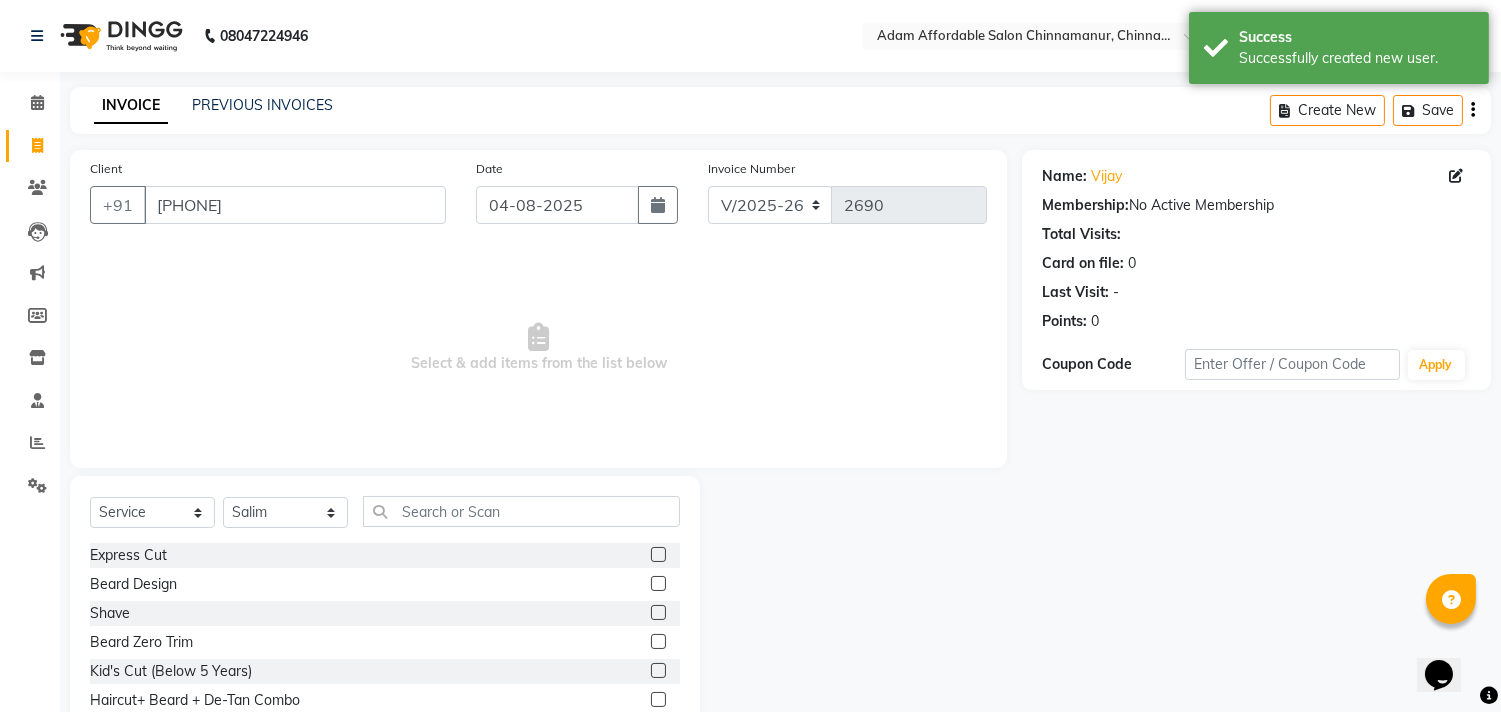 click 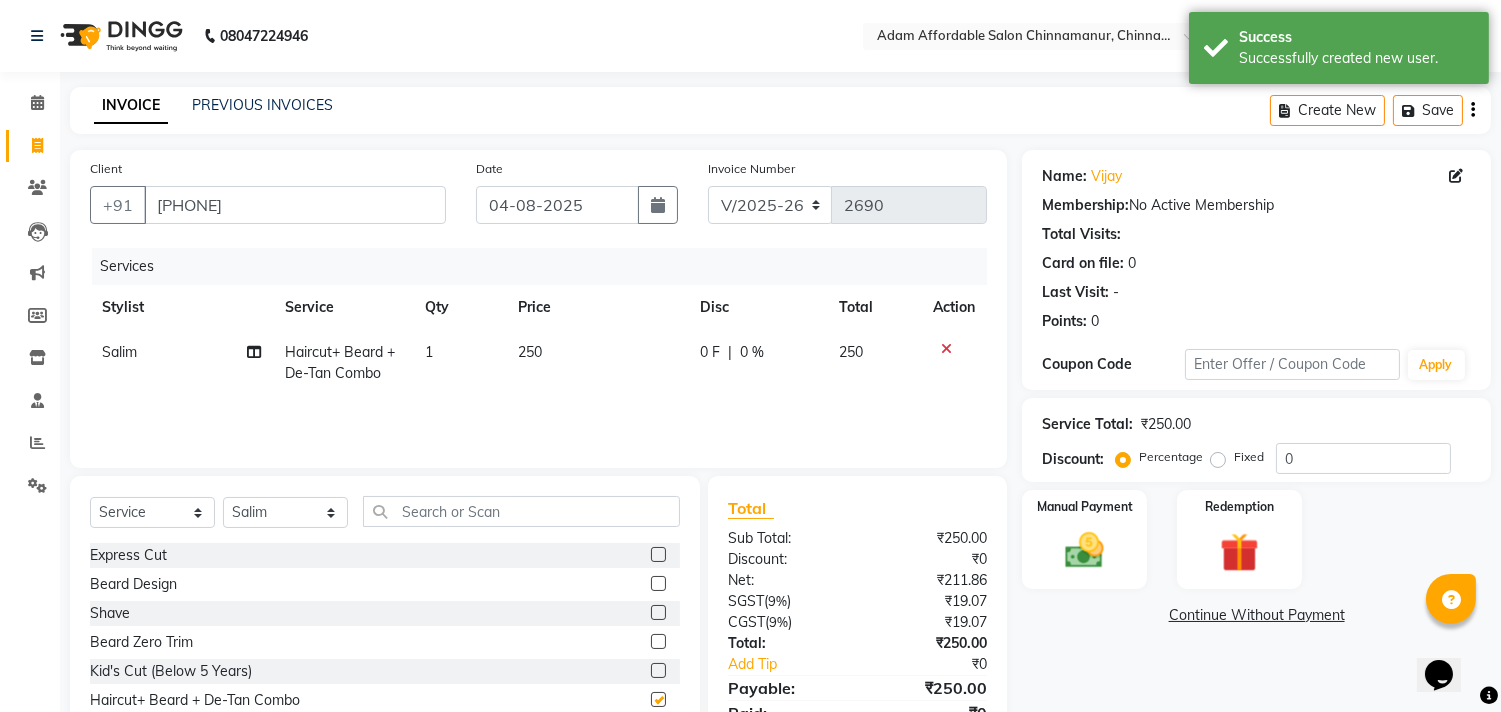 checkbox on "false" 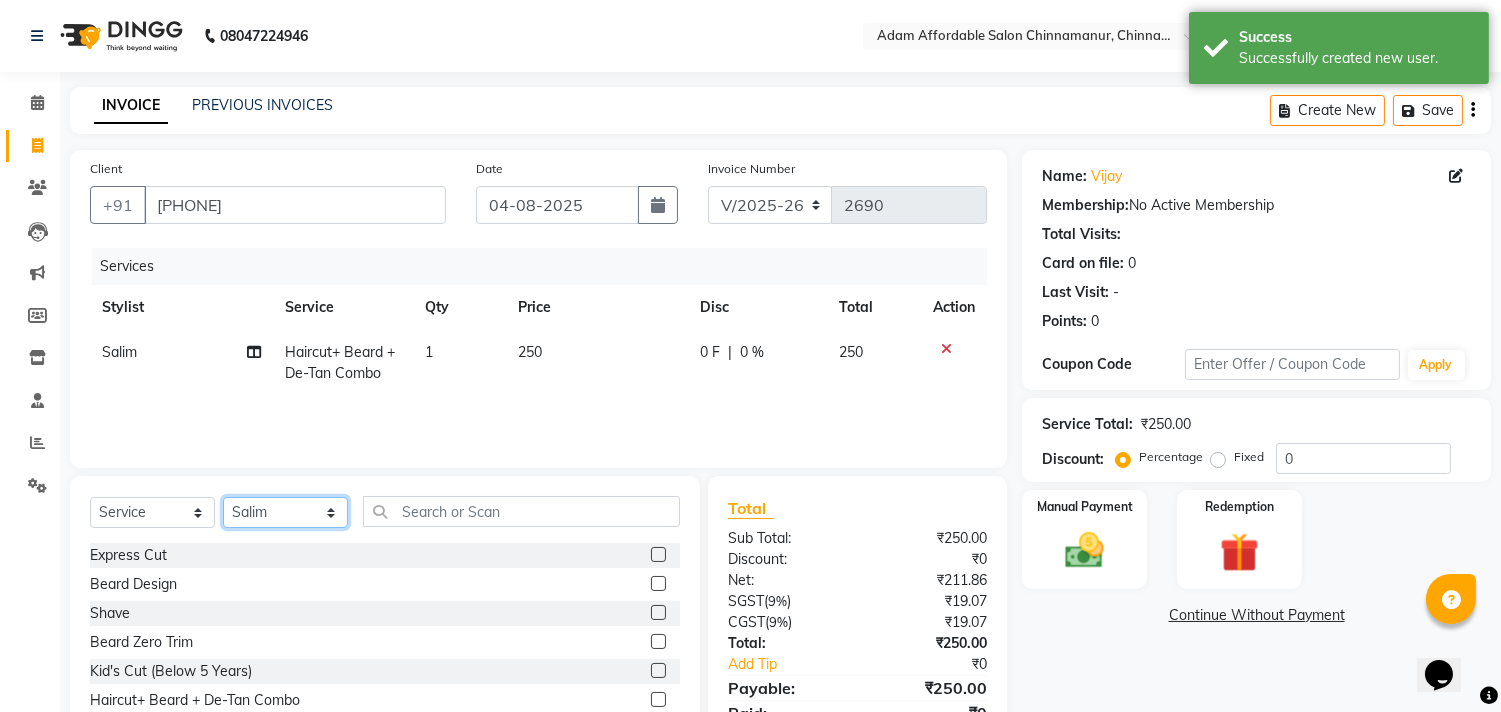click on "Select Stylist Admin Atif Ali Kaleem Kiran Salim Sameer Shahil Shoaib Sunny Yogesh" 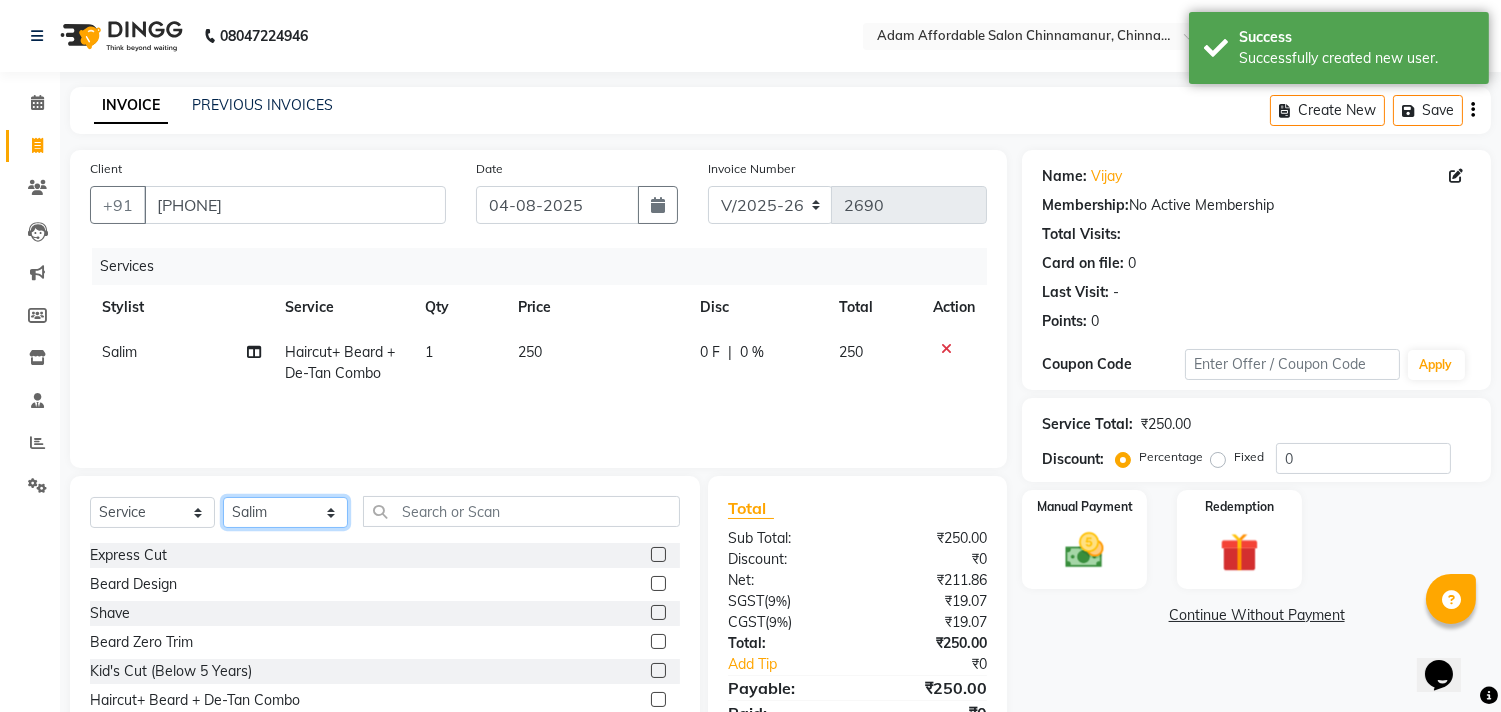 select on "86683" 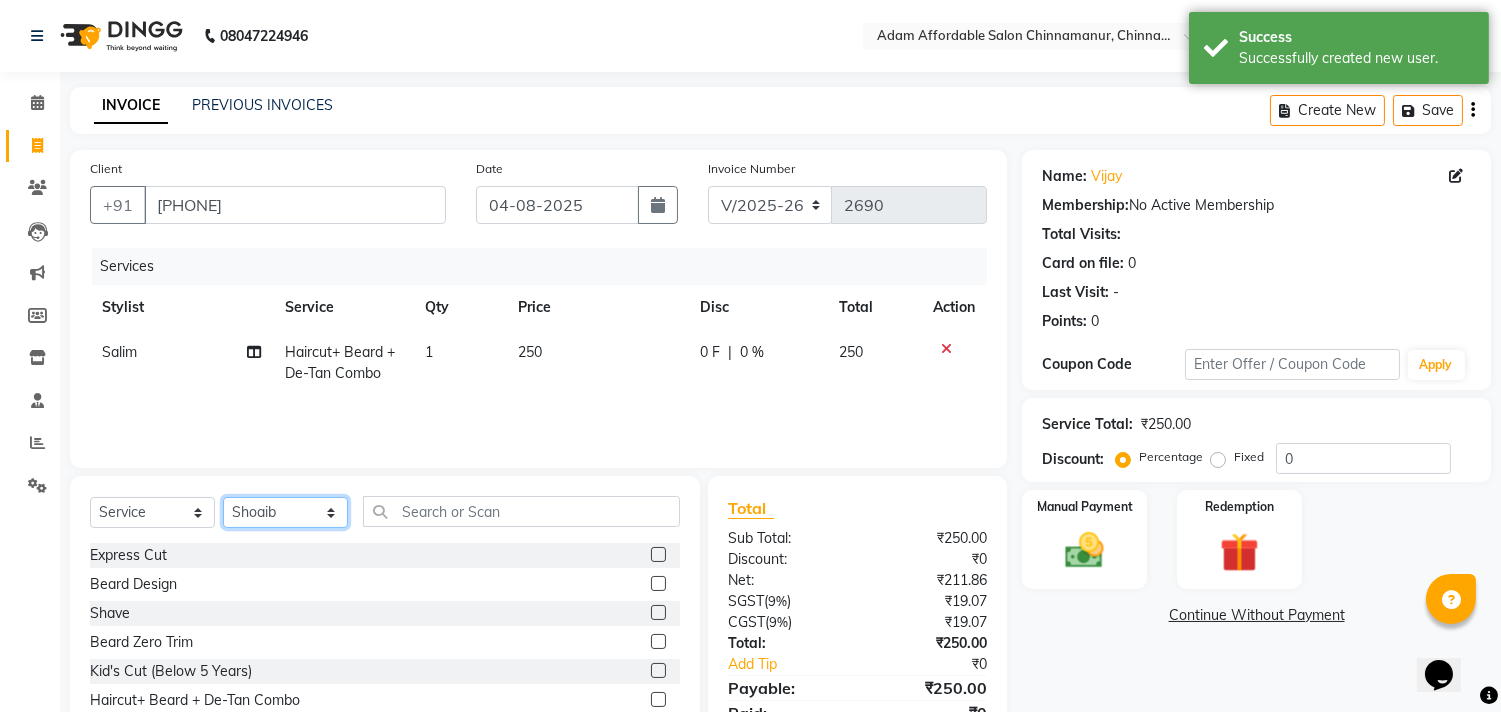 click on "Select Stylist Admin Atif Ali Kaleem Kiran Salim Sameer Shahil Shoaib Sunny Yogesh" 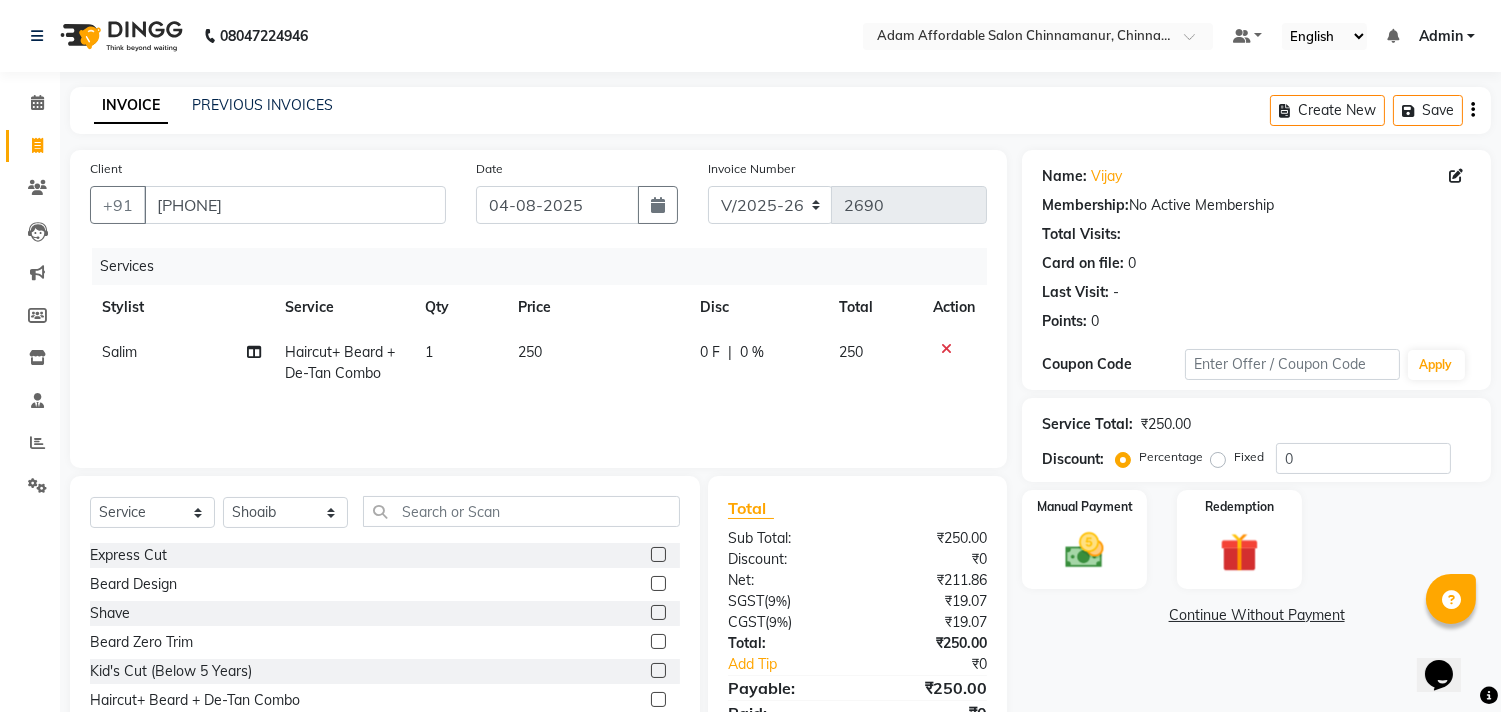 click 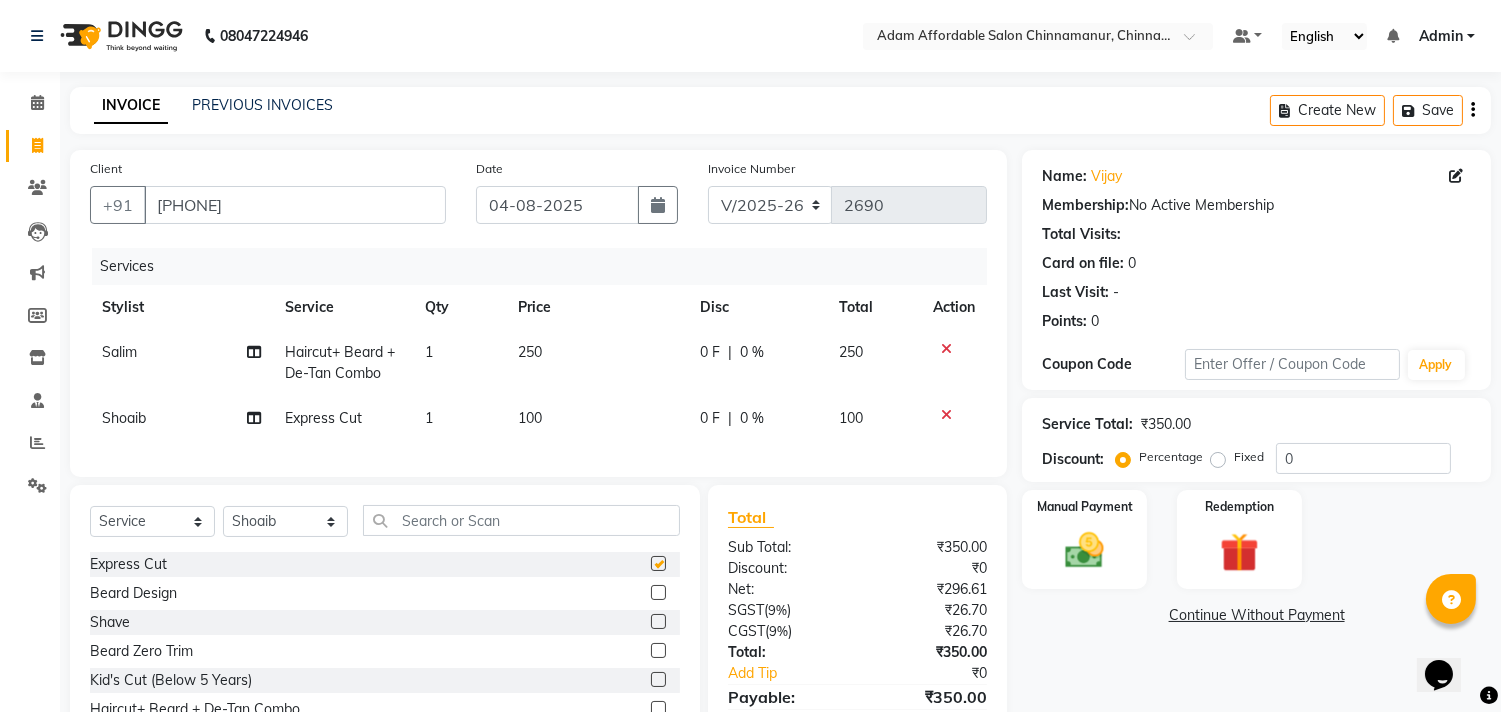 checkbox on "false" 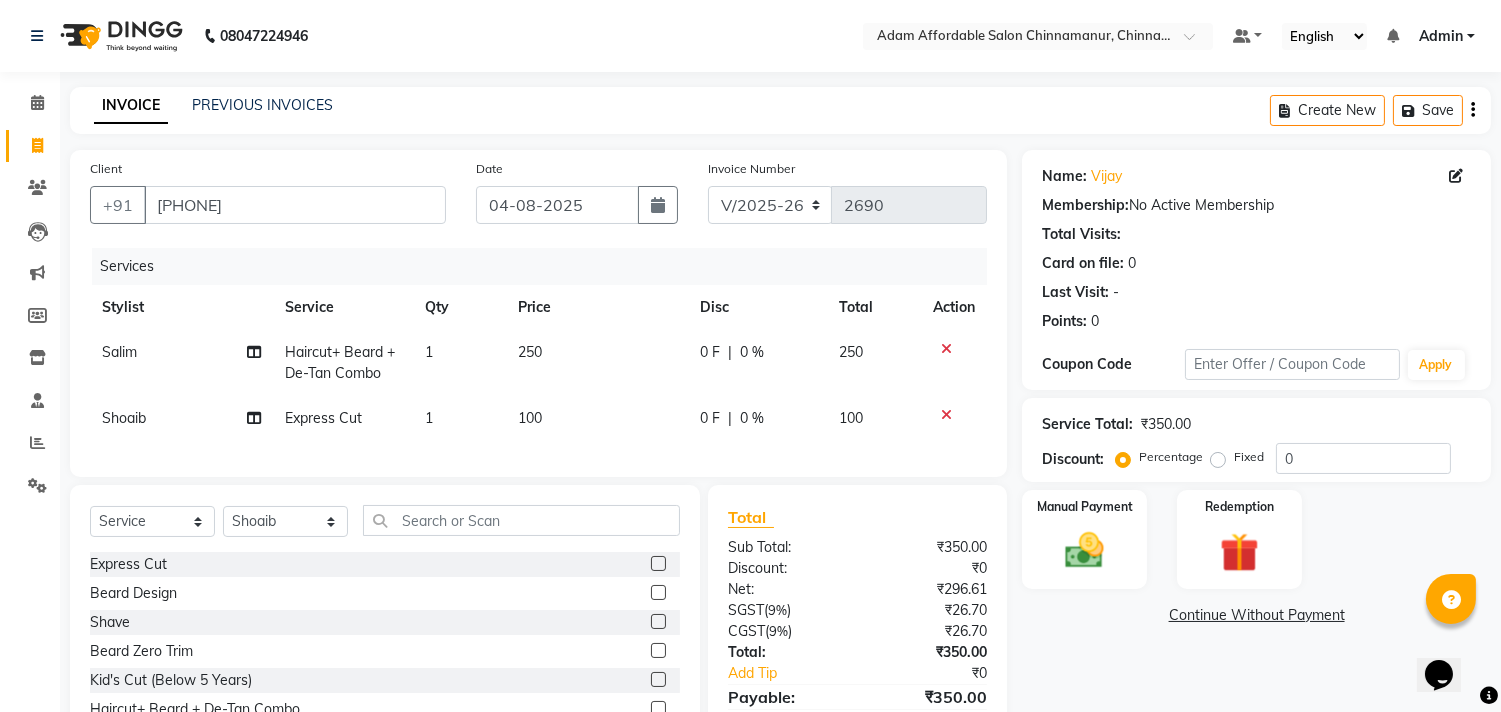 click on "Qty" 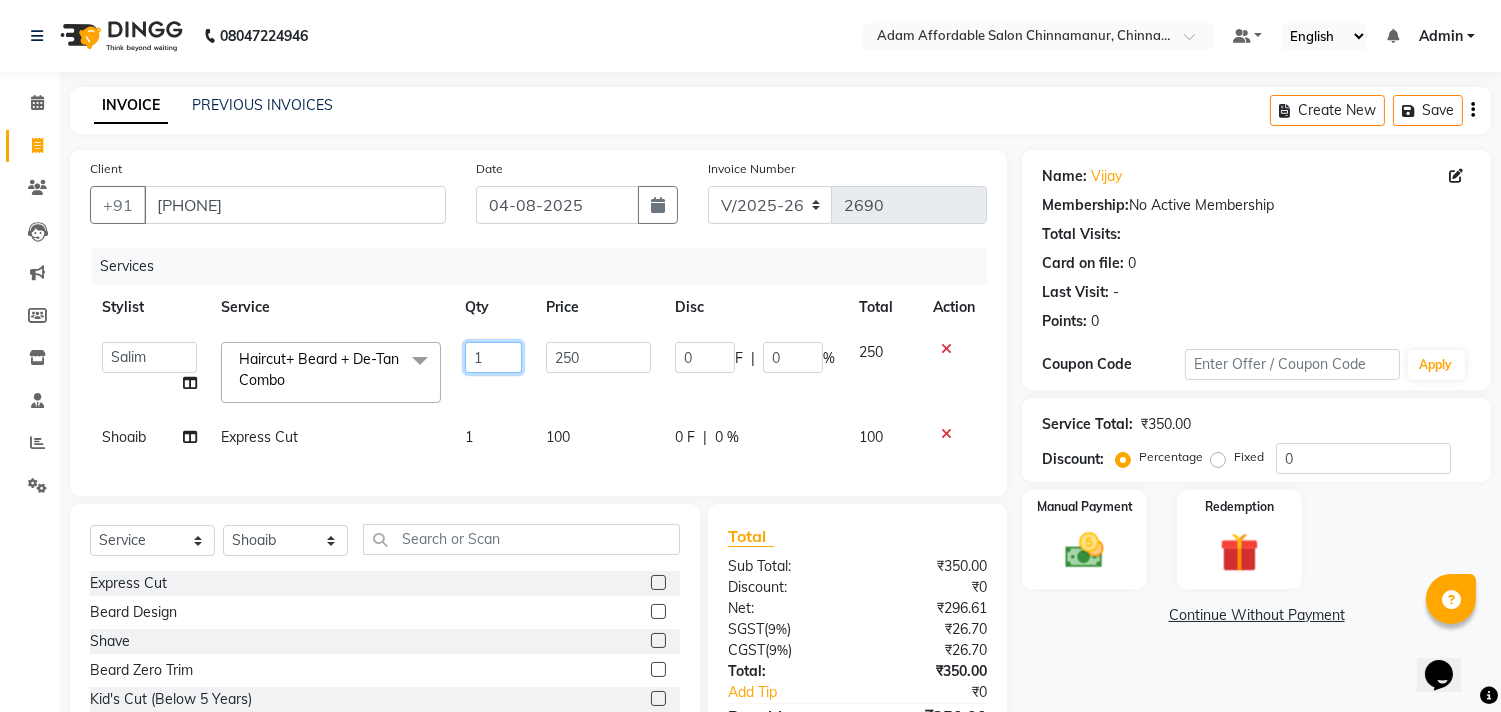 click on "1" 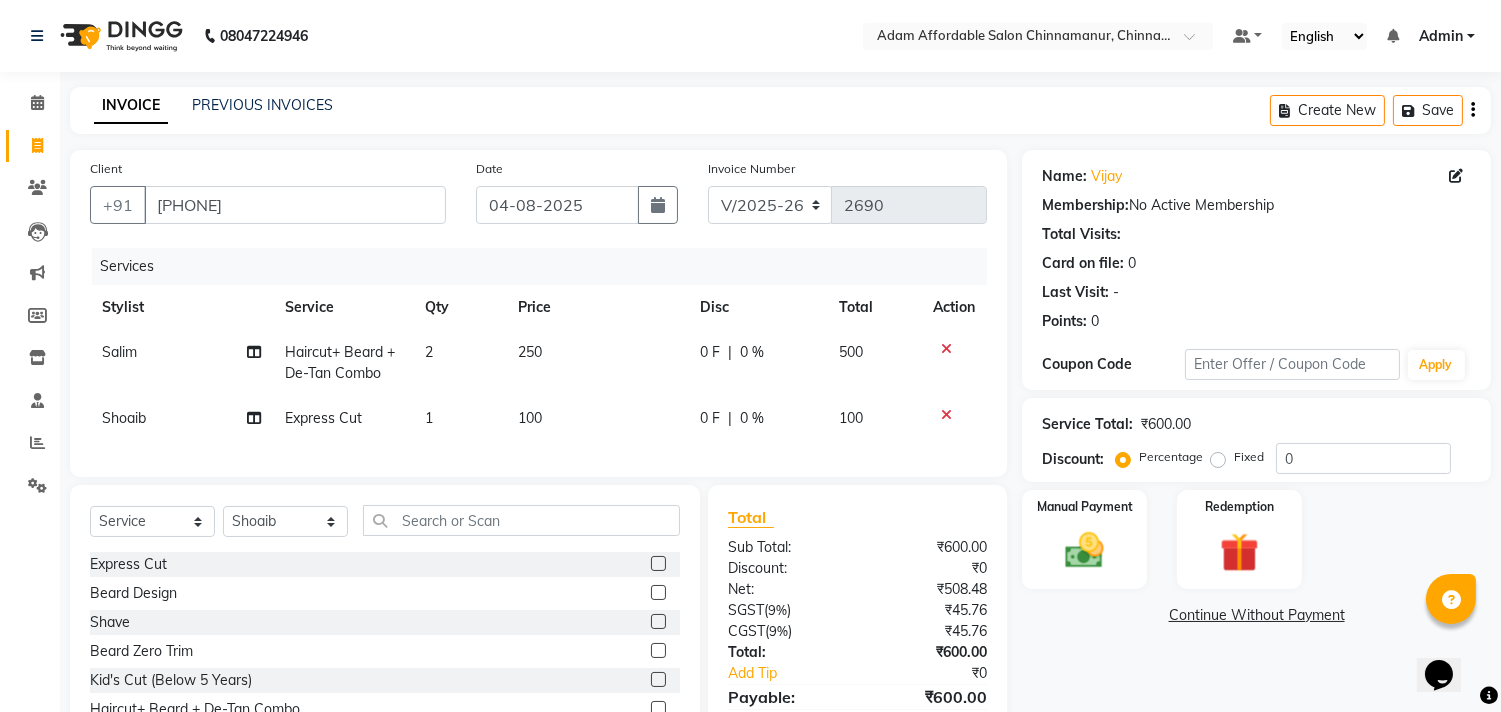 click on "2" 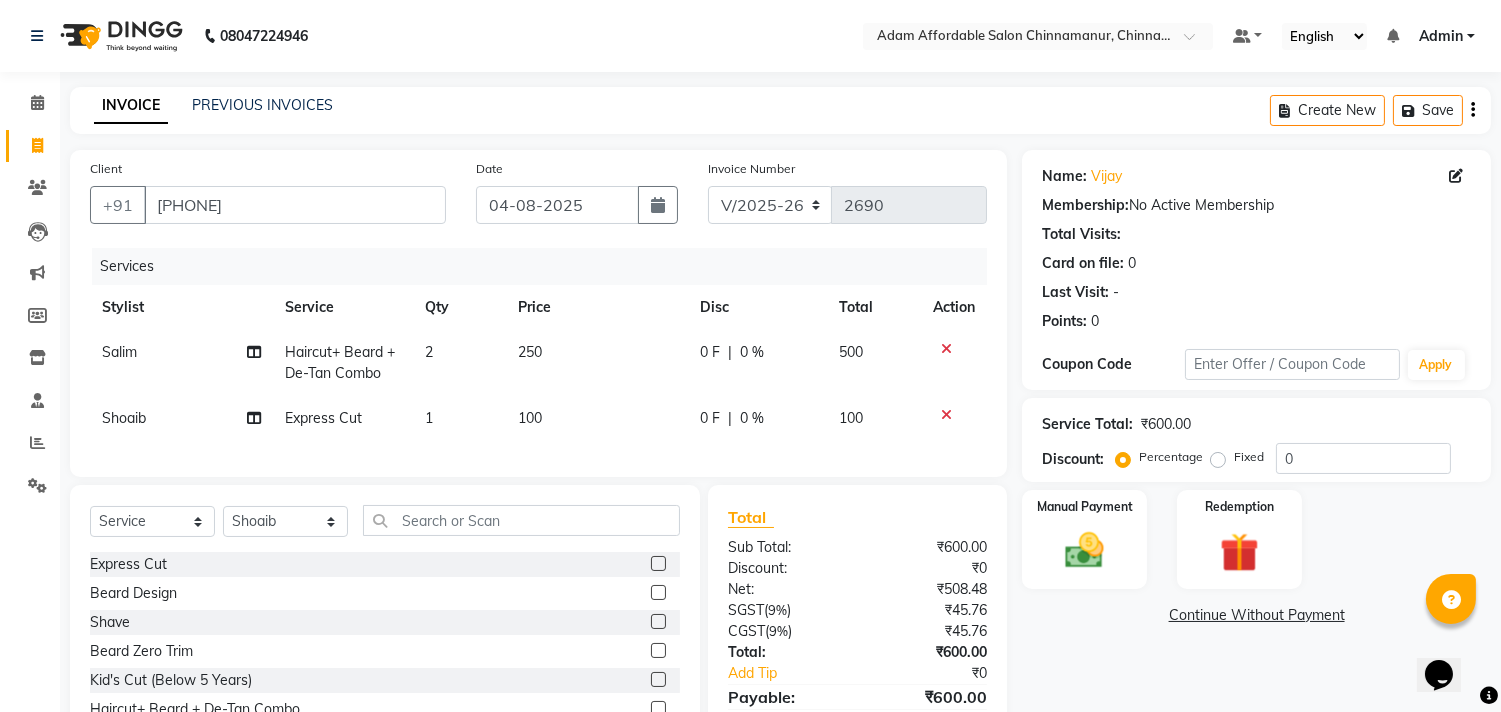 select on "85802" 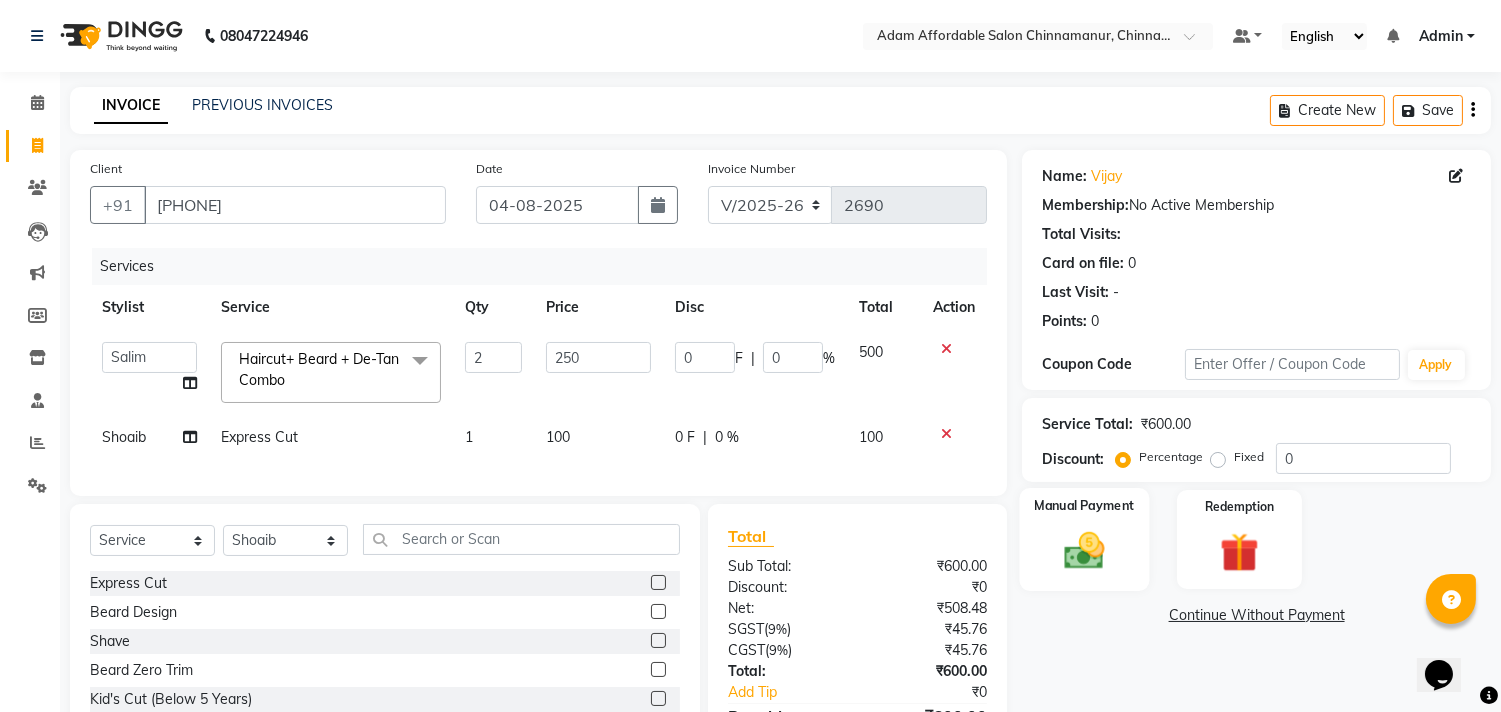 click 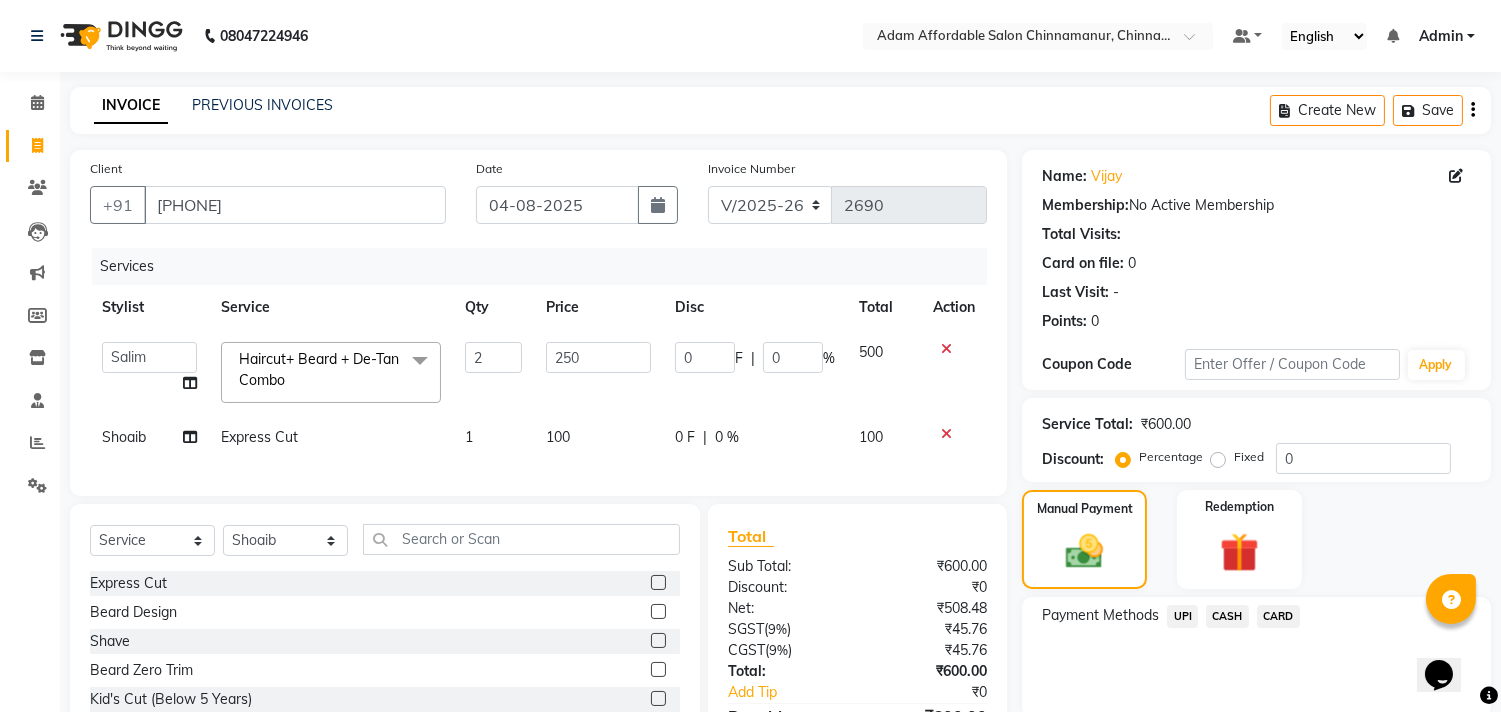 click on "CASH" 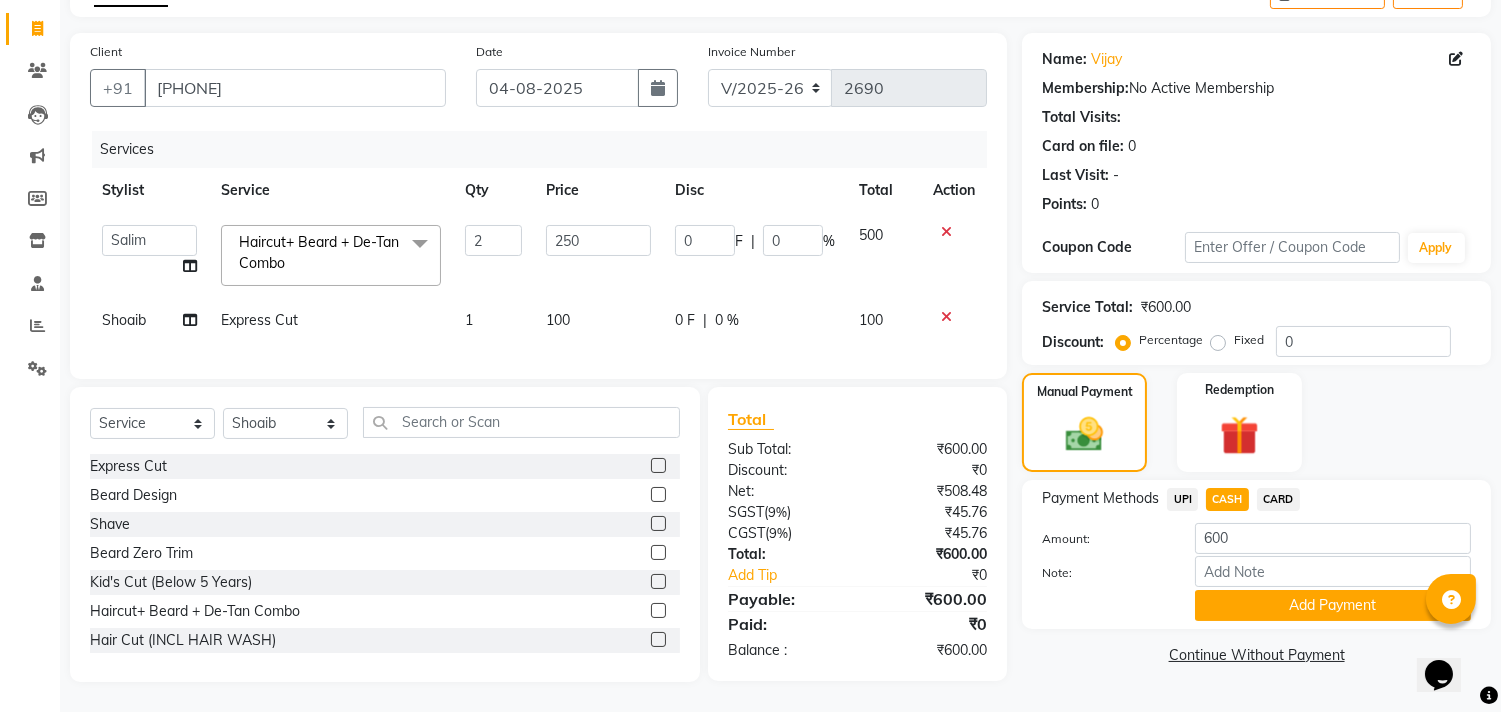 scroll, scrollTop: 133, scrollLeft: 0, axis: vertical 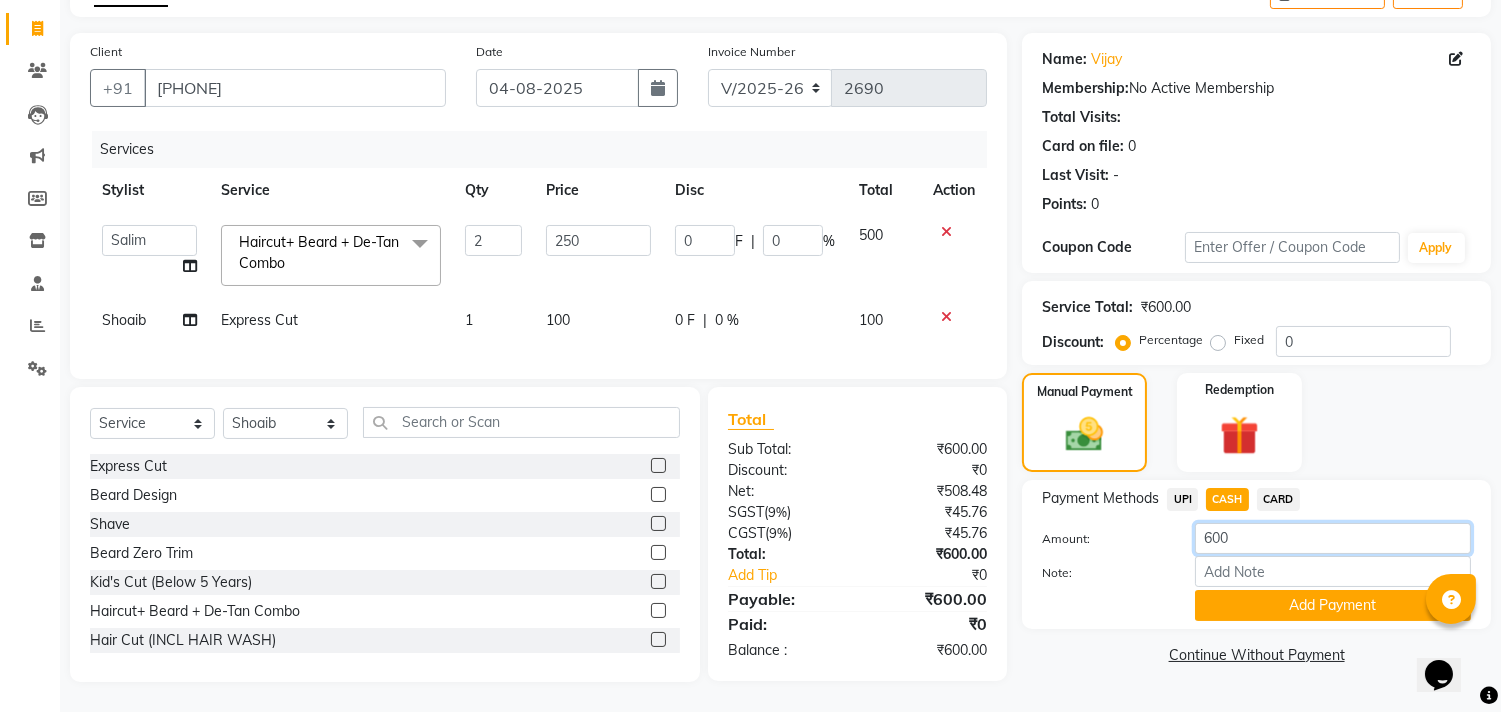 drag, startPoint x: 1246, startPoint y: 528, endPoint x: 1154, endPoint y: 514, distance: 93.05912 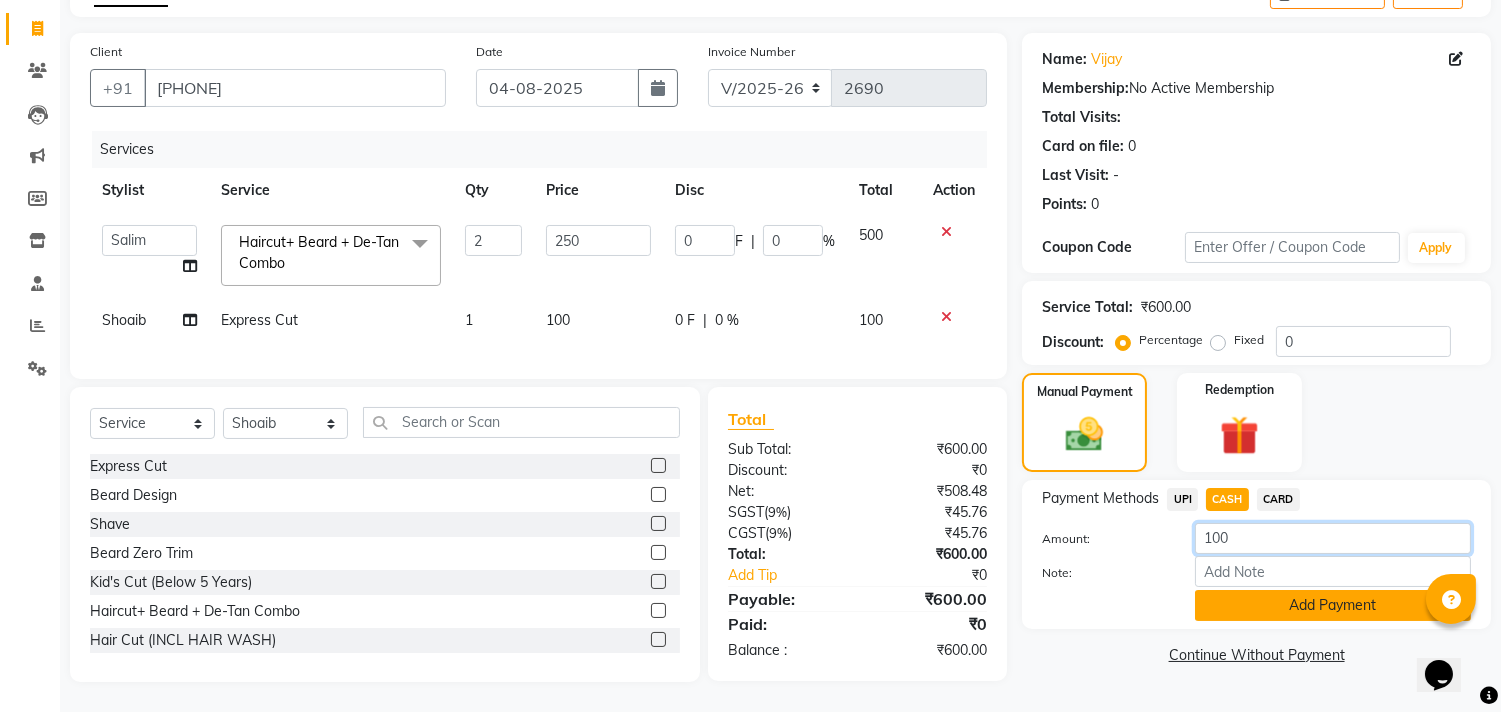 type on "100" 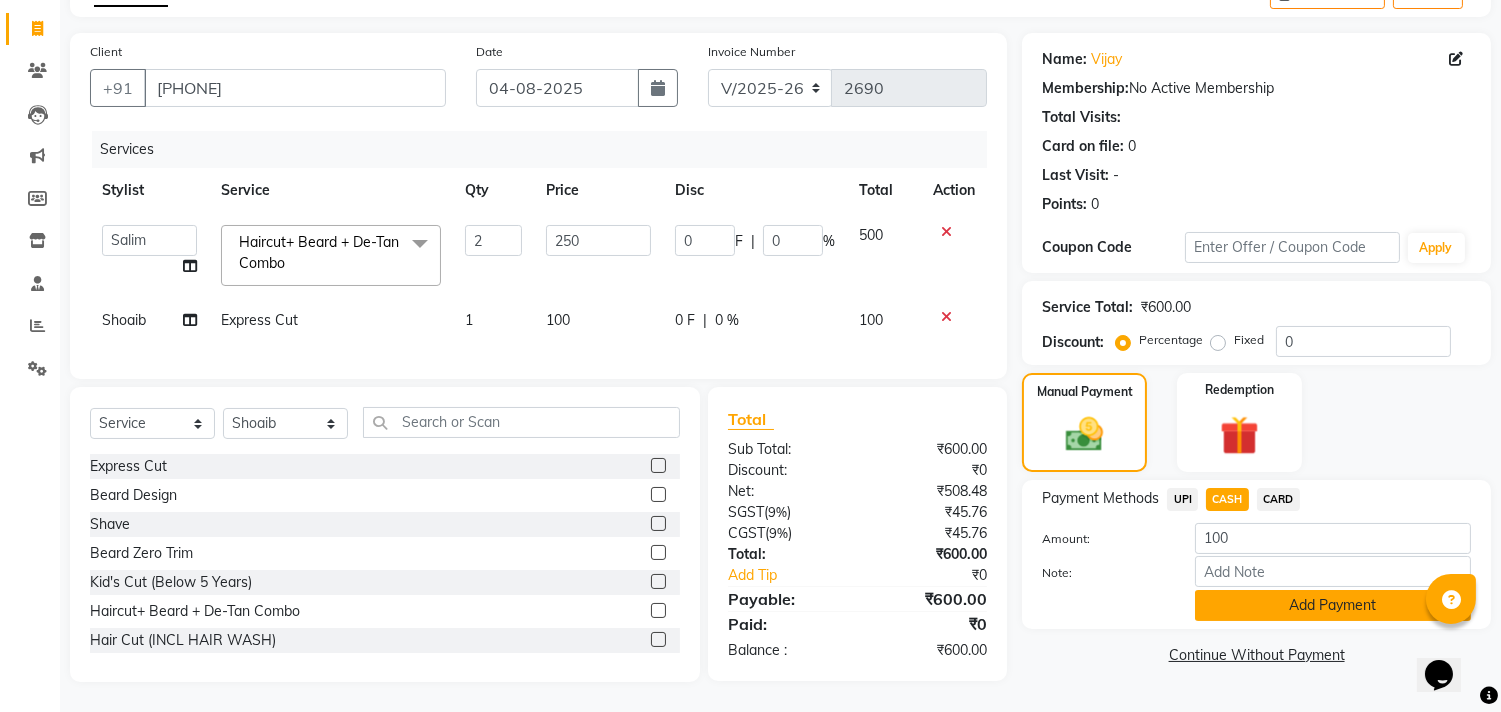 click on "Add Payment" 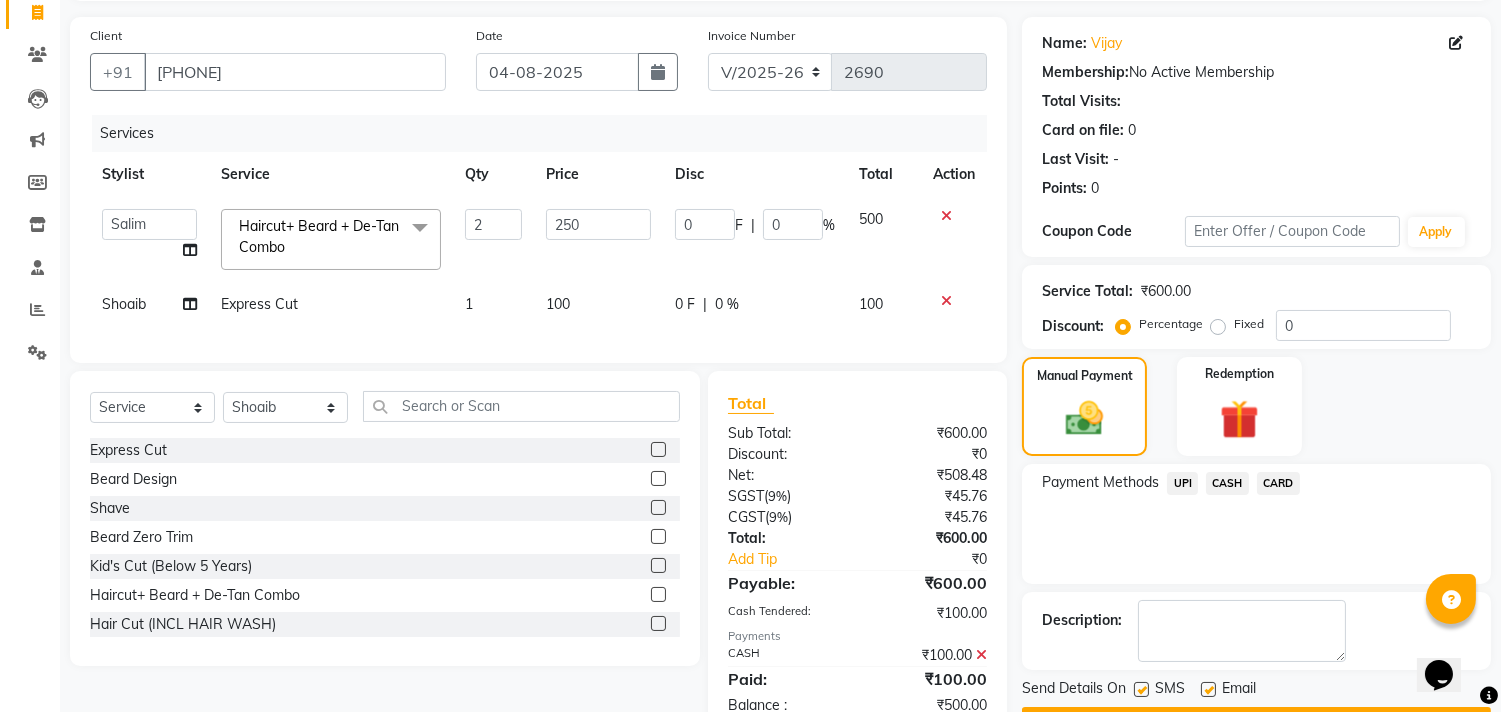 click on "UPI" 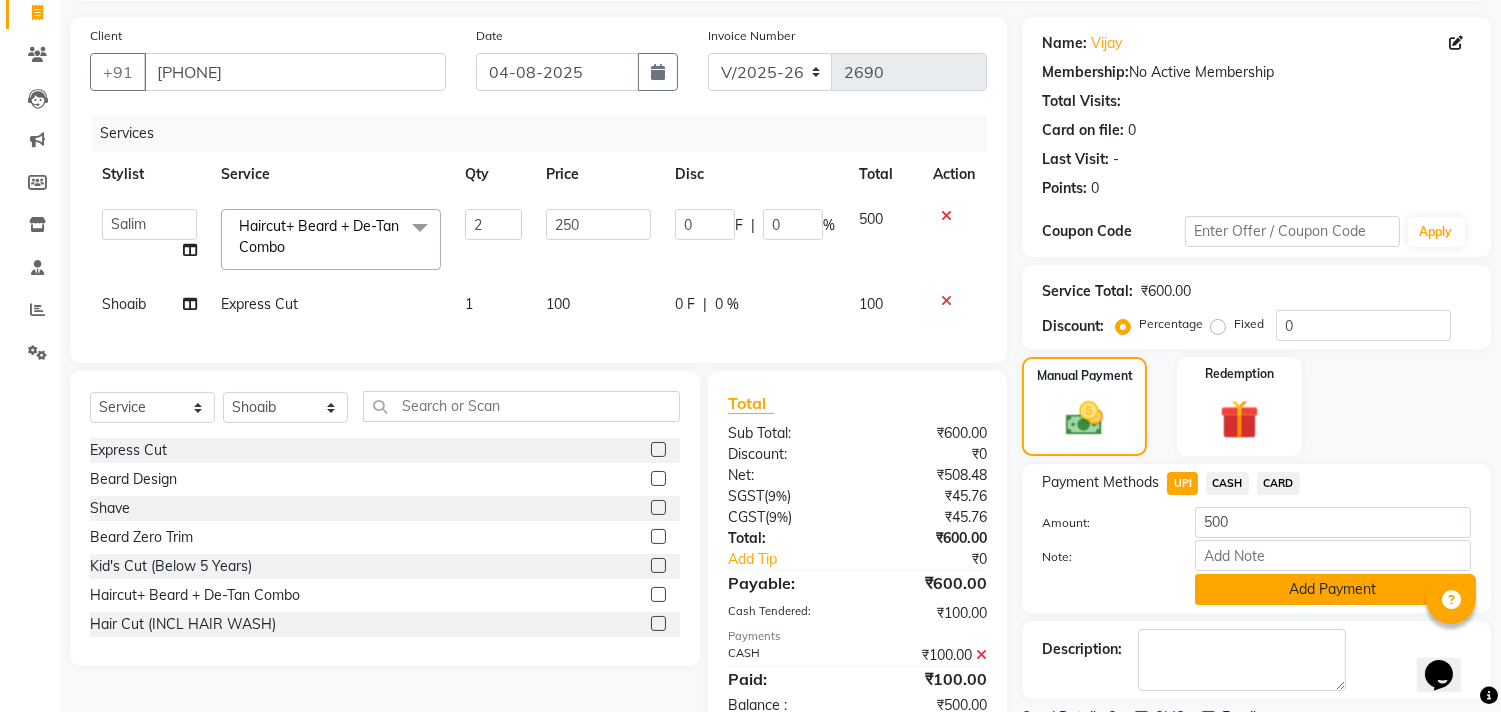 click on "Add Payment" 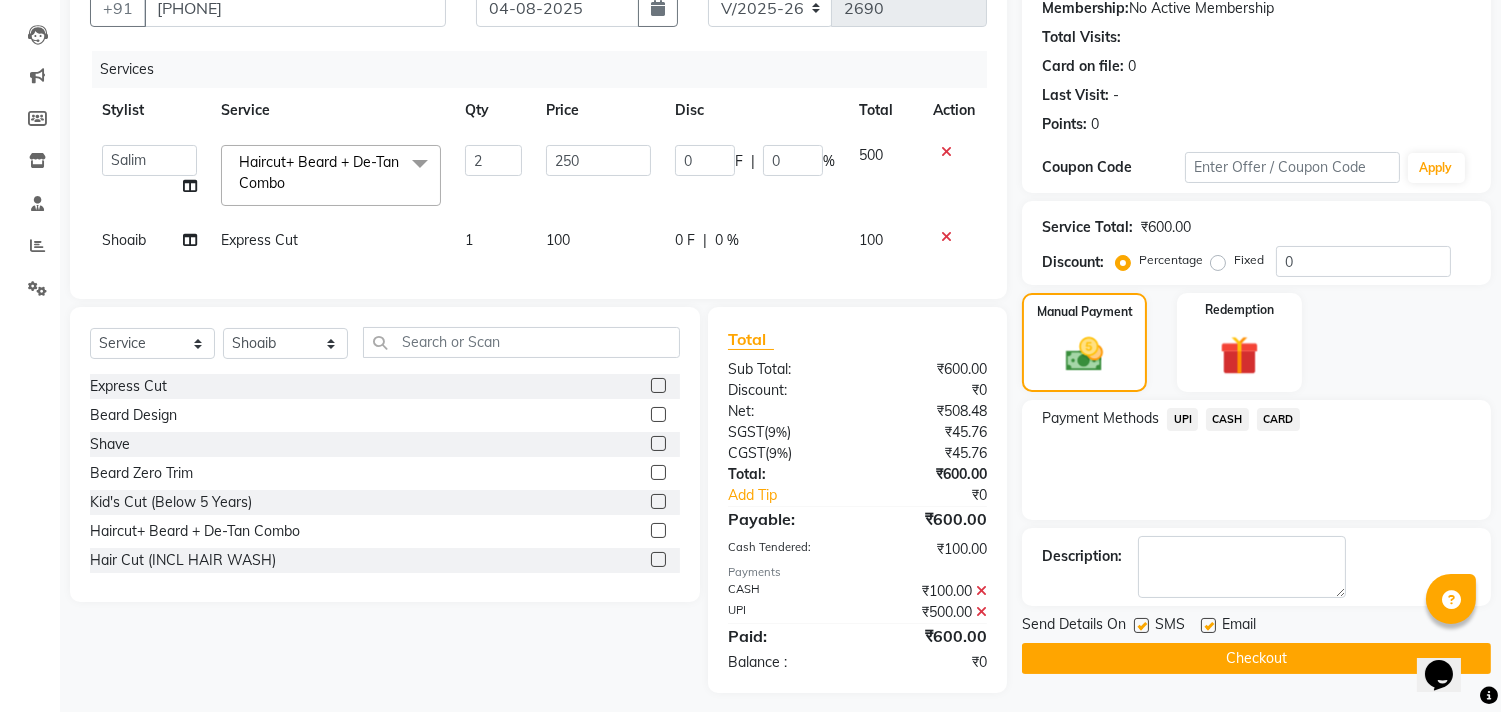 scroll, scrollTop: 224, scrollLeft: 0, axis: vertical 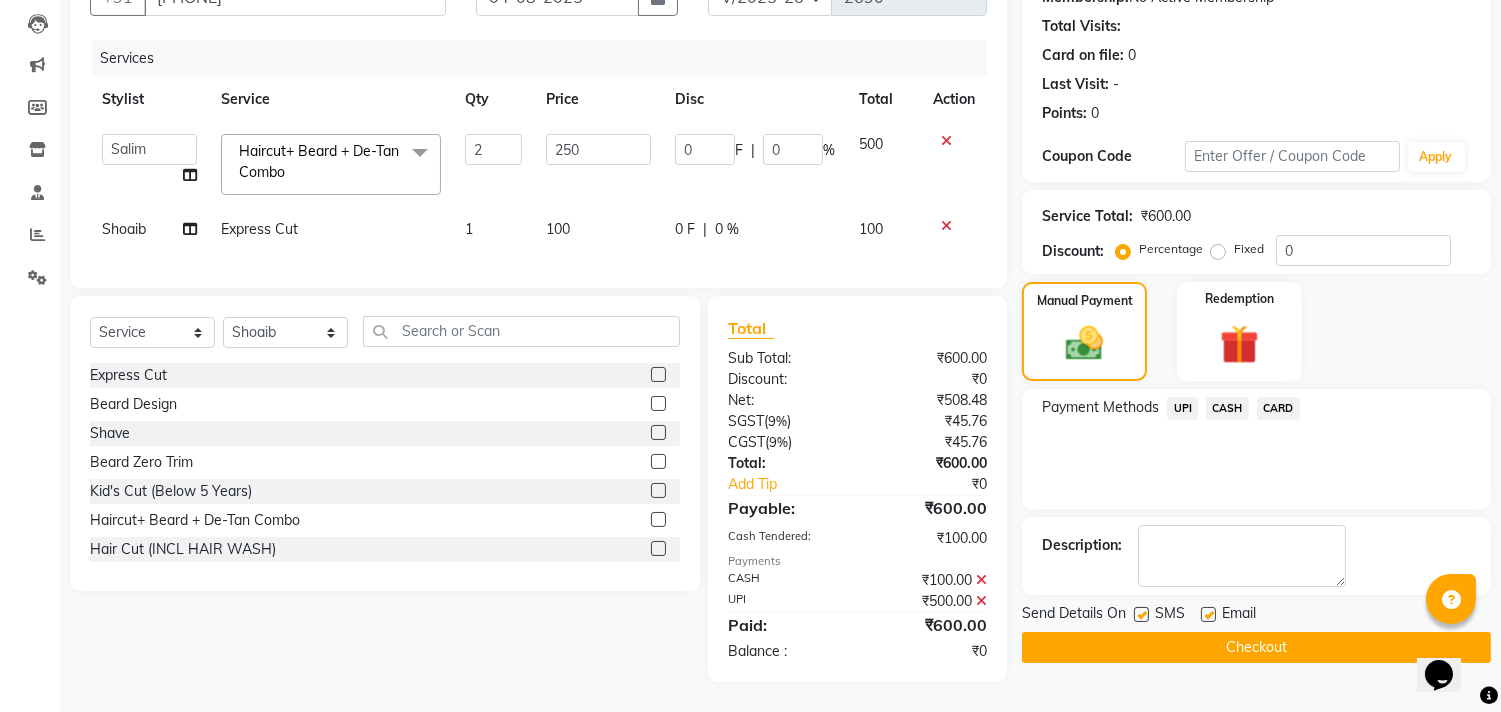 click on "Checkout" 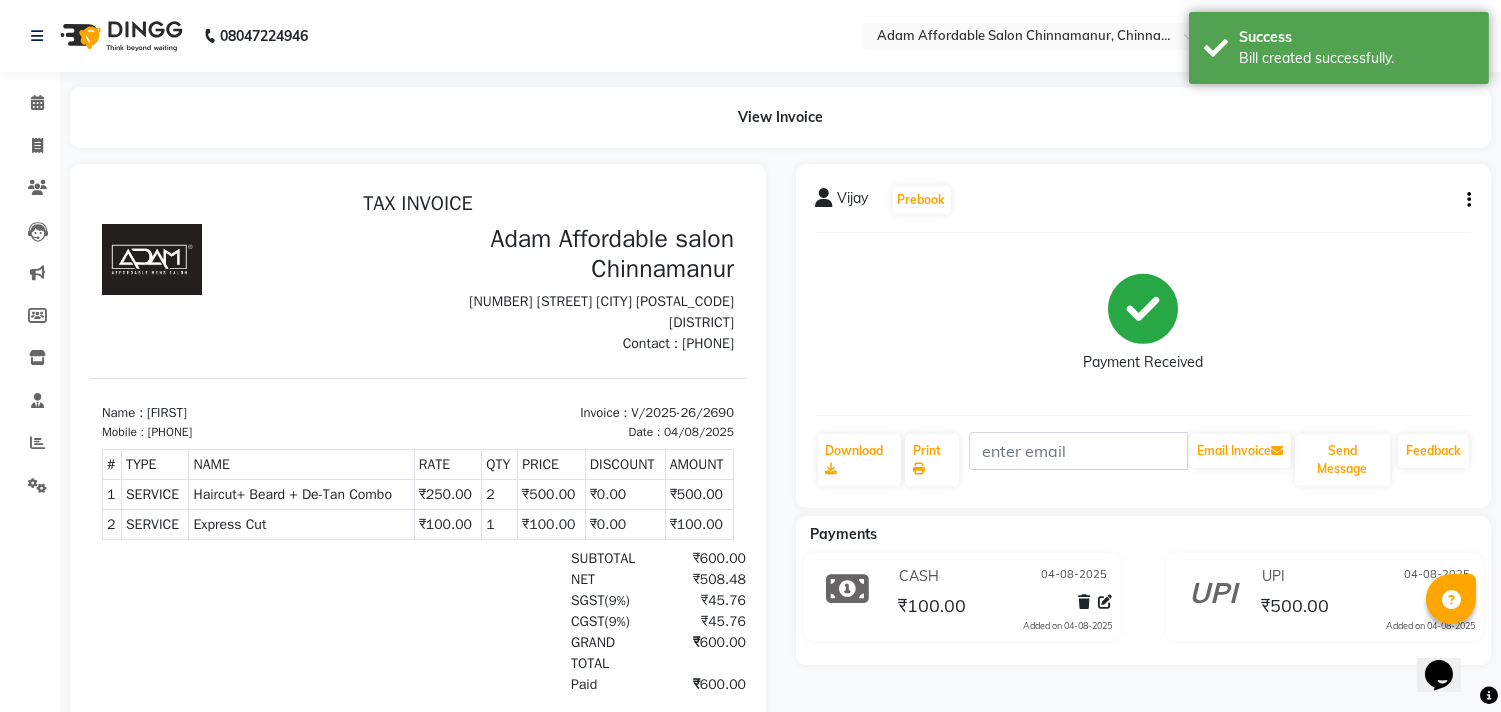 scroll, scrollTop: 0, scrollLeft: 0, axis: both 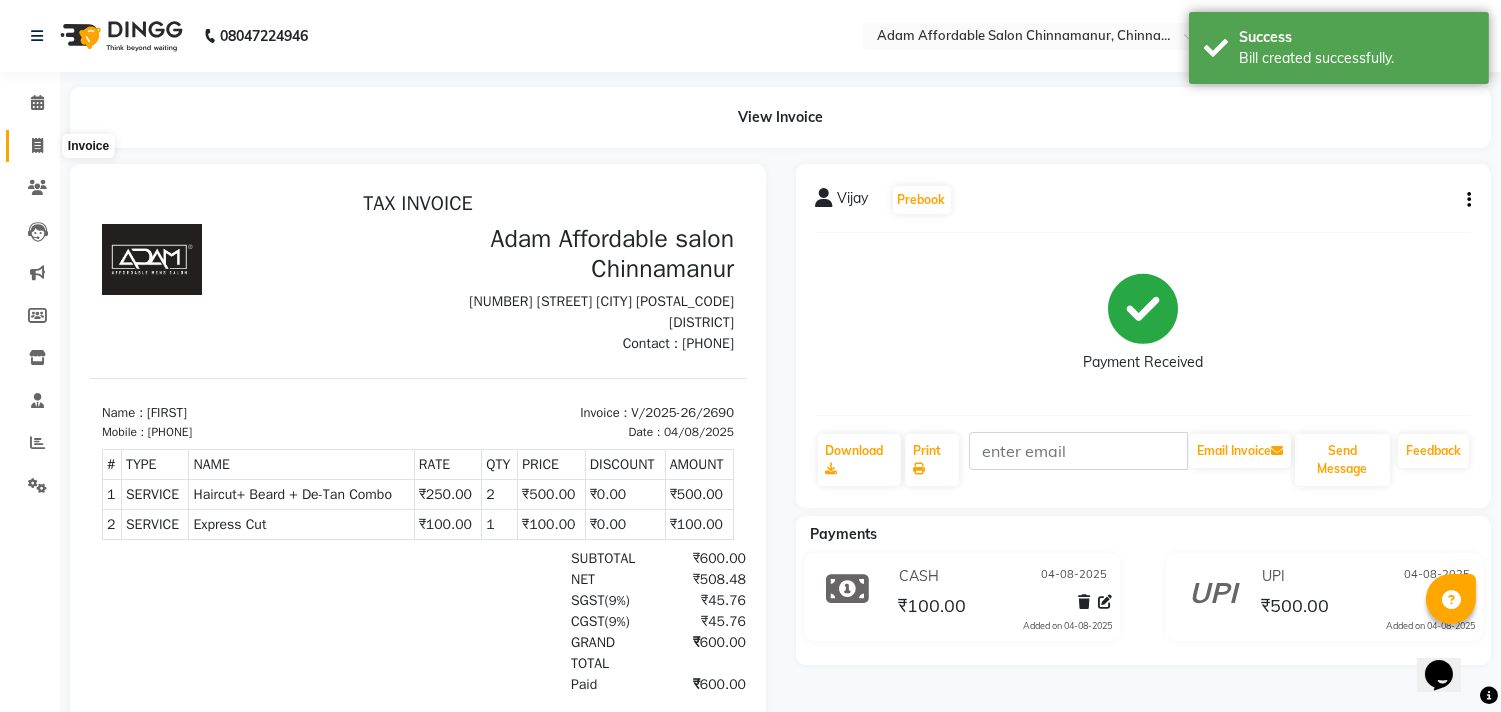 click 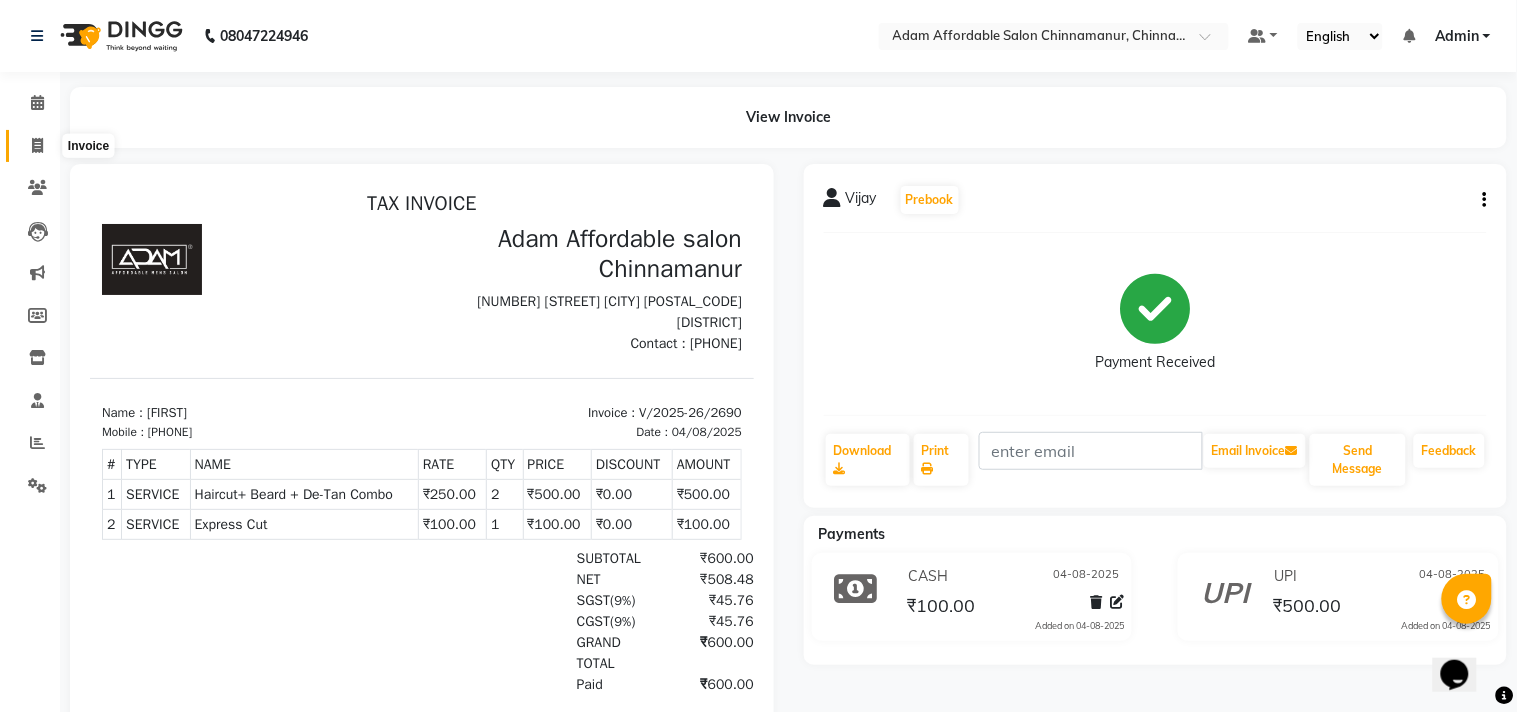 select on "service" 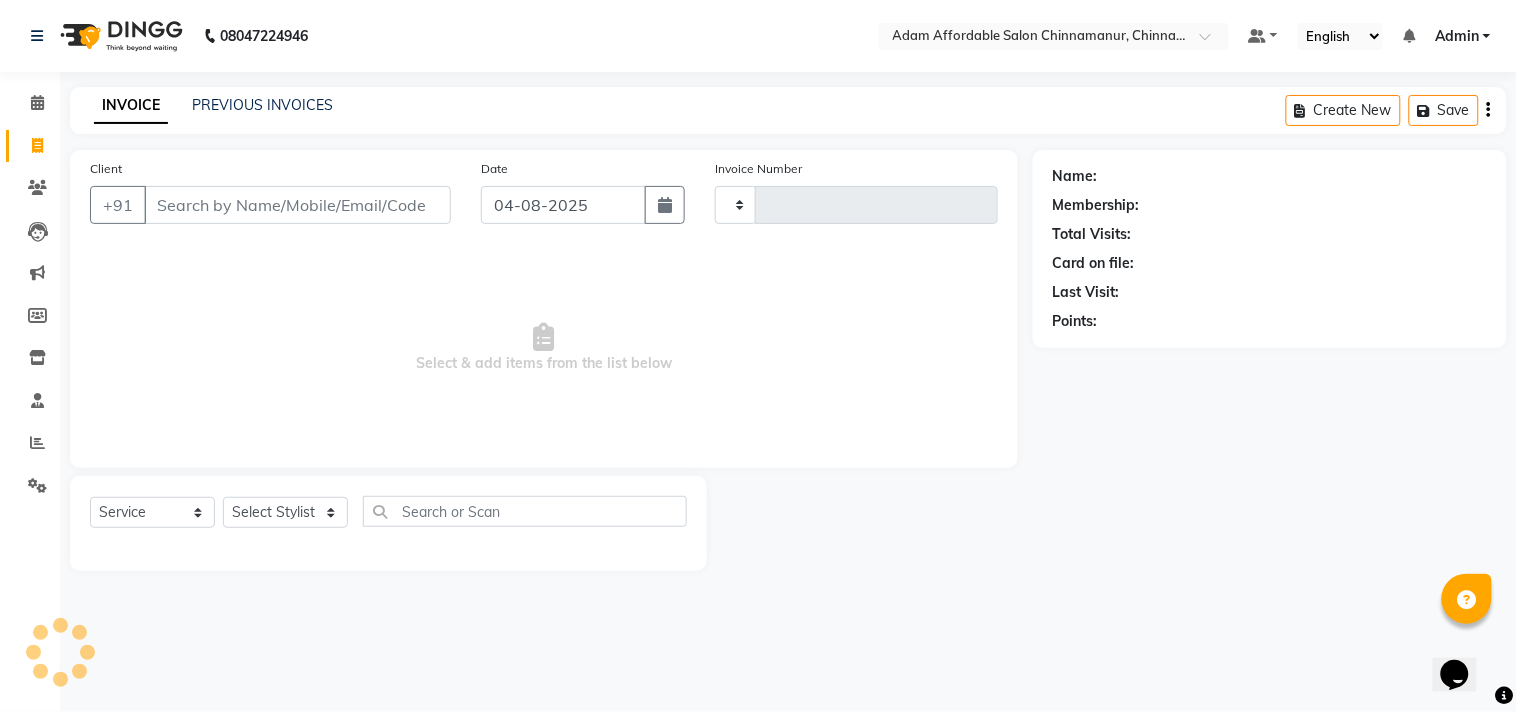 type on "2691" 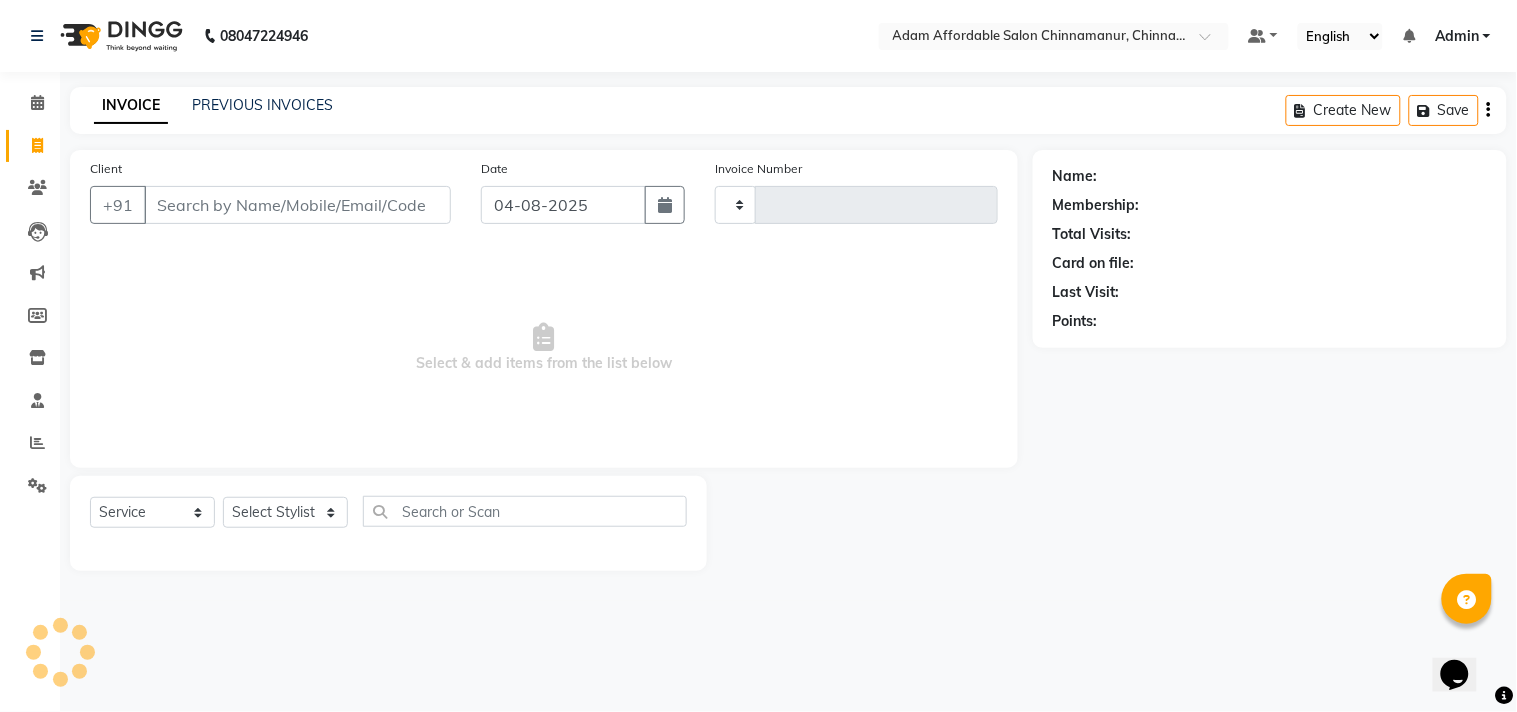 select on "8329" 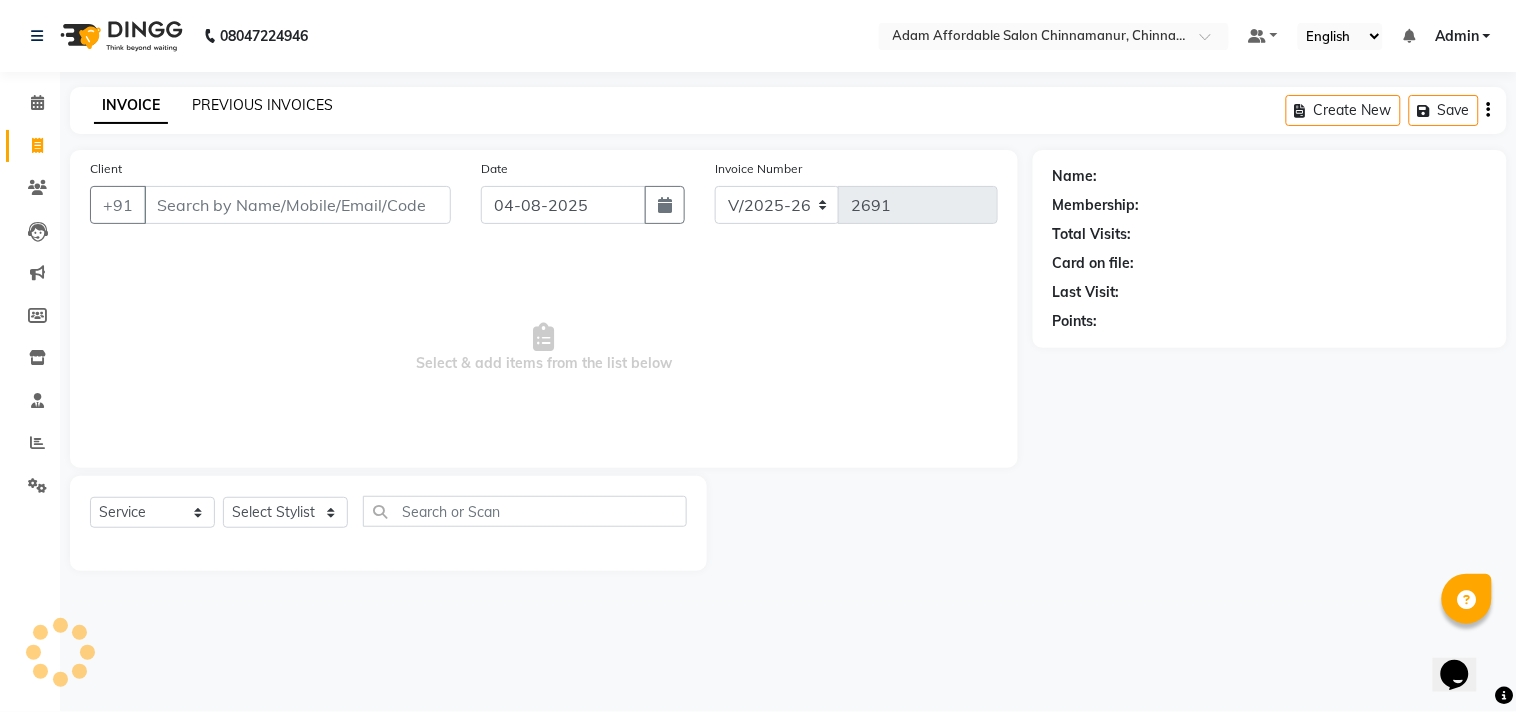 click on "PREVIOUS INVOICES" 